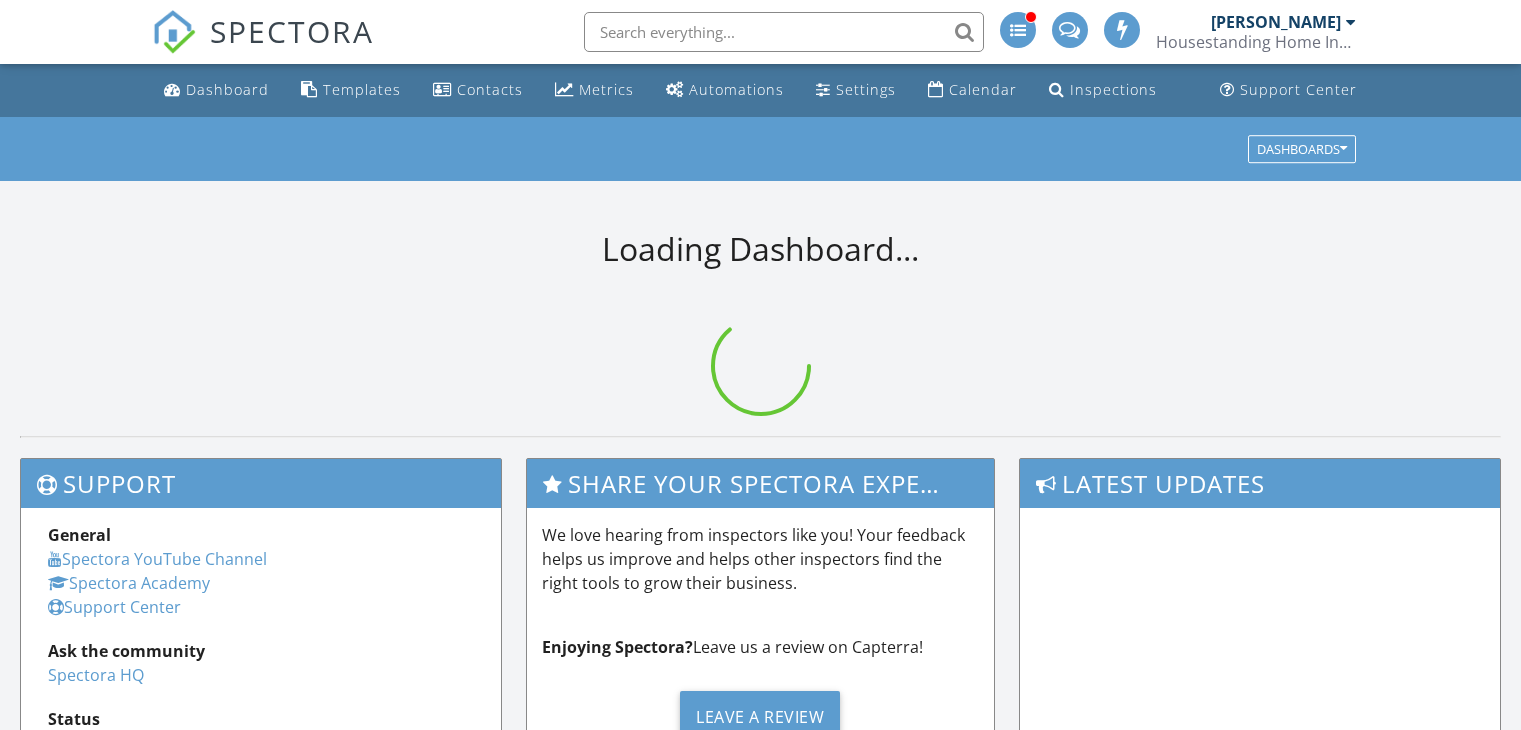 scroll, scrollTop: 0, scrollLeft: 0, axis: both 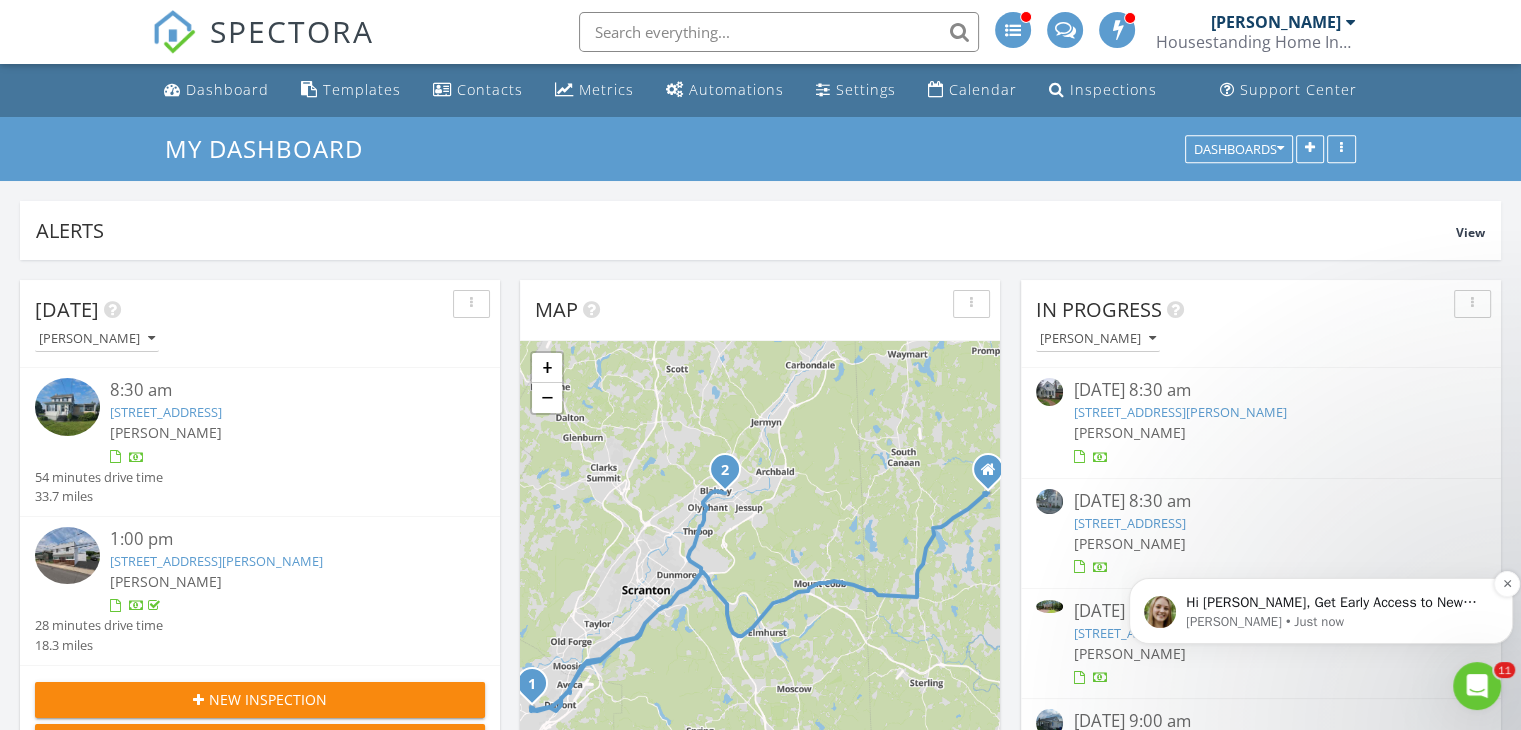 click on "Hi Stephen, Get Early Access to New Report Writing Features &amp; Updates Want to be the first to try Spectora’s latest updates? Join our early access group and be the first to use new features before they’re released. Features and updates coming soon that you will get early access to include: Update: The upgraded Rapid Fire Camera, New: Photo preview before adding images to a report, New: The .5 camera lens" at bounding box center [1337, 603] 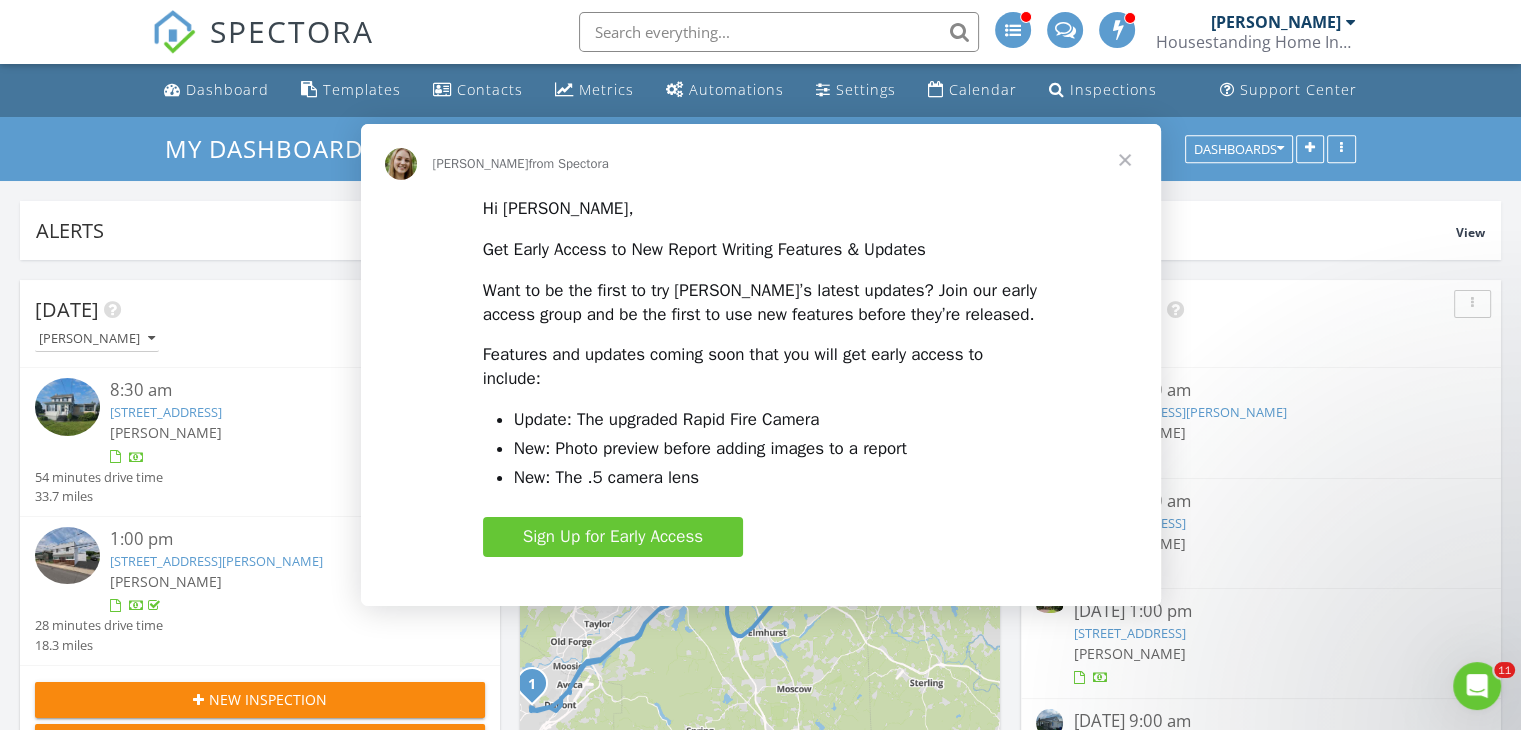 scroll, scrollTop: 0, scrollLeft: 0, axis: both 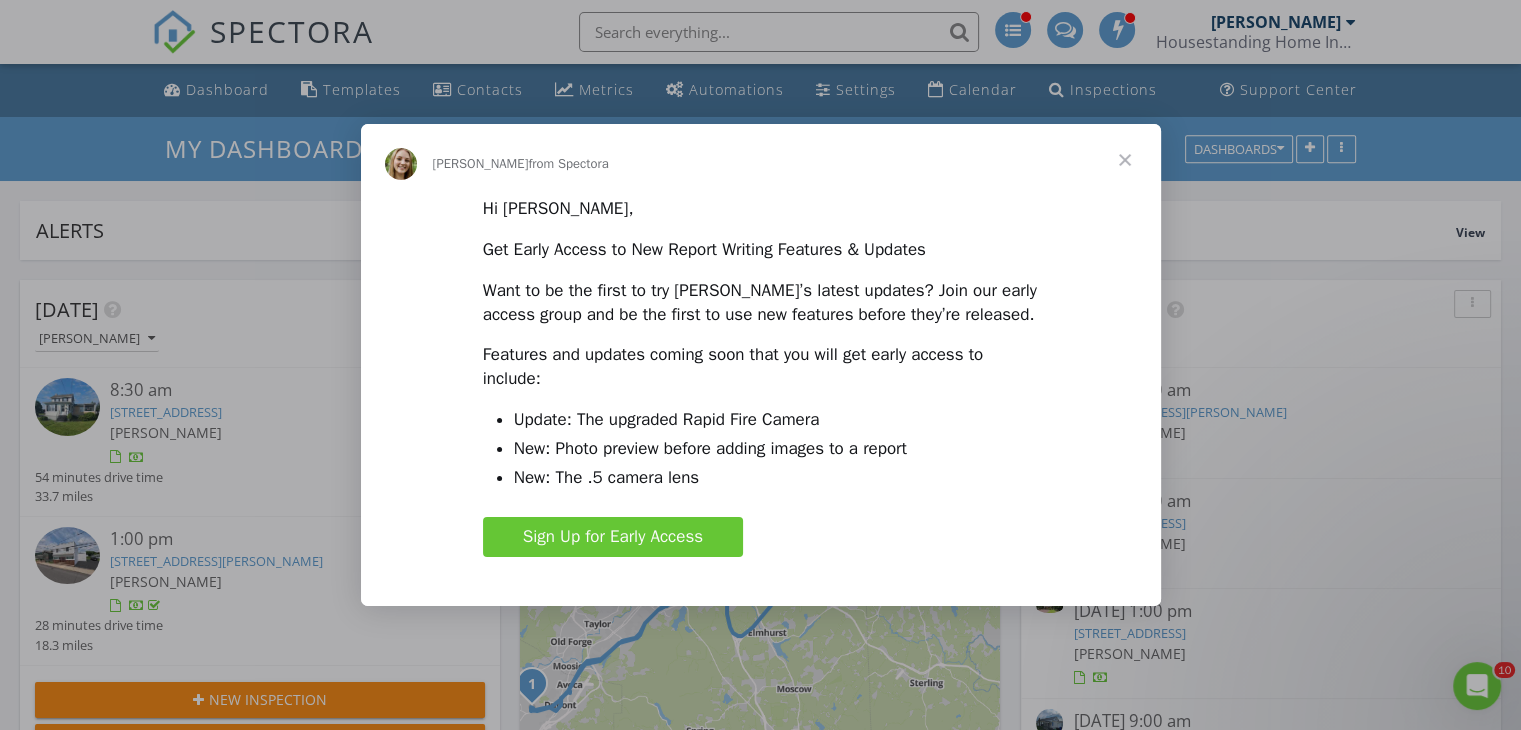 click at bounding box center [1125, 160] 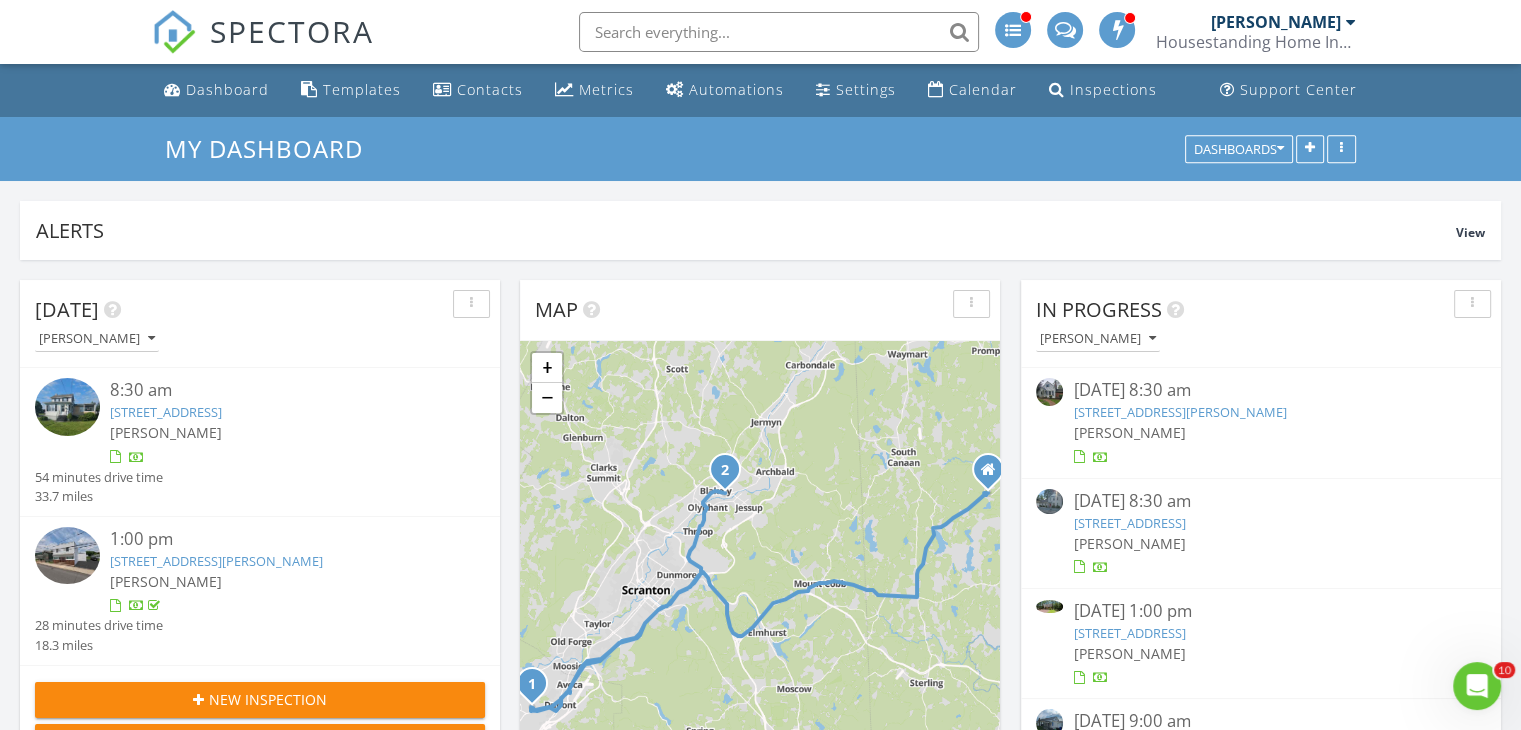 click on "34 Drake St, Hughestown, PA 18640" at bounding box center (166, 412) 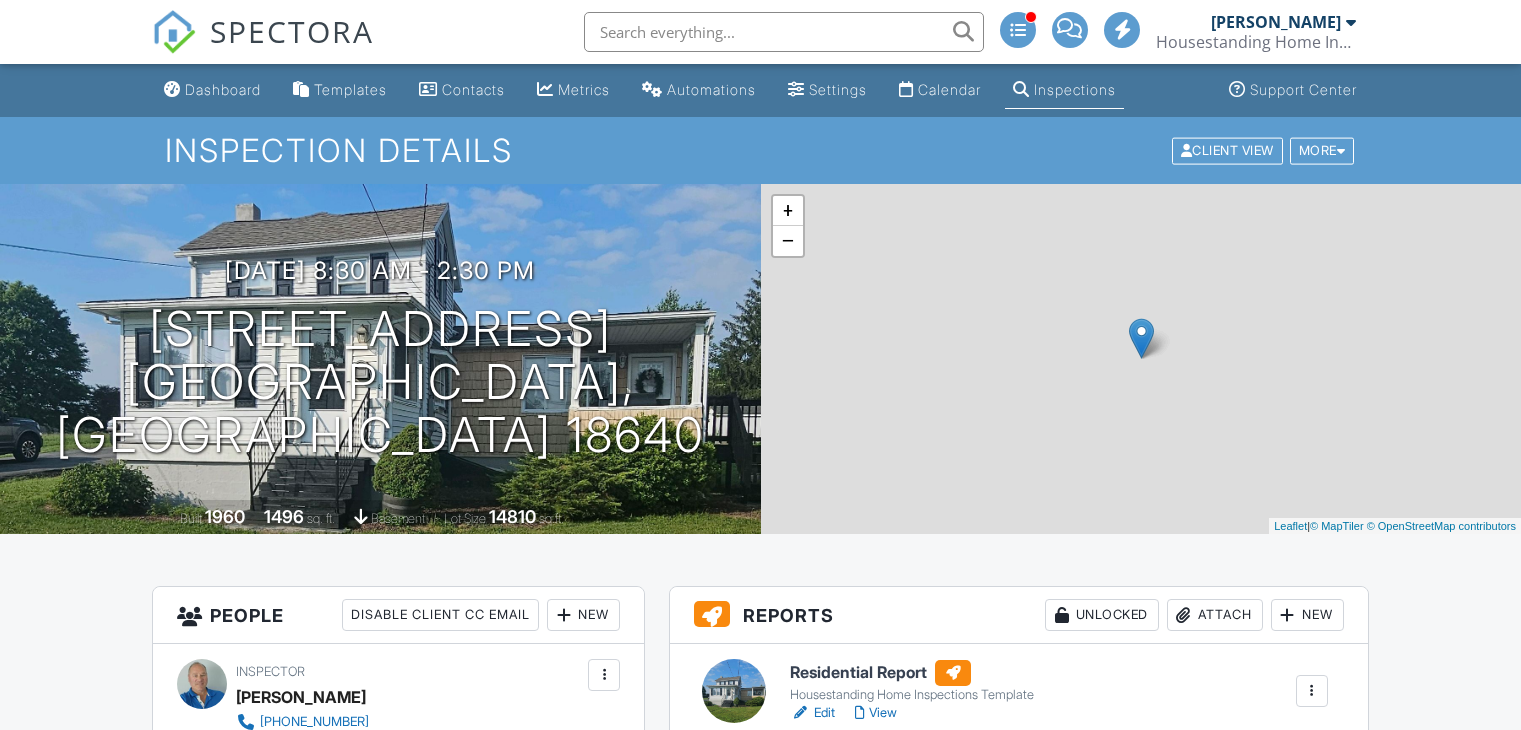 scroll, scrollTop: 0, scrollLeft: 0, axis: both 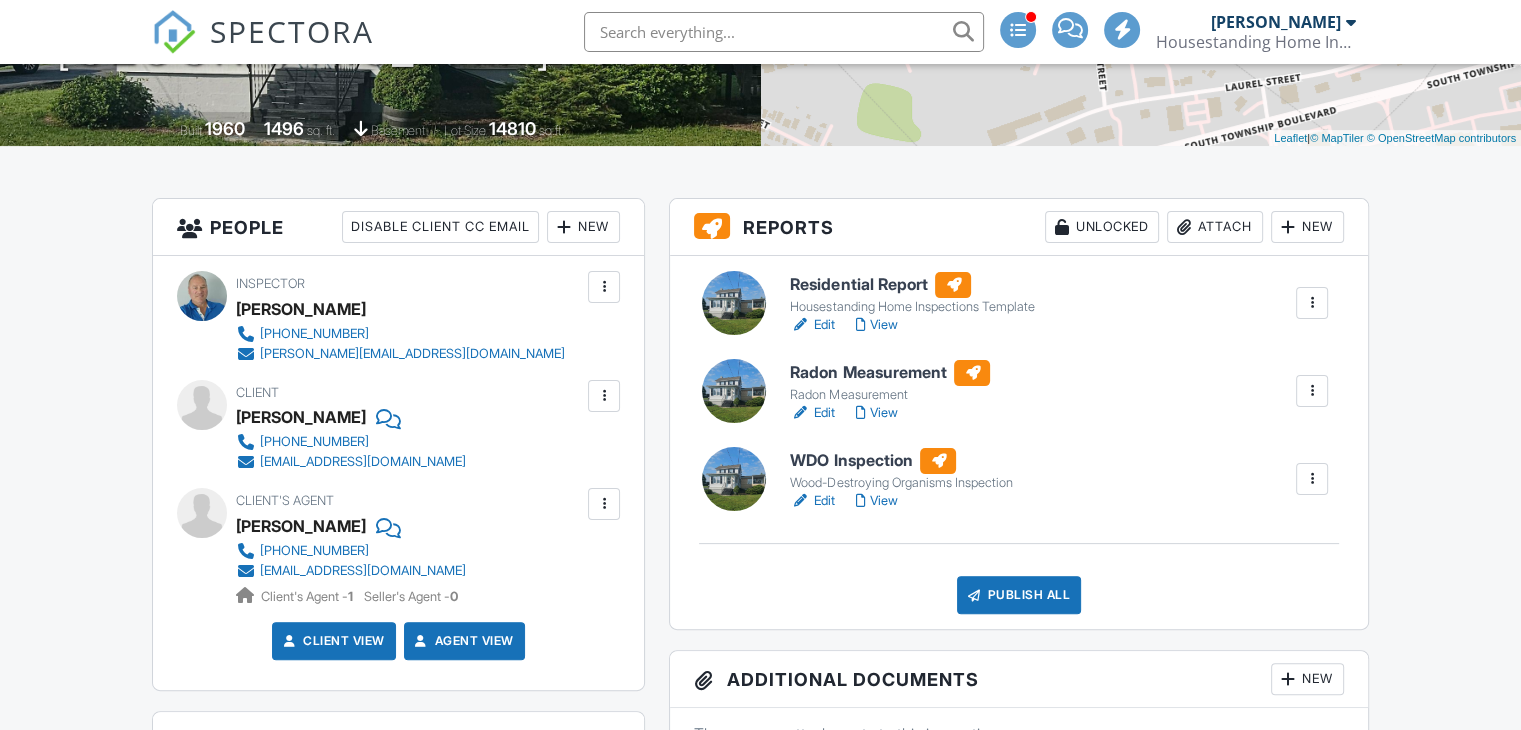 click on "View" at bounding box center [876, 501] 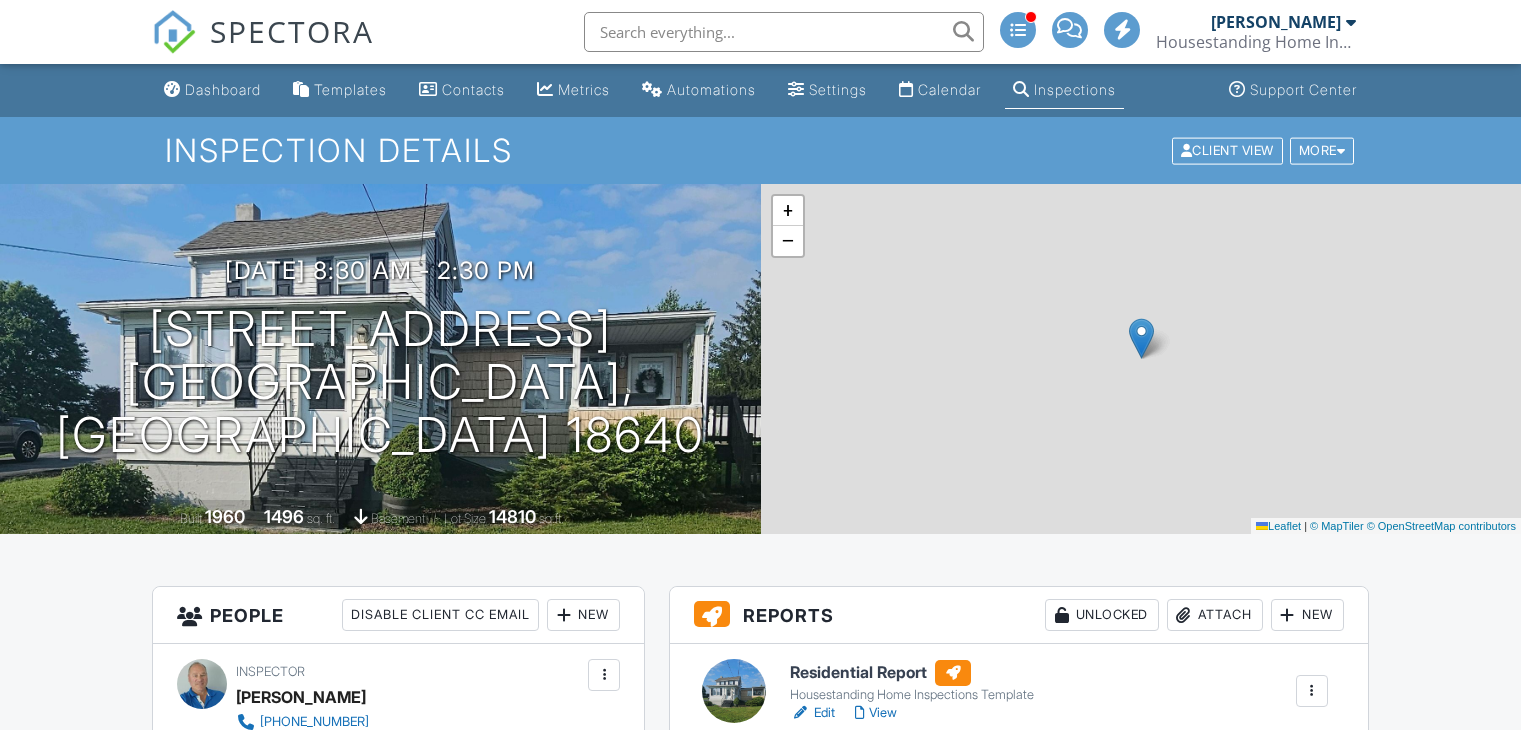 scroll, scrollTop: 0, scrollLeft: 0, axis: both 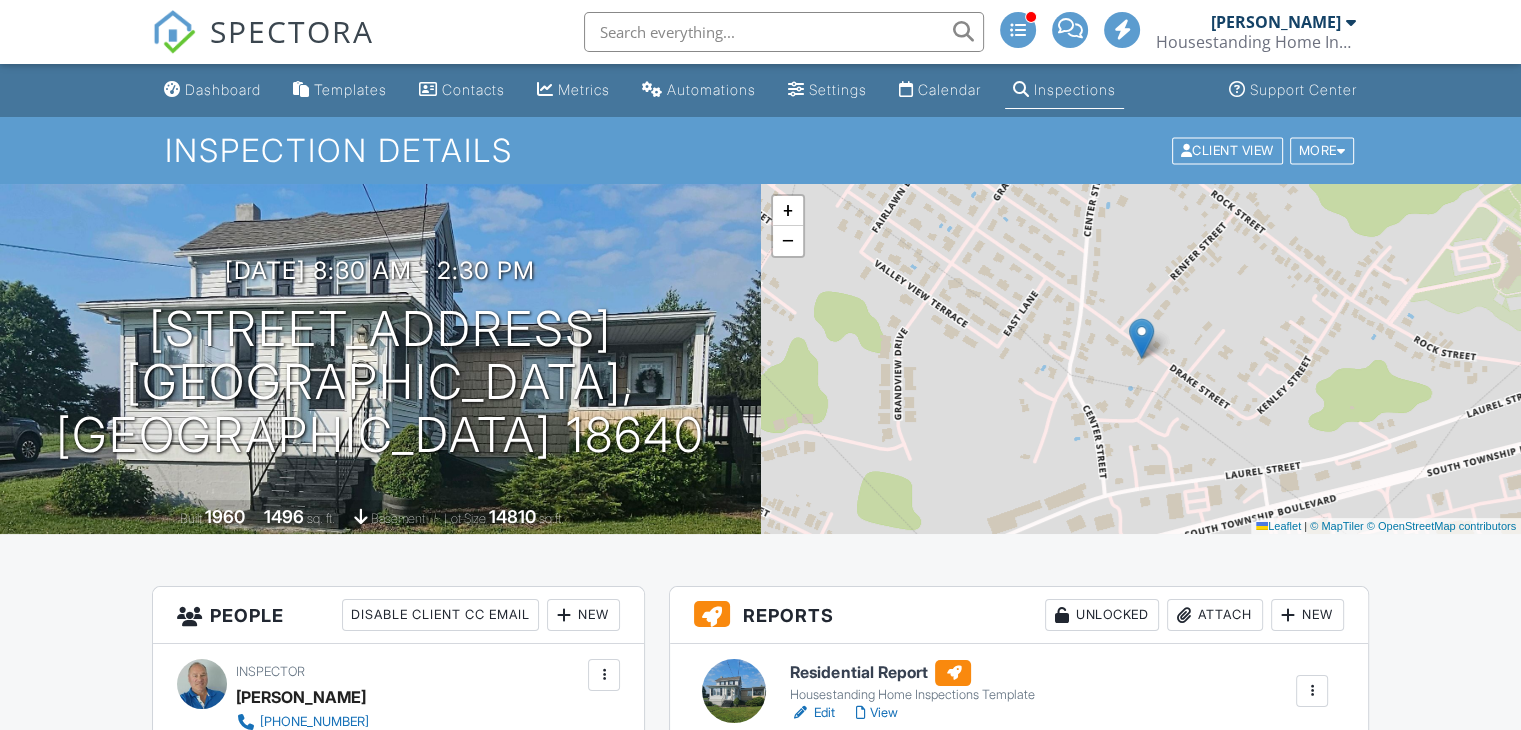 click on "View" at bounding box center [876, 713] 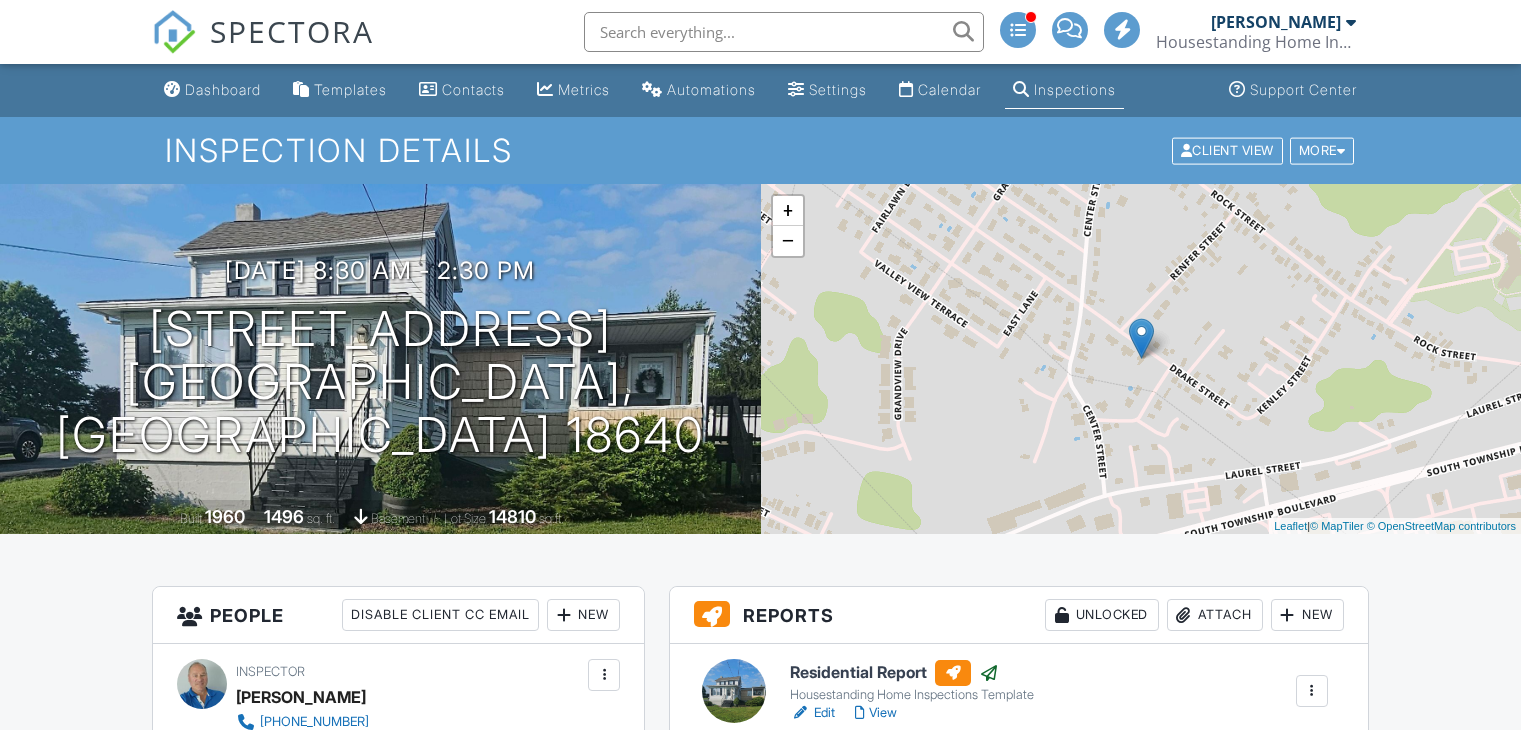 scroll, scrollTop: 0, scrollLeft: 0, axis: both 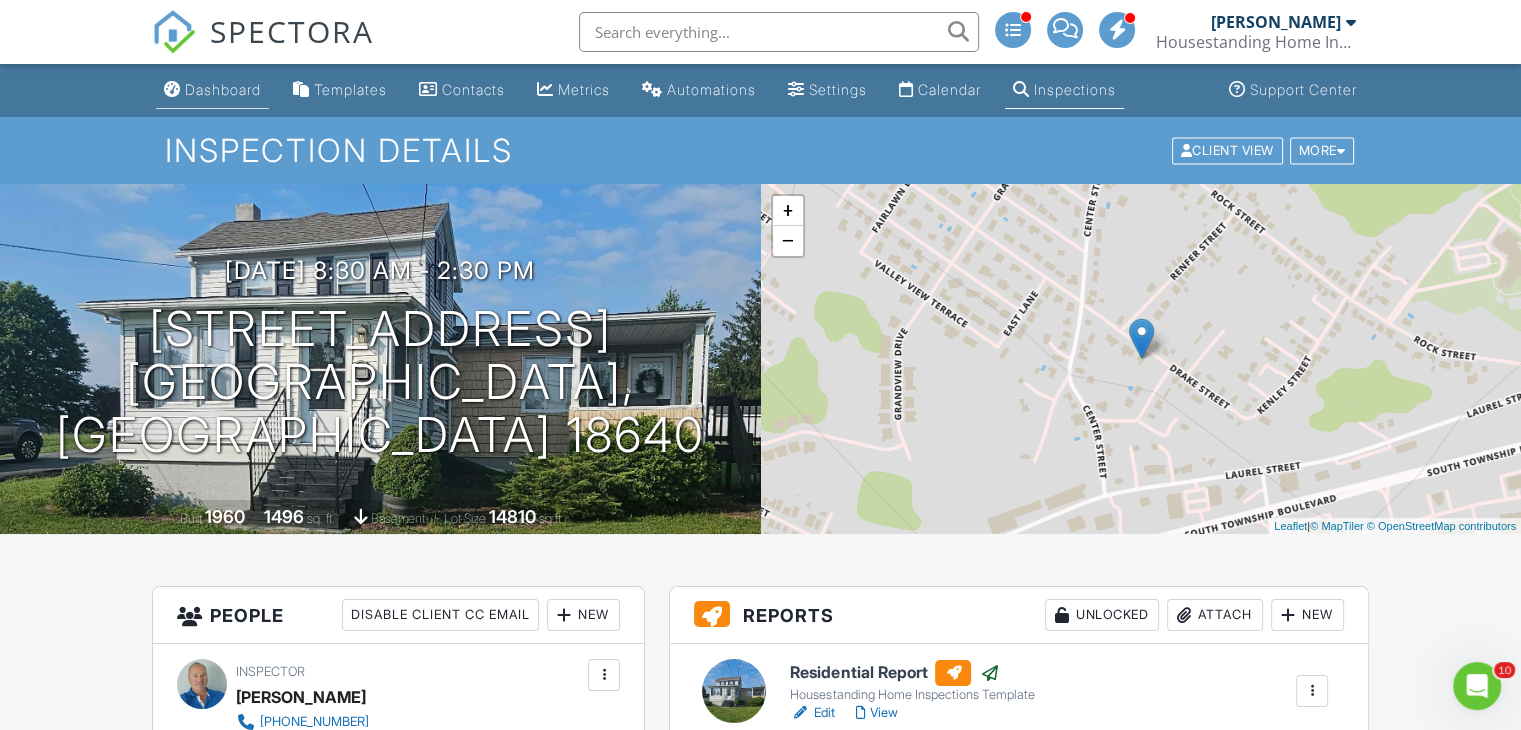 click on "Dashboard" at bounding box center [223, 89] 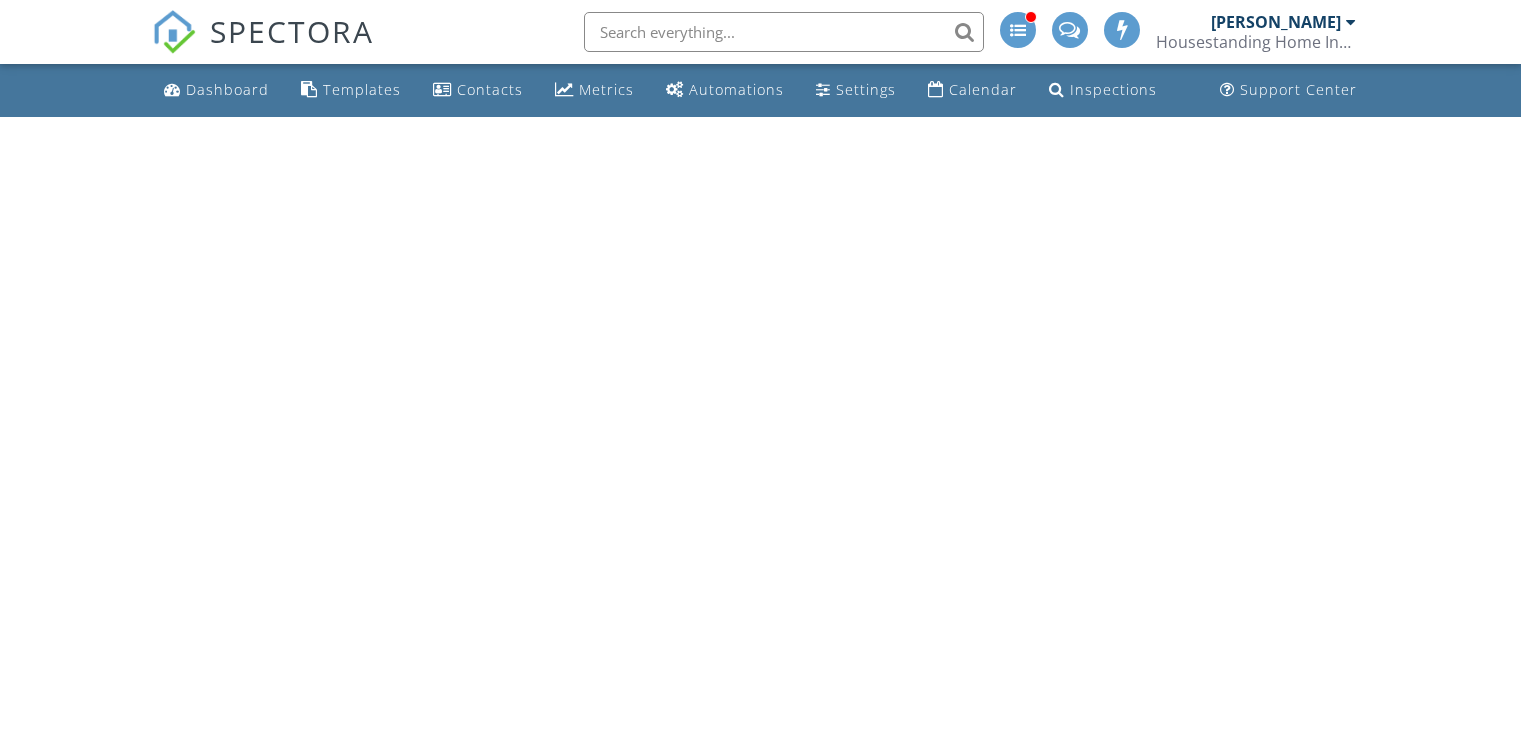 scroll, scrollTop: 0, scrollLeft: 0, axis: both 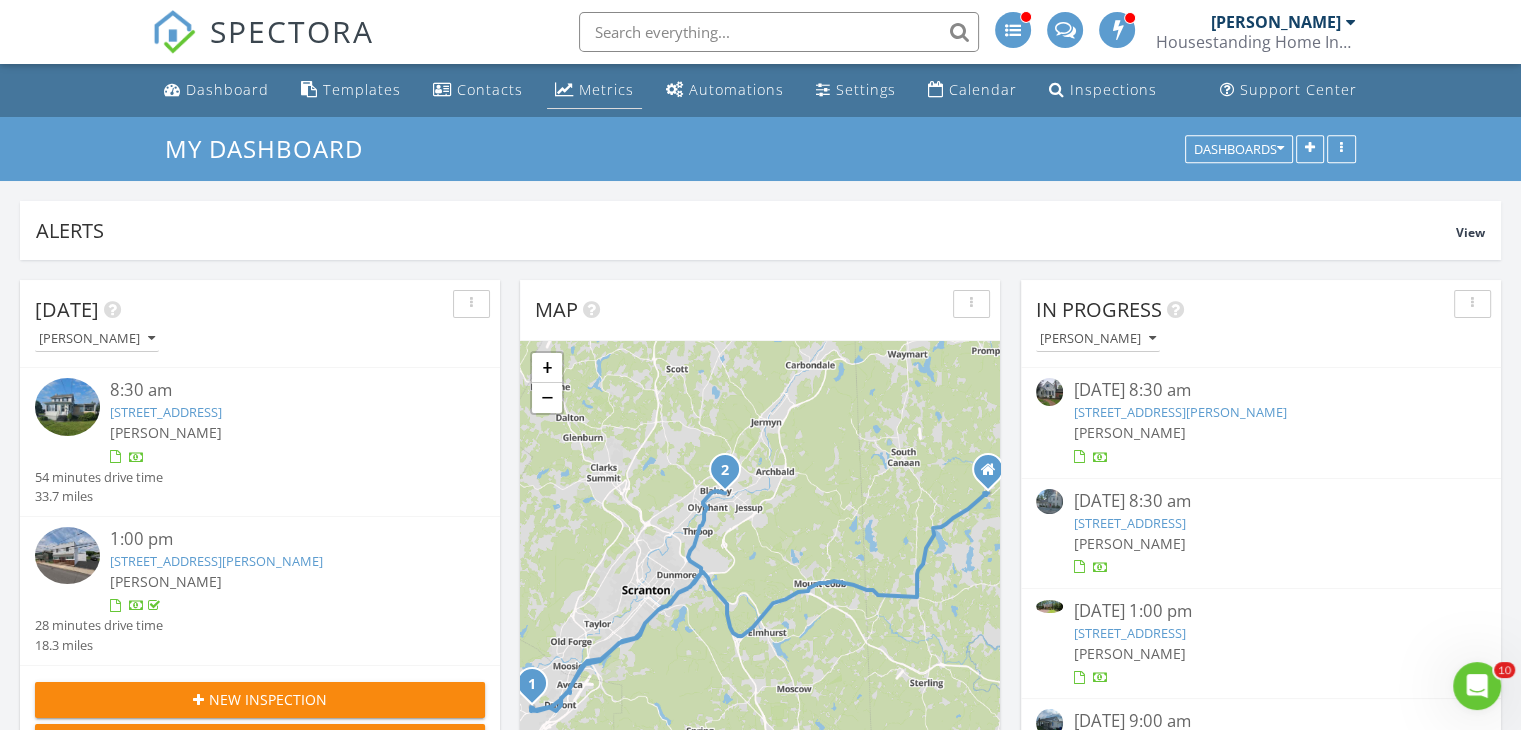 click on "Metrics" at bounding box center (606, 89) 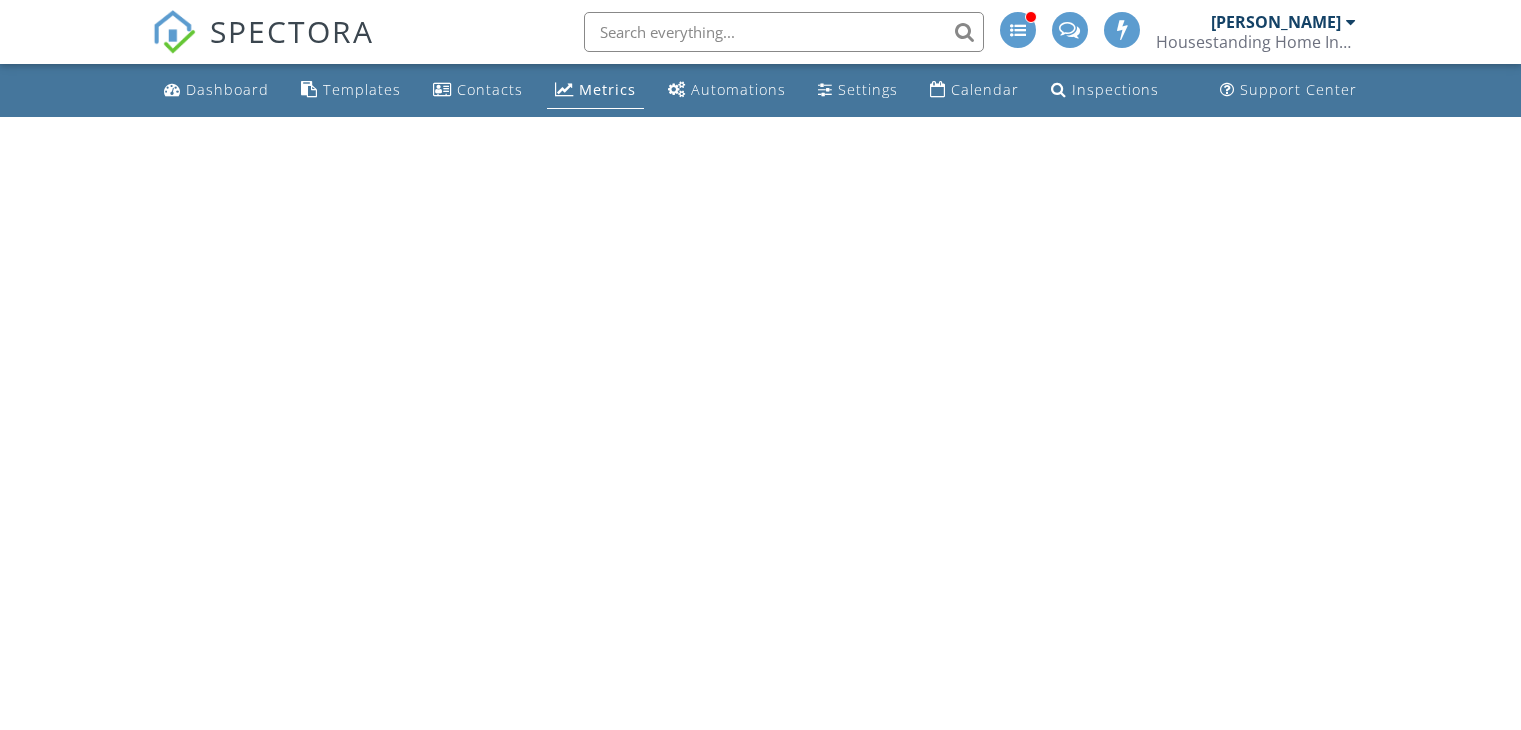 scroll, scrollTop: 0, scrollLeft: 0, axis: both 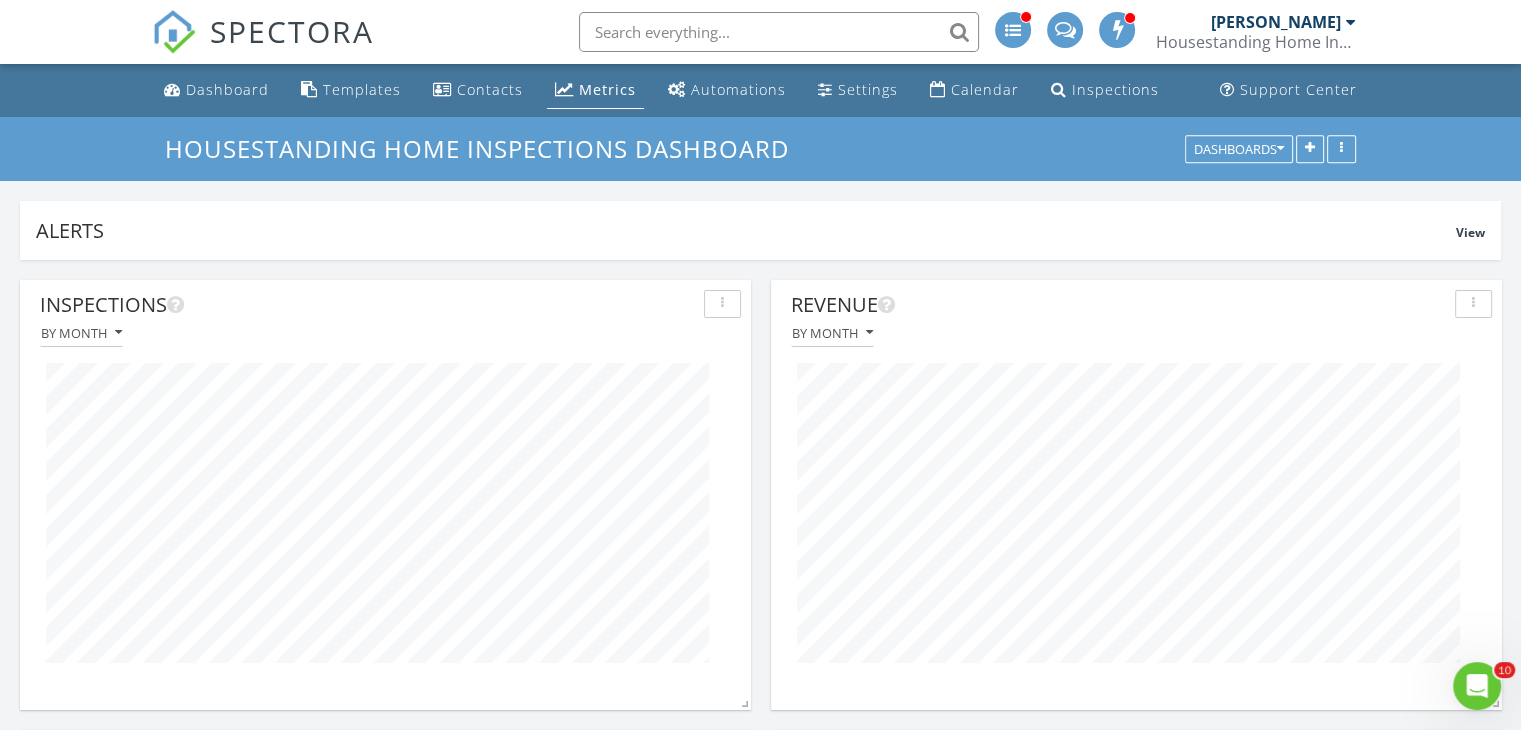 click on "Metrics" at bounding box center [607, 89] 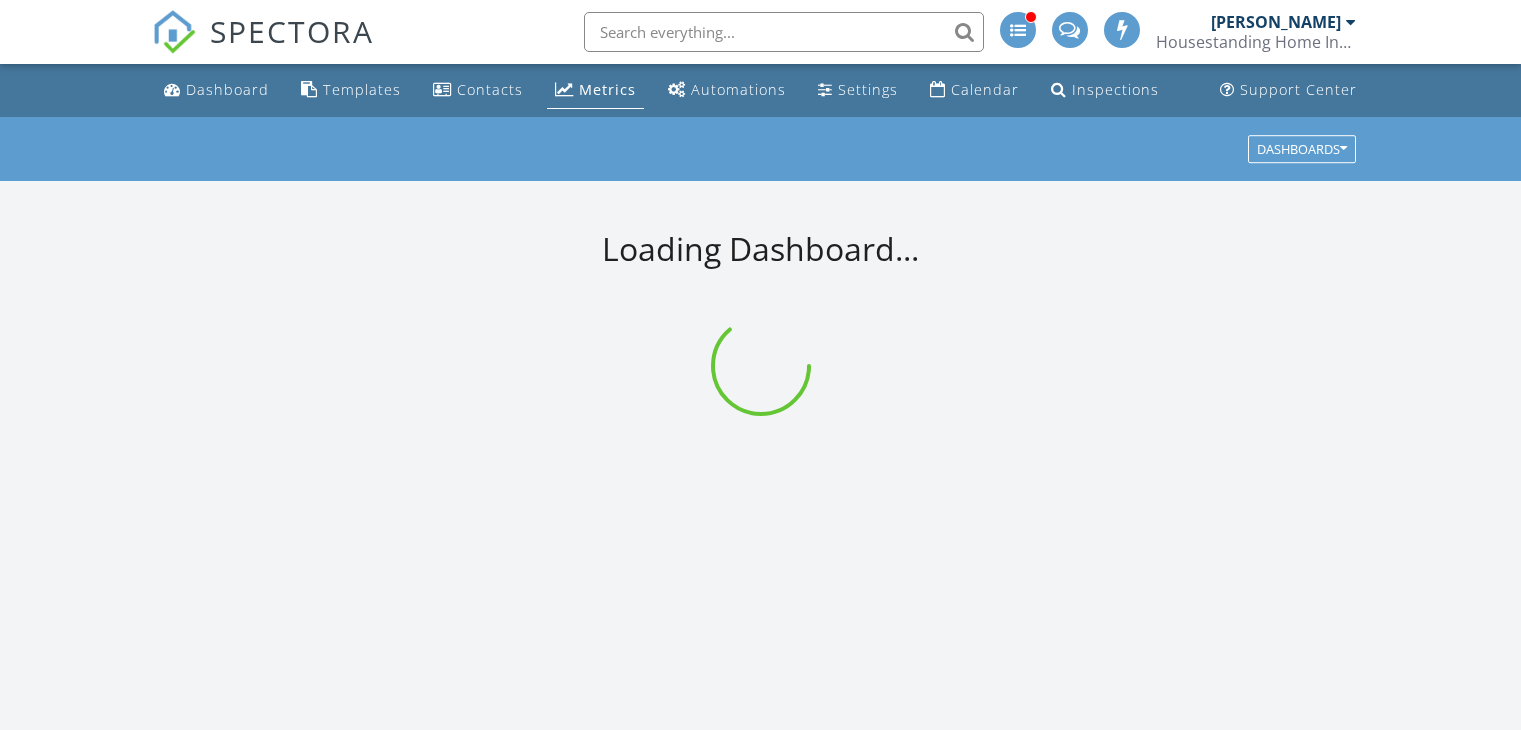 scroll, scrollTop: 0, scrollLeft: 0, axis: both 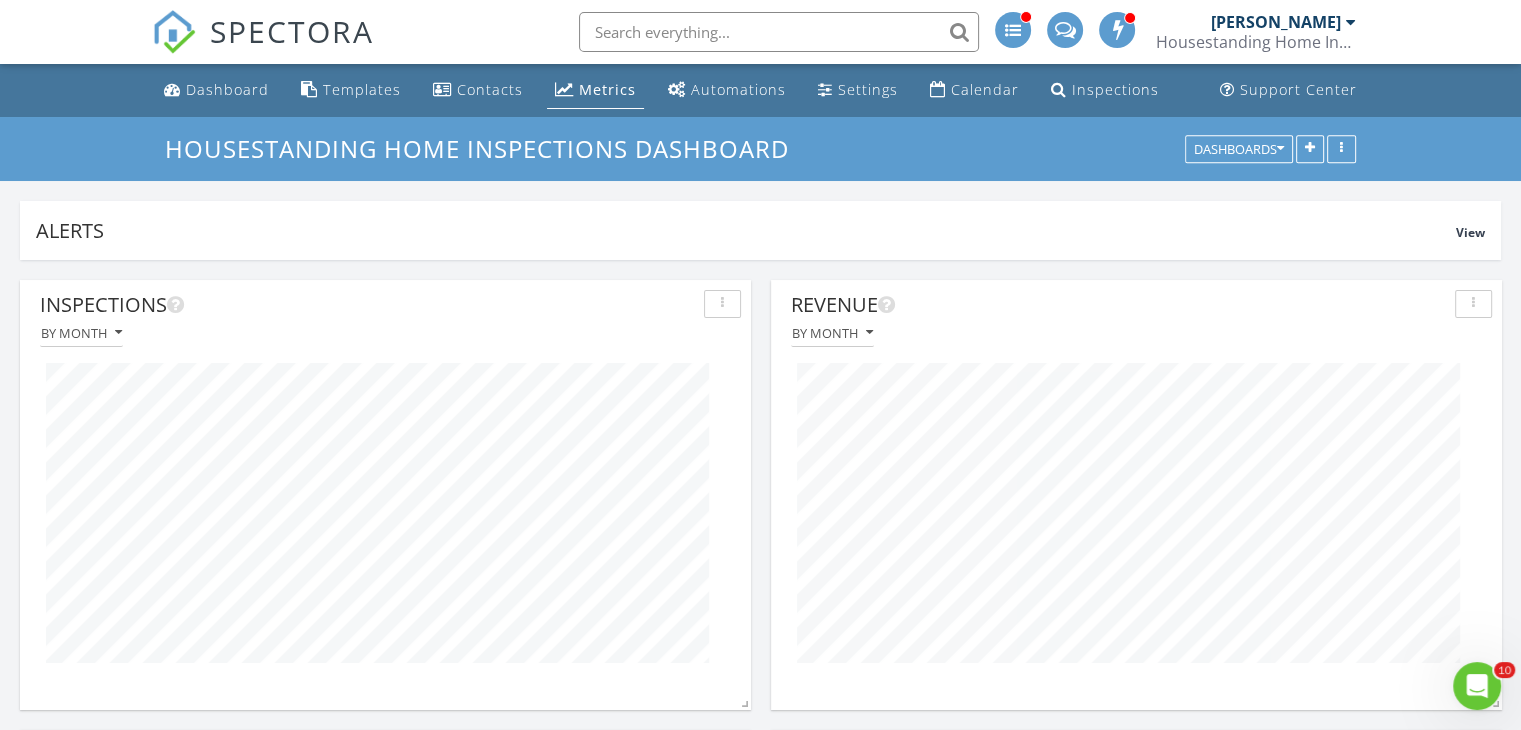click on "Metrics" at bounding box center [607, 89] 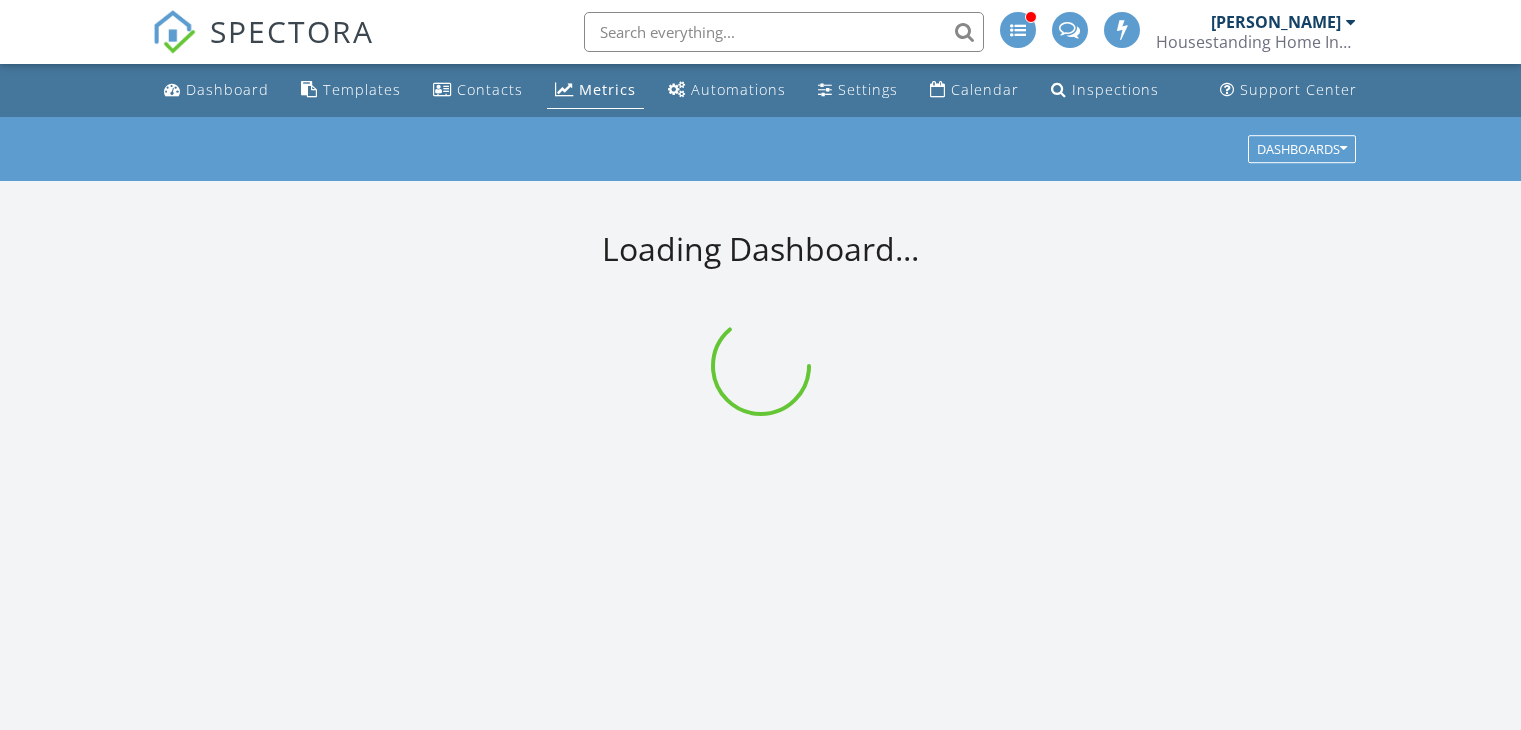 scroll, scrollTop: 0, scrollLeft: 0, axis: both 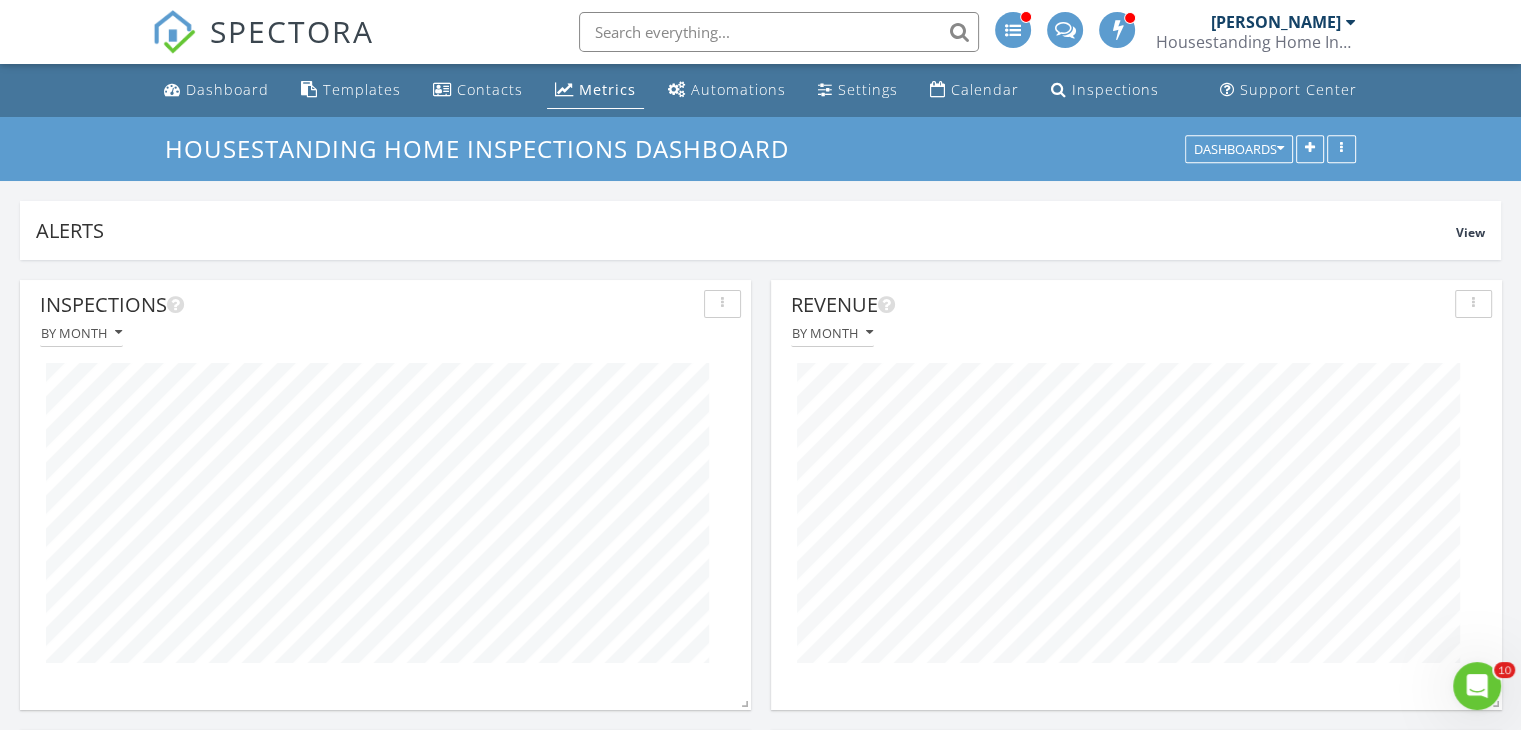 click on "Metrics" at bounding box center (607, 89) 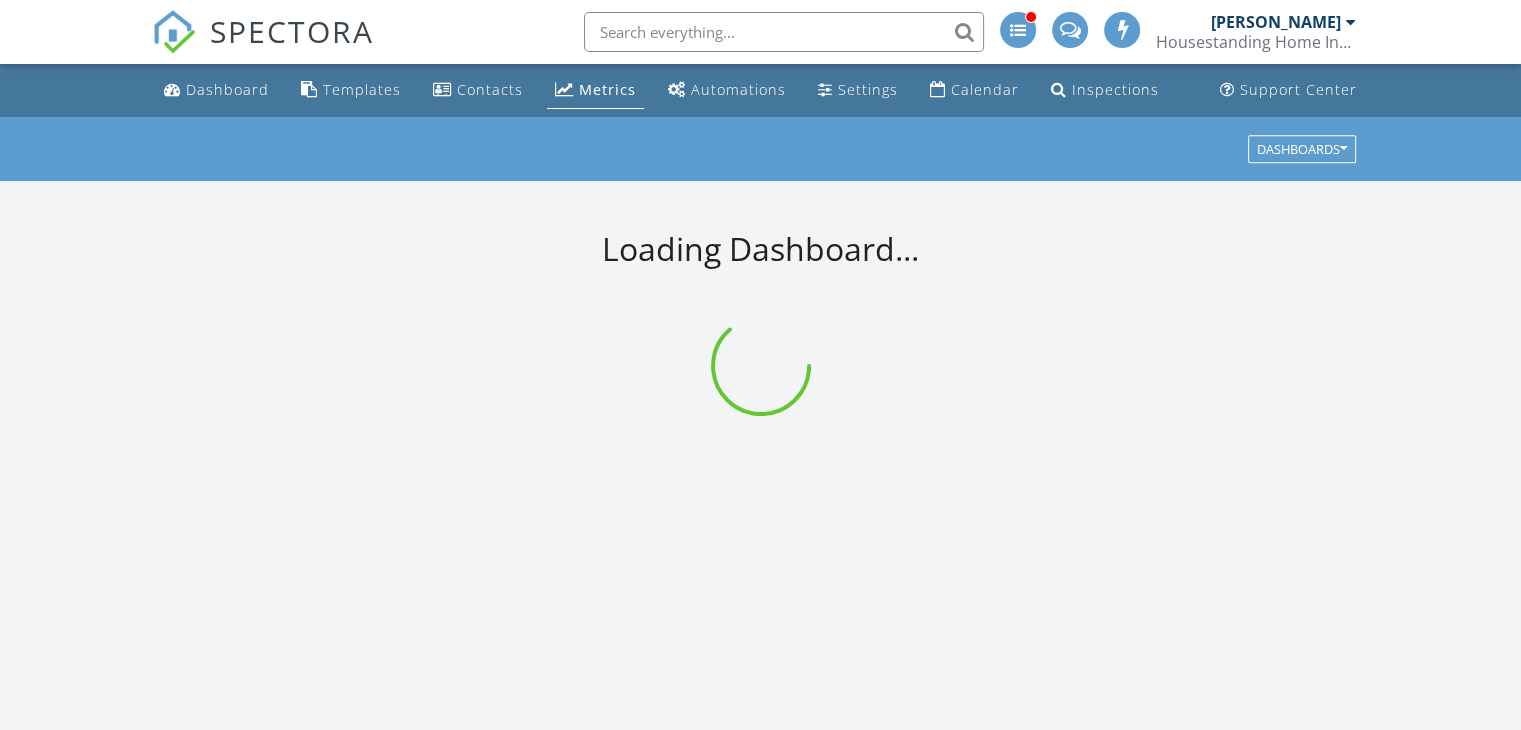 scroll, scrollTop: 0, scrollLeft: 0, axis: both 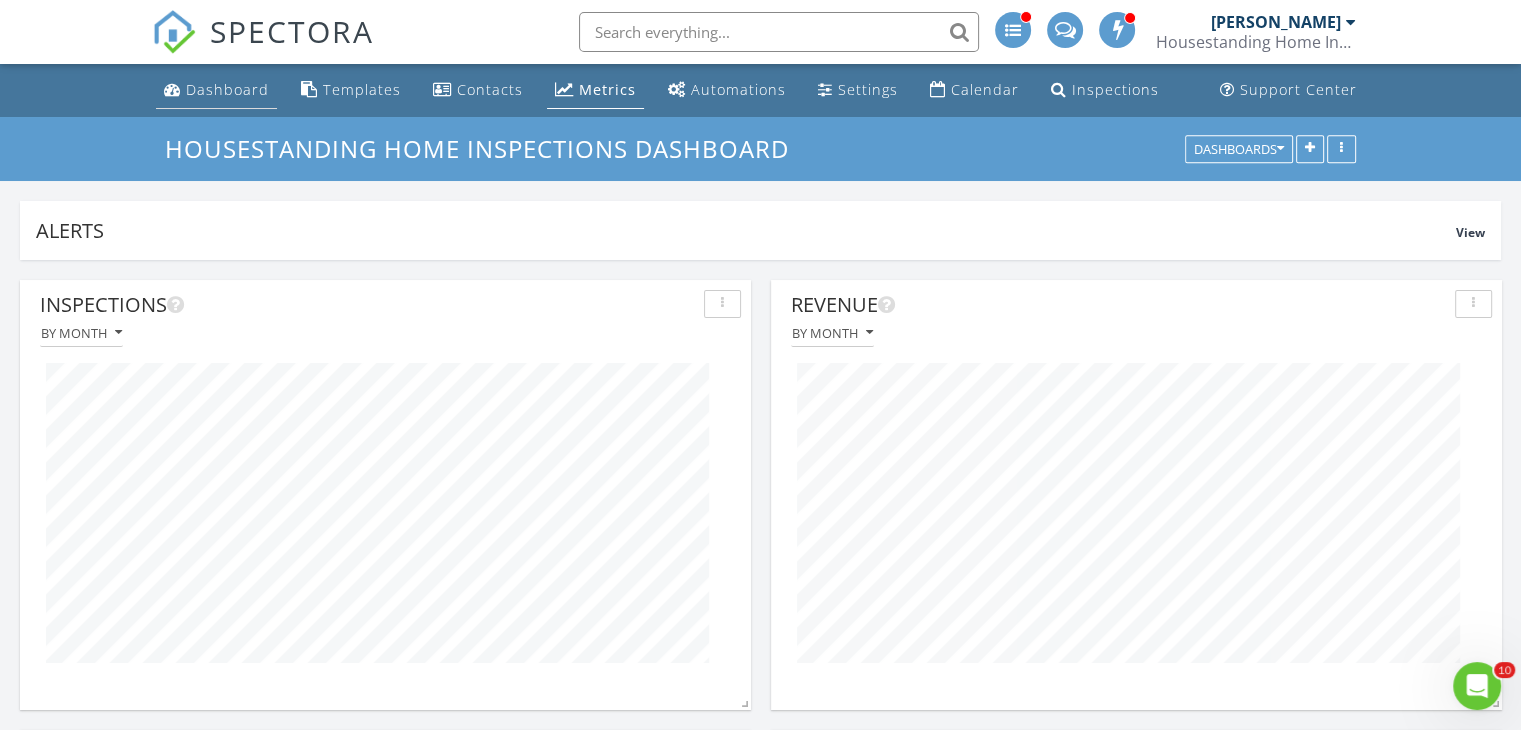 click on "Dashboard" at bounding box center (227, 89) 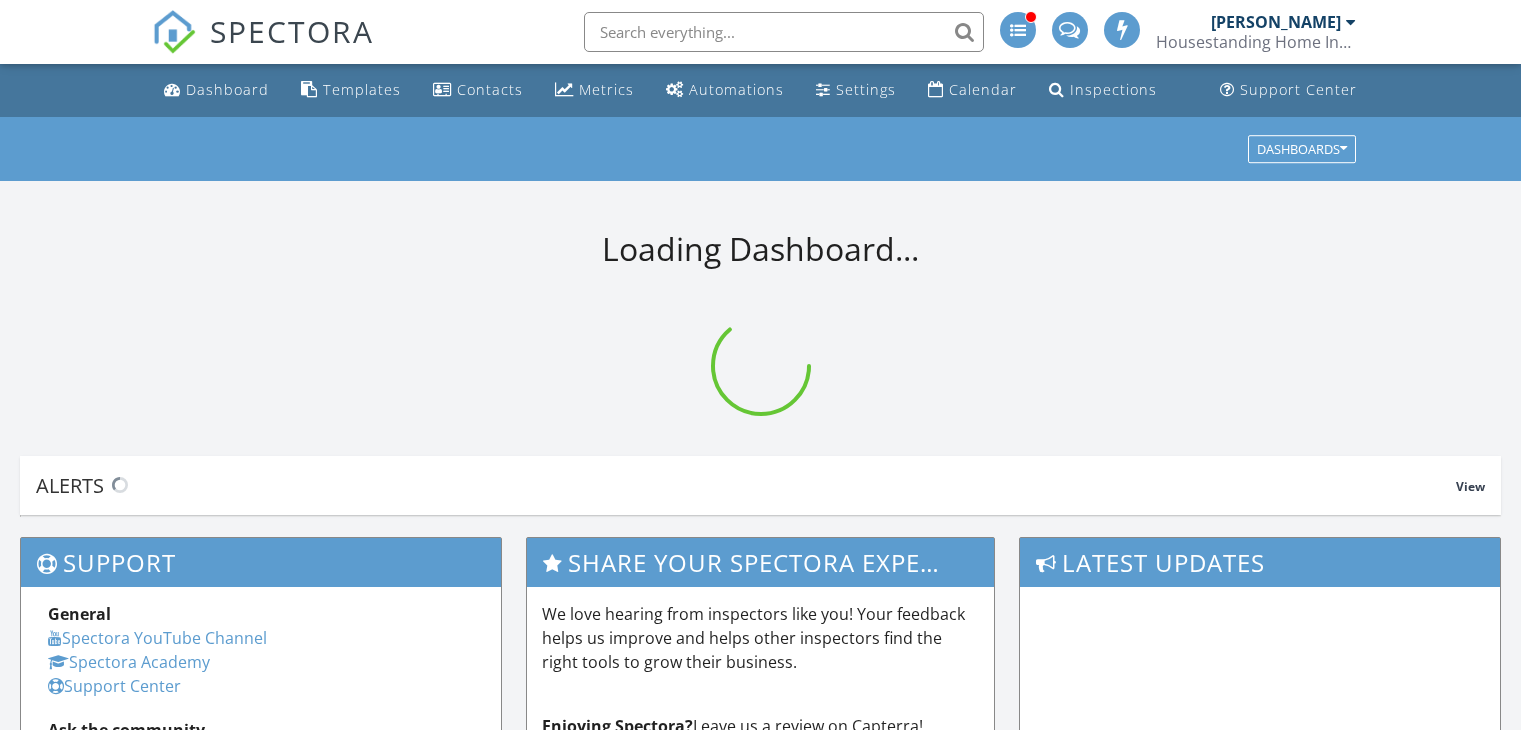 scroll, scrollTop: 0, scrollLeft: 0, axis: both 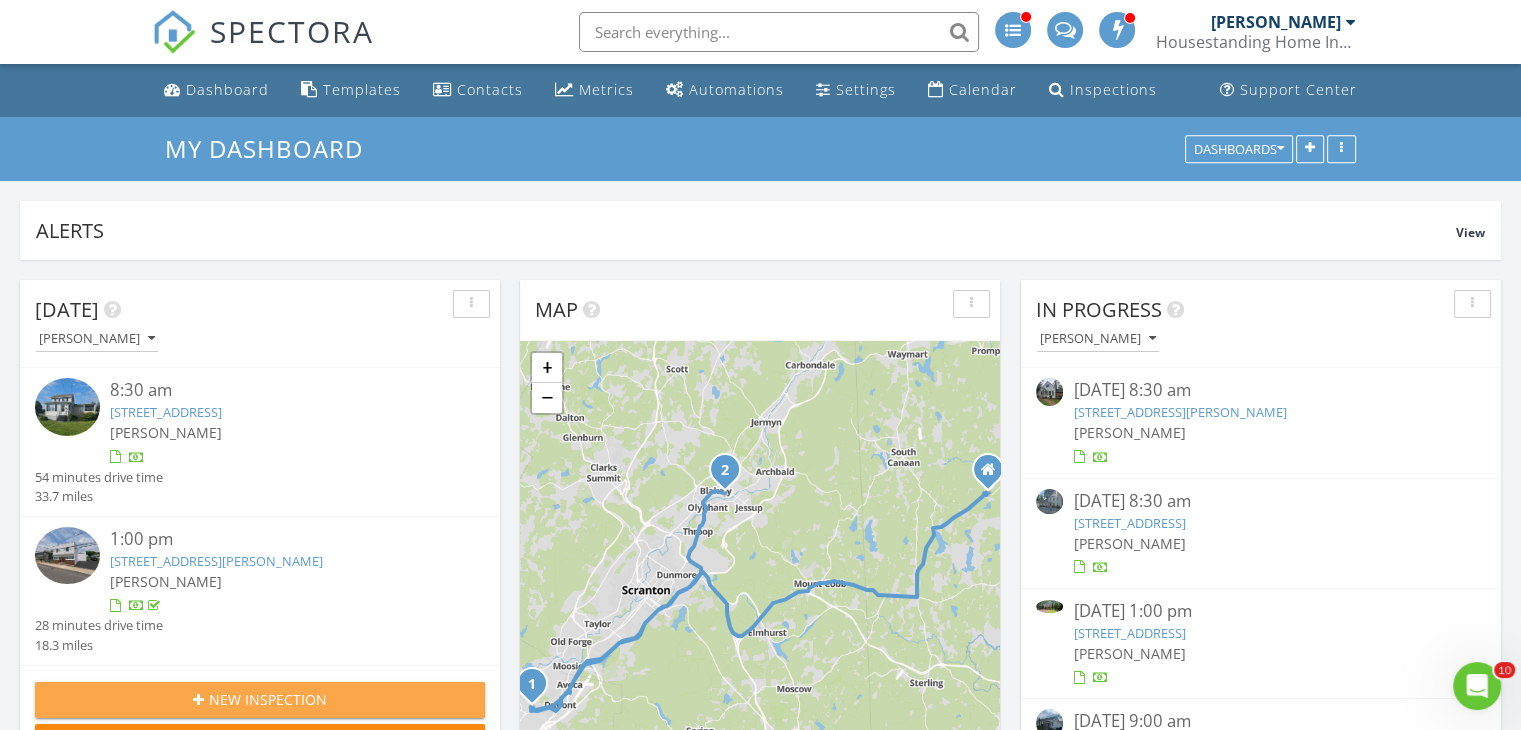 click on "New Inspection" at bounding box center (268, 699) 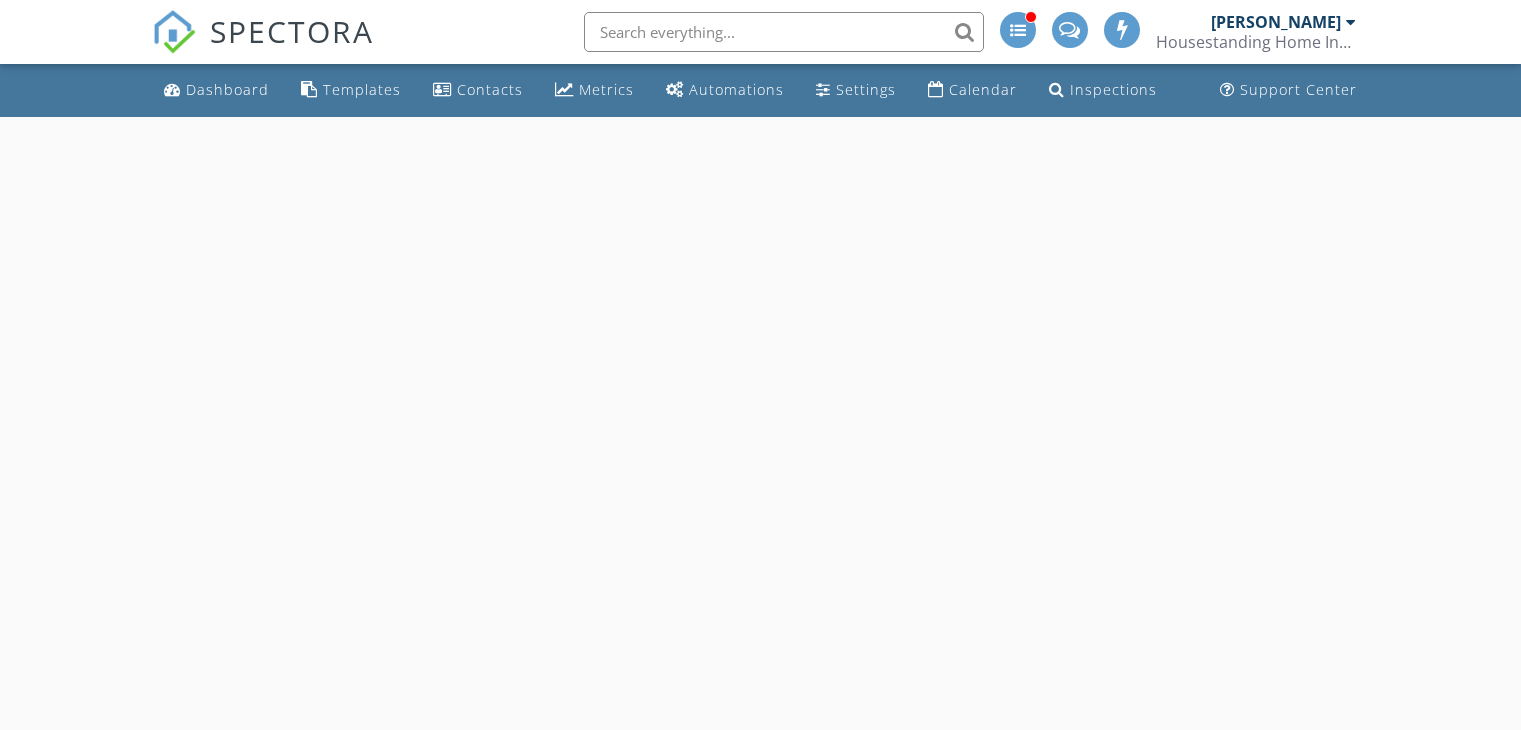scroll, scrollTop: 0, scrollLeft: 0, axis: both 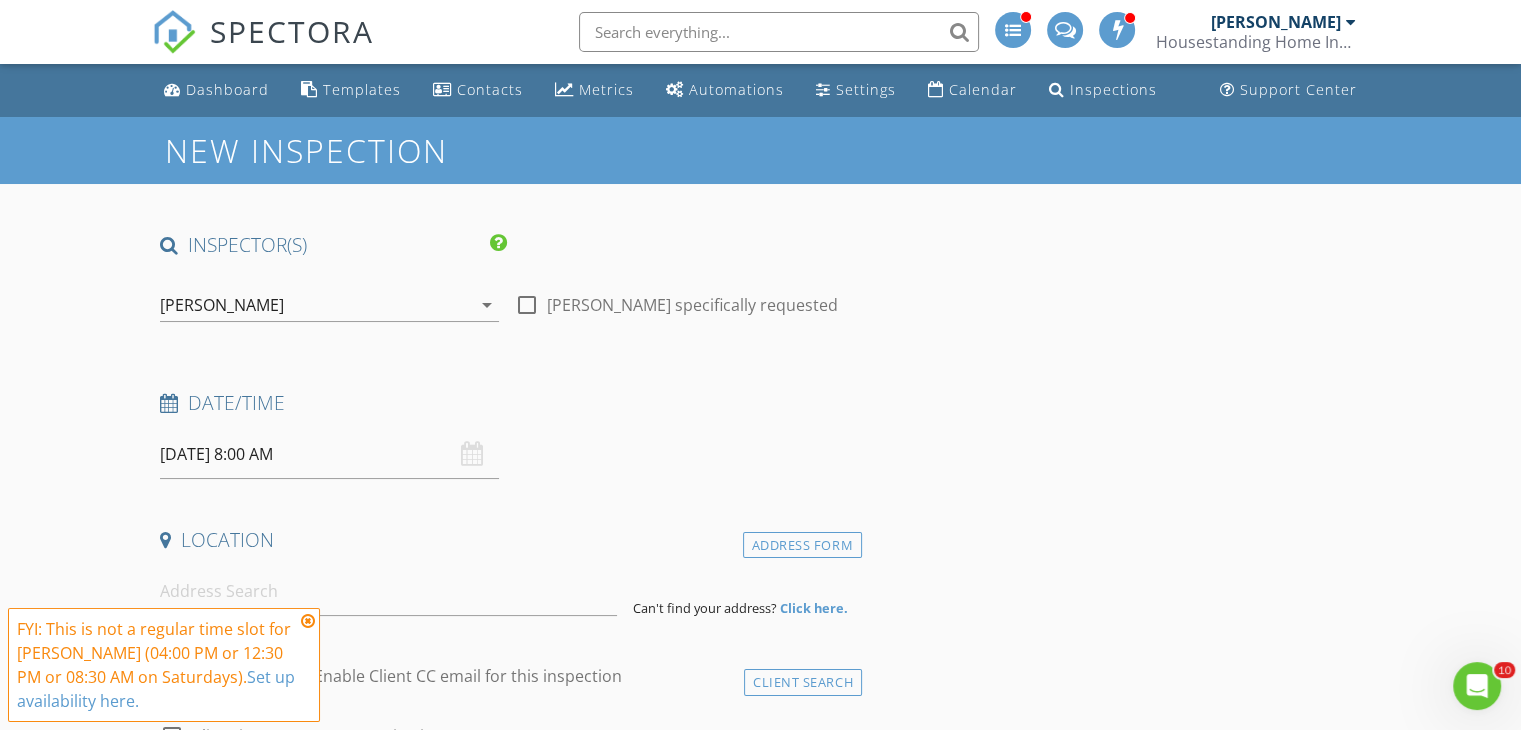 click on "07/12/2025 8:00 AM" at bounding box center [329, 454] 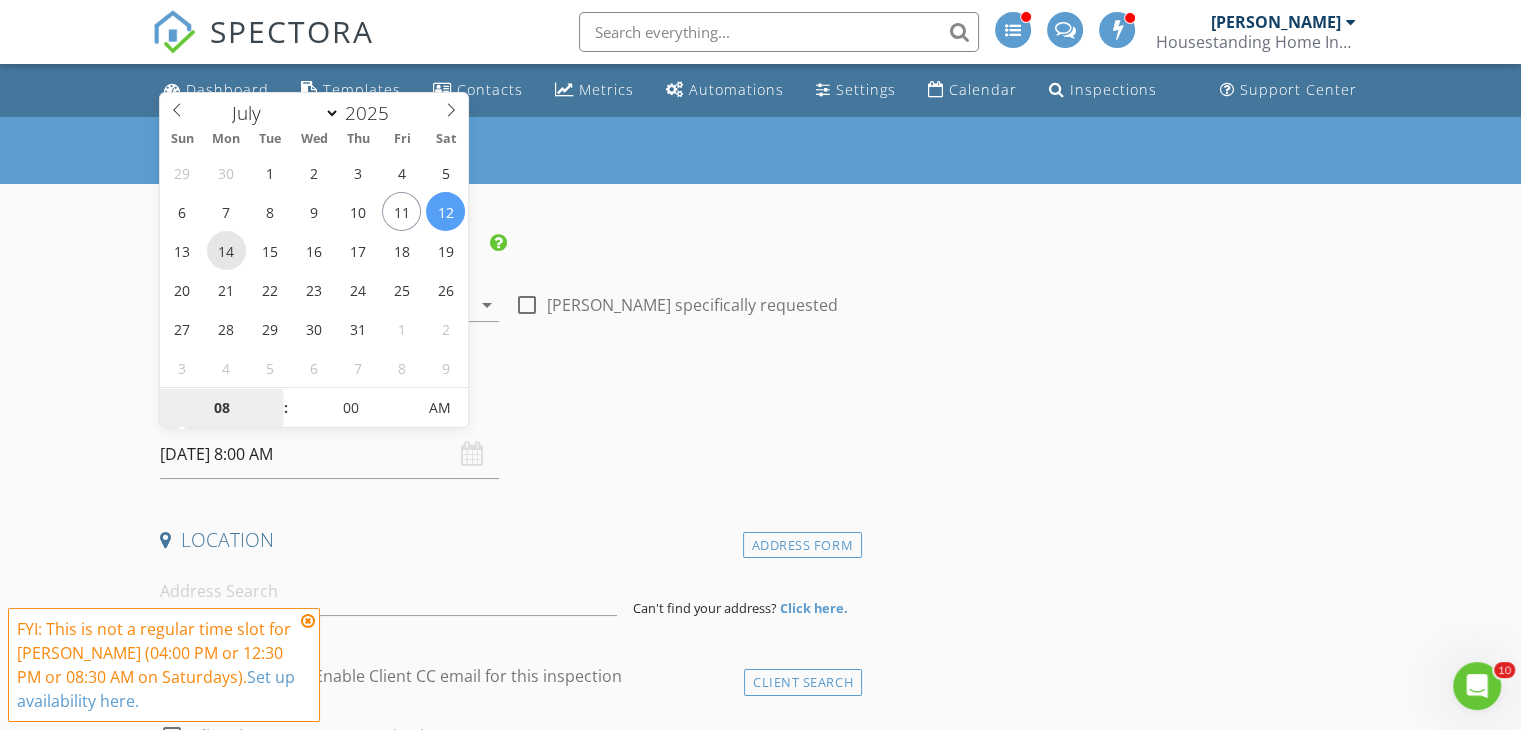 type on "07/14/2025 8:00 AM" 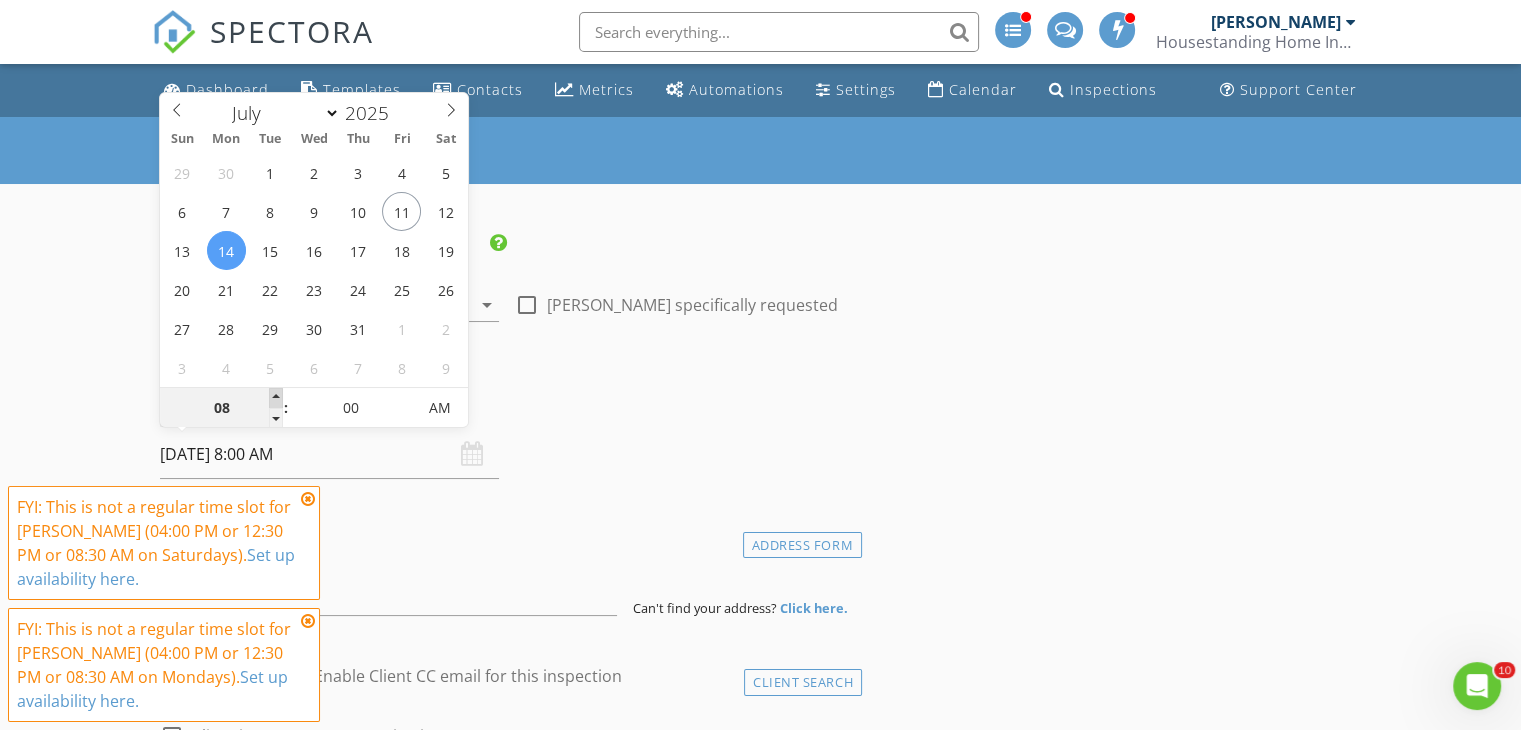type on "09" 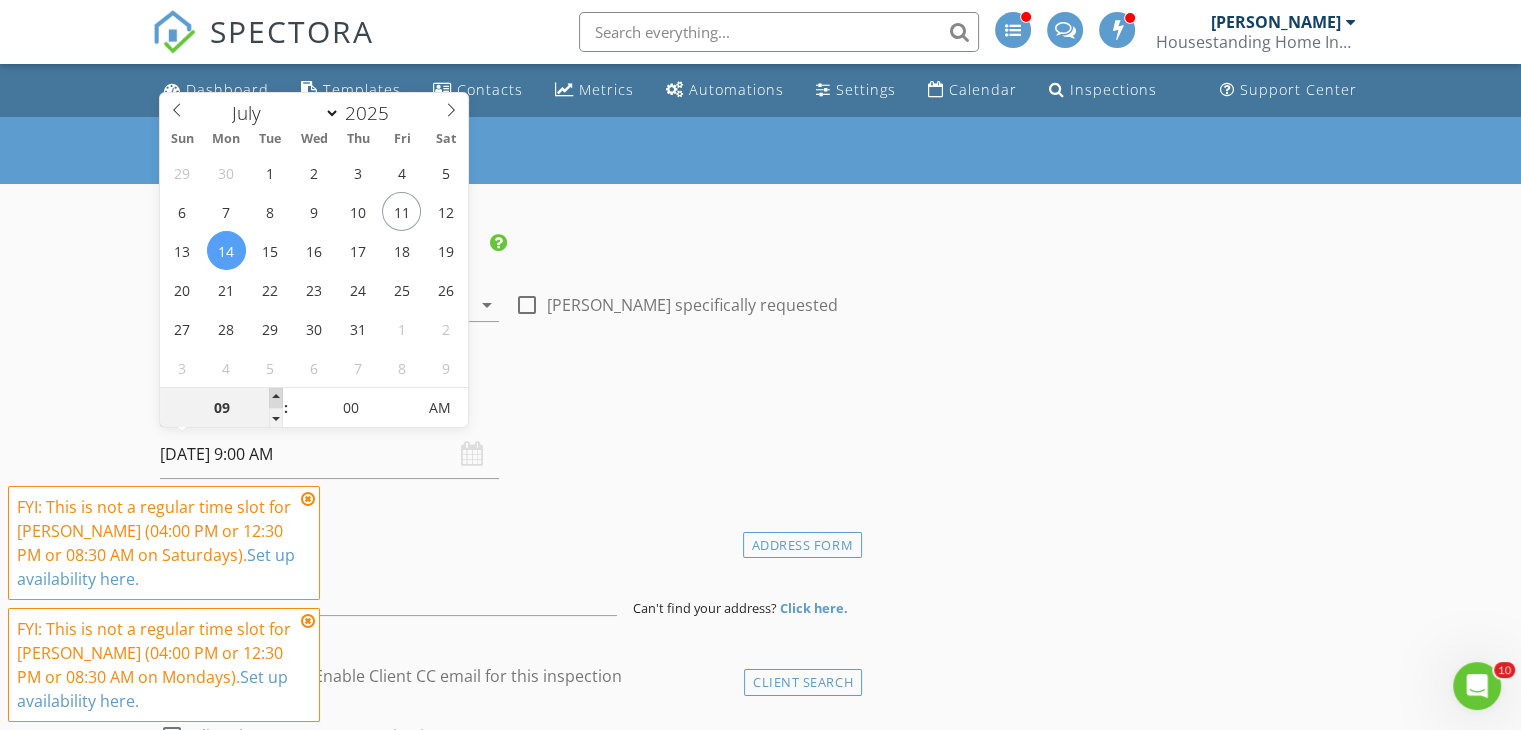 click at bounding box center (276, 398) 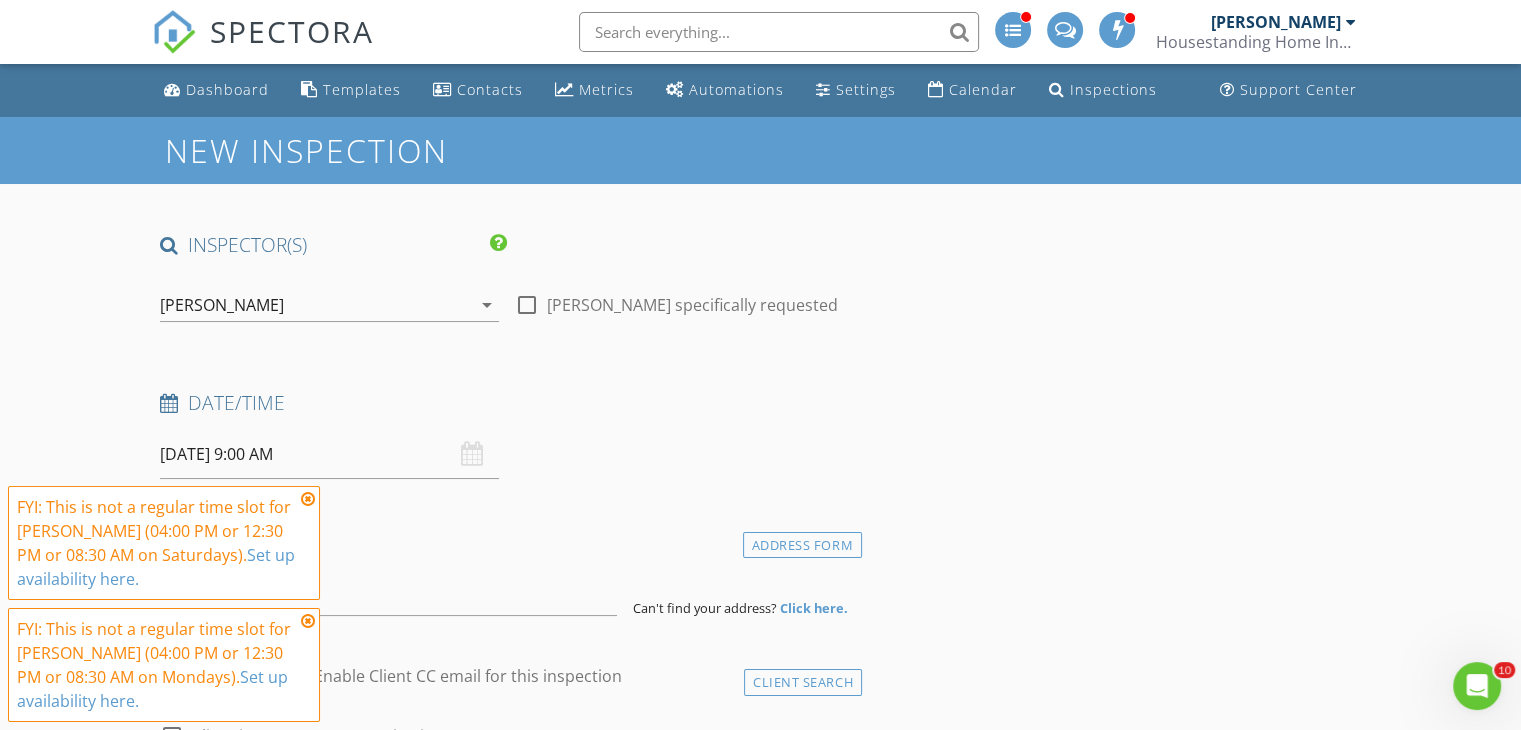 click at bounding box center [308, 499] 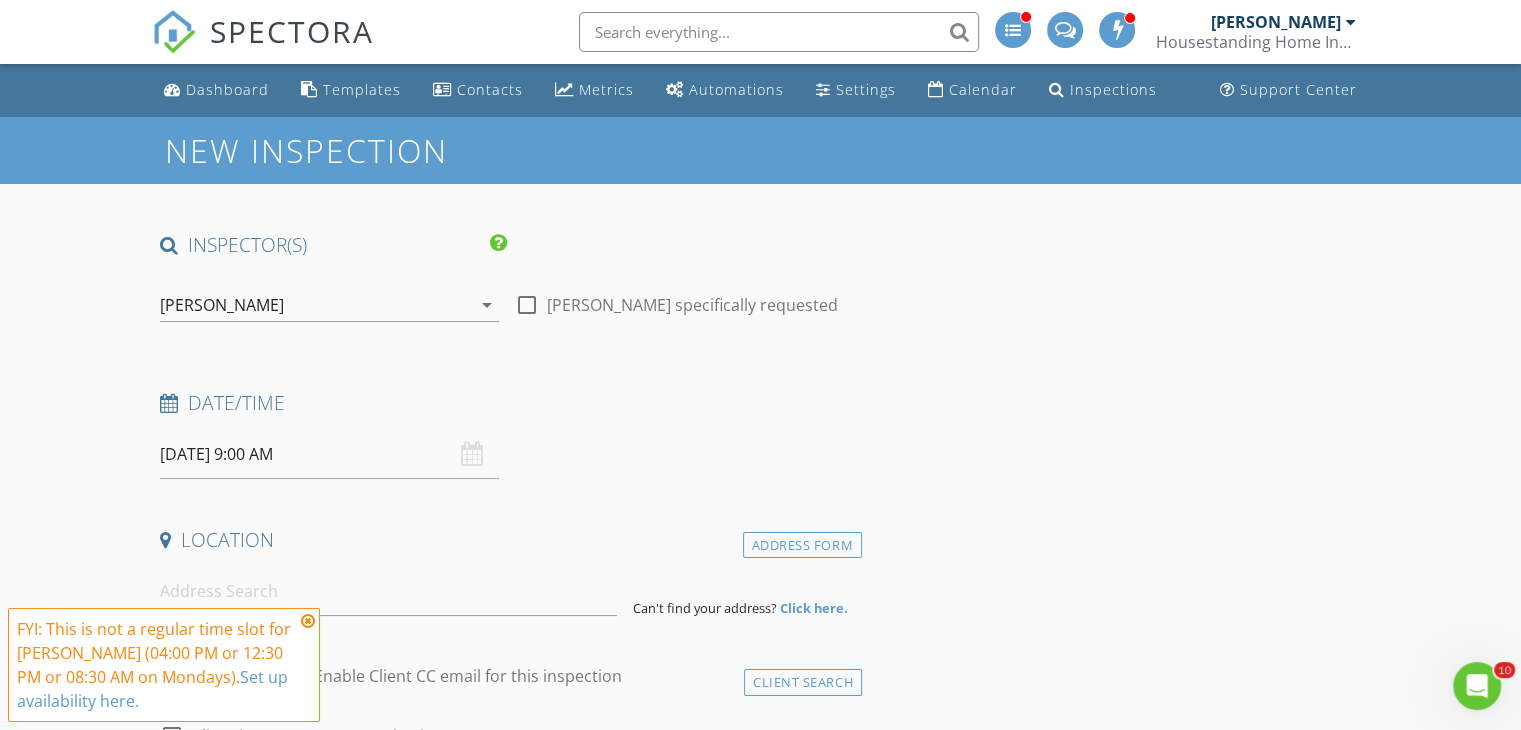 click at bounding box center (308, 621) 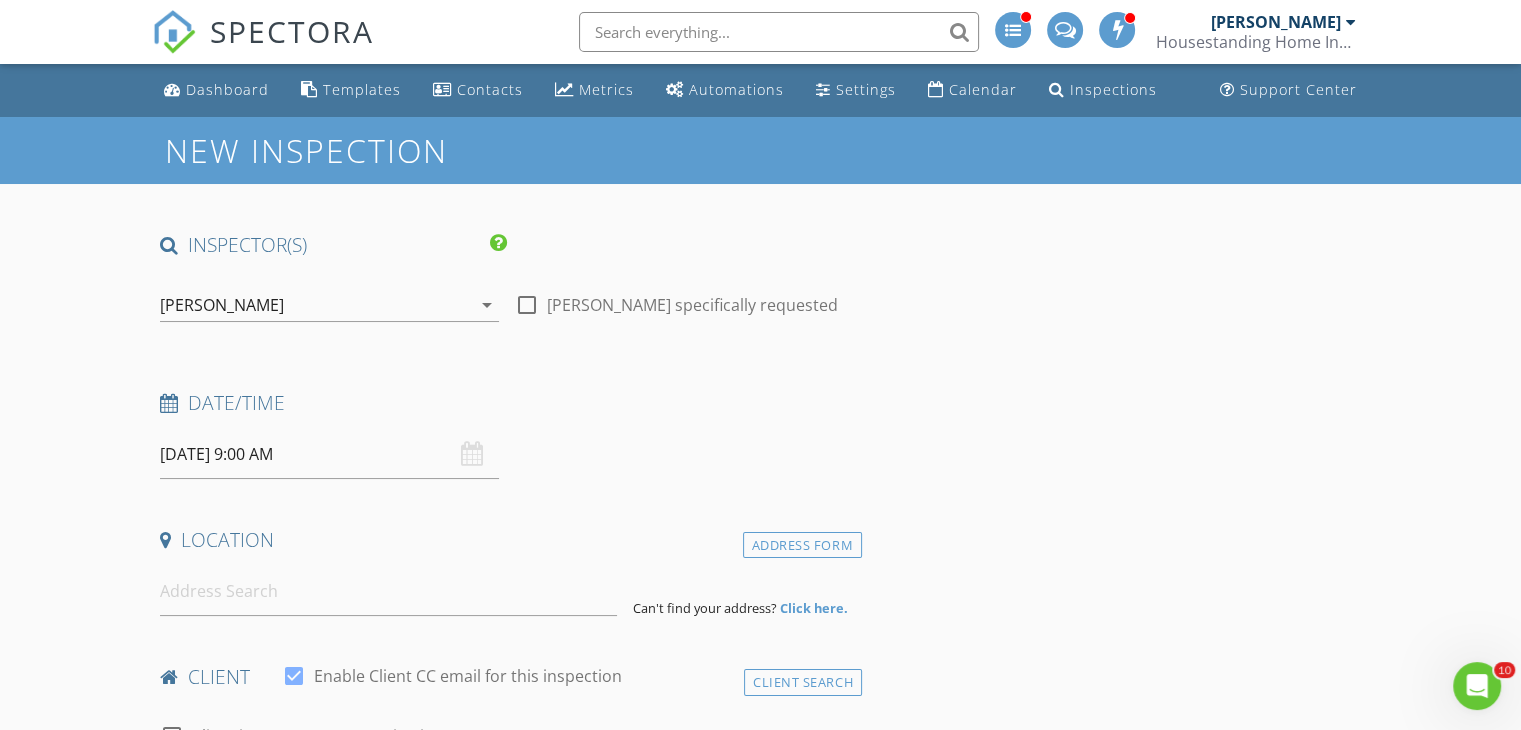 click on "07/14/2025 9:00 AM" at bounding box center [329, 454] 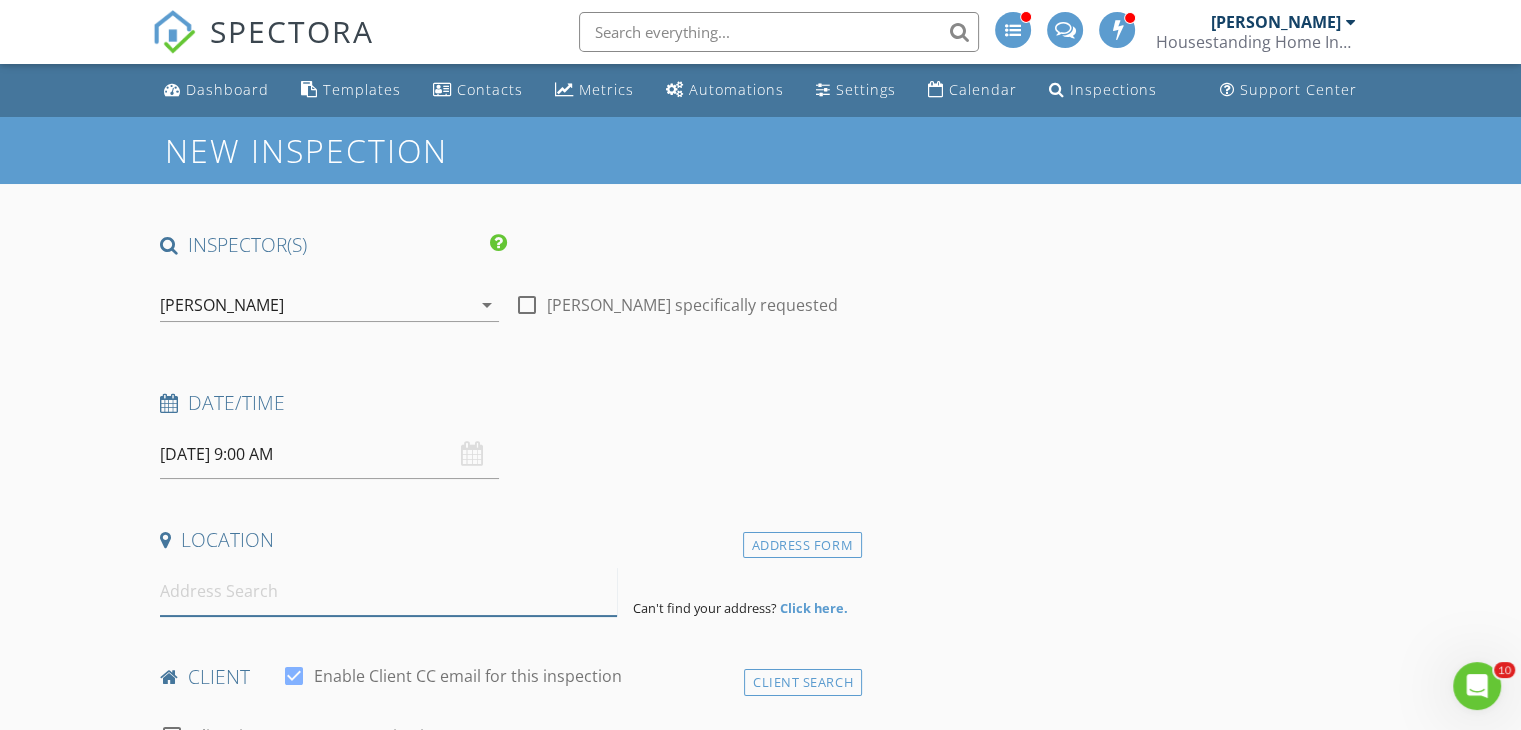 click at bounding box center (388, 591) 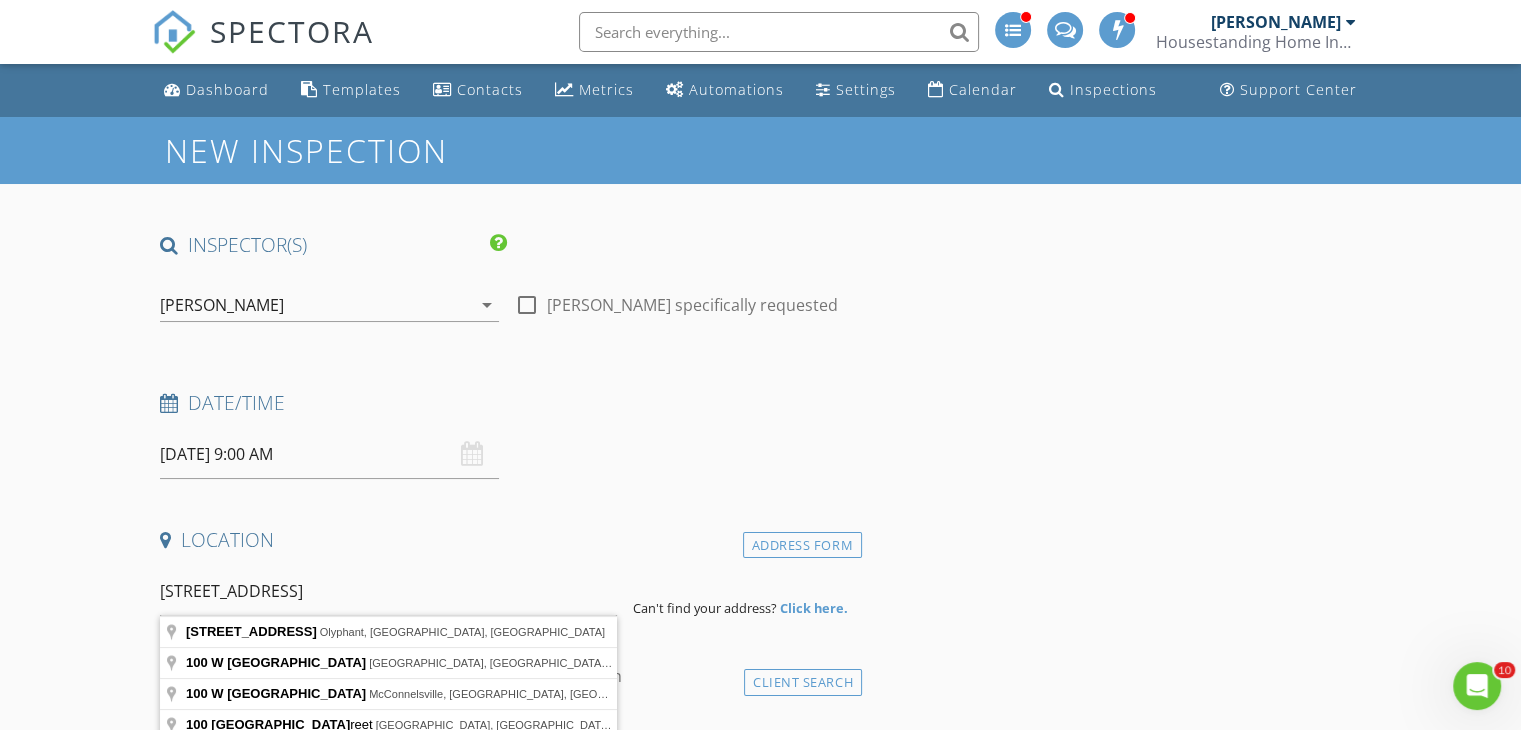 type on "100 W School St, Olyphant, PA, USA" 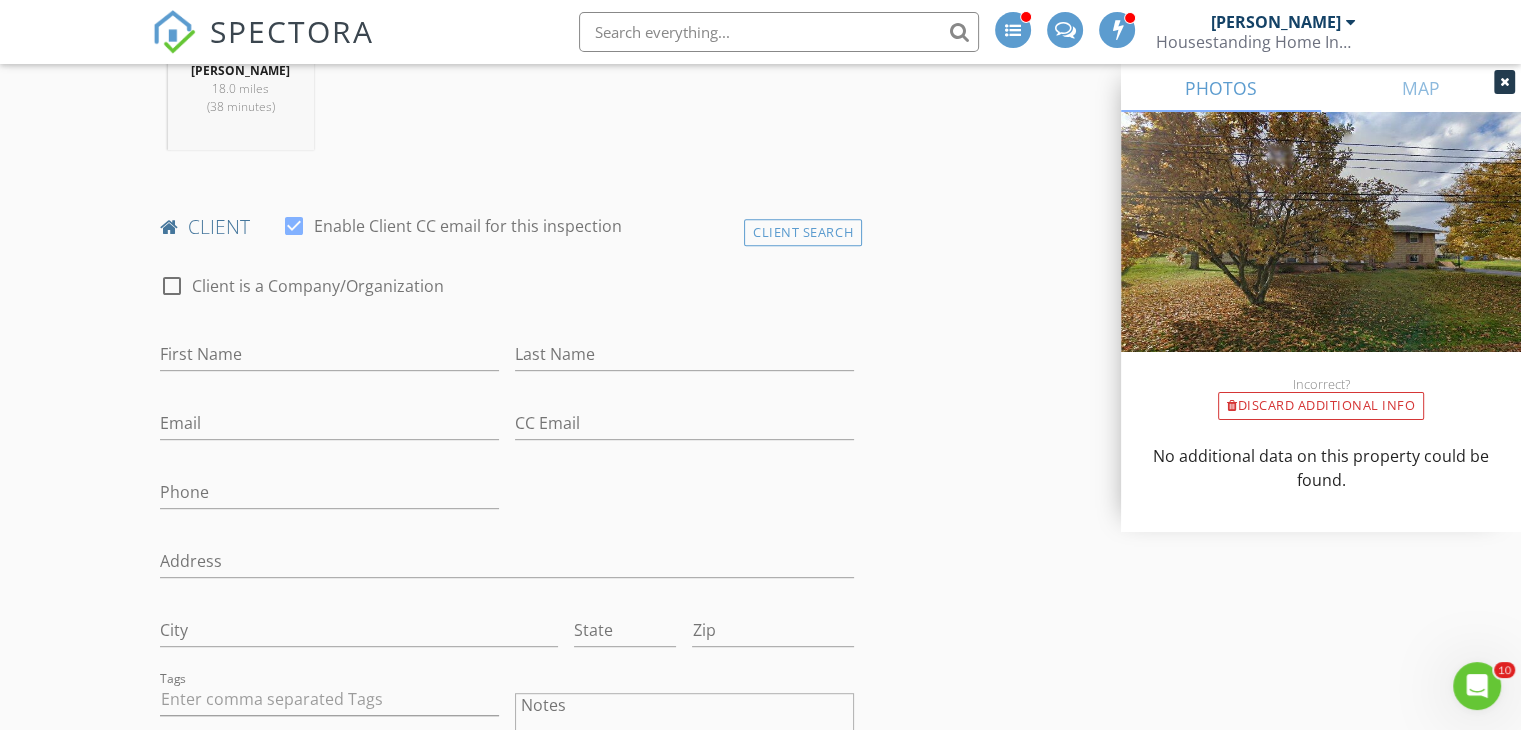 scroll, scrollTop: 878, scrollLeft: 0, axis: vertical 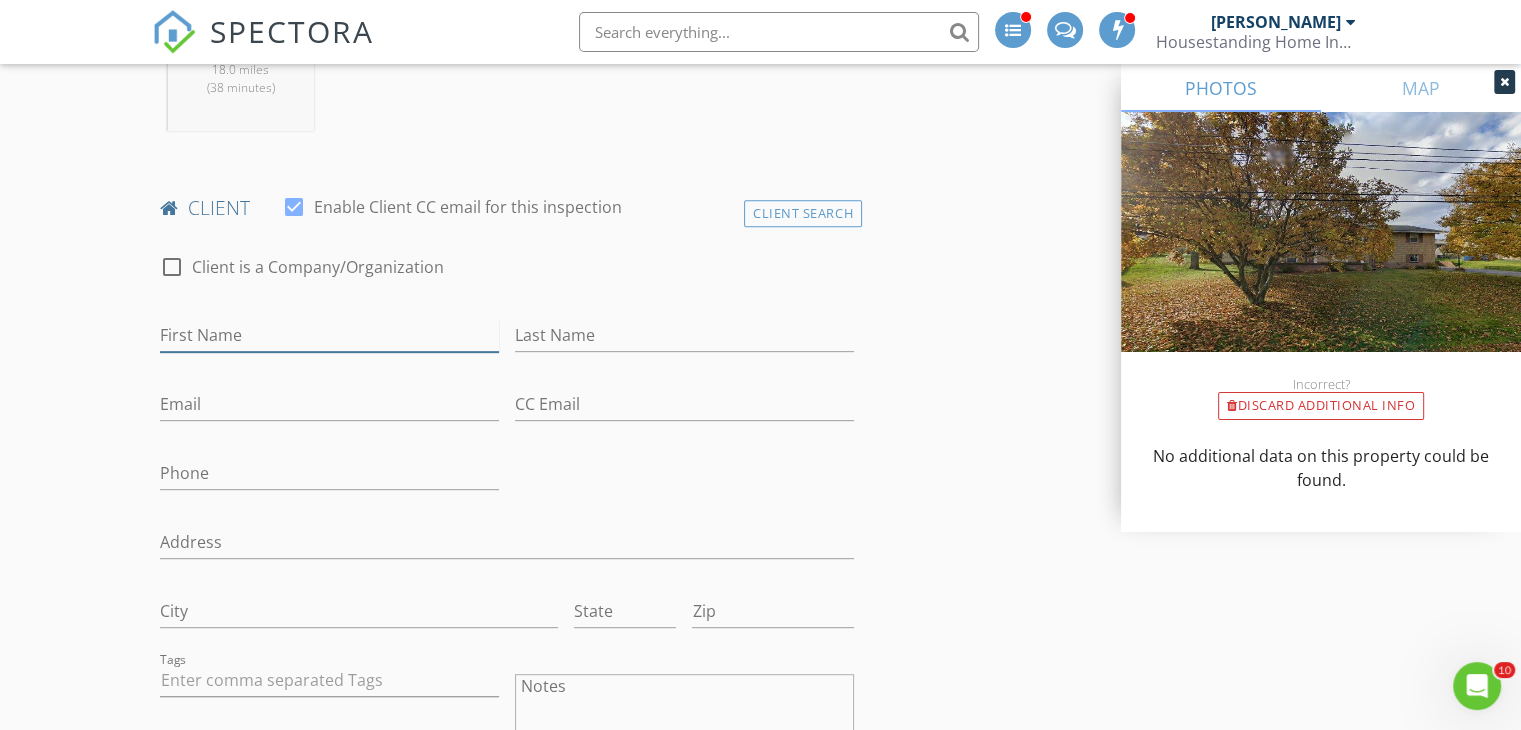 click on "First Name" at bounding box center [329, 335] 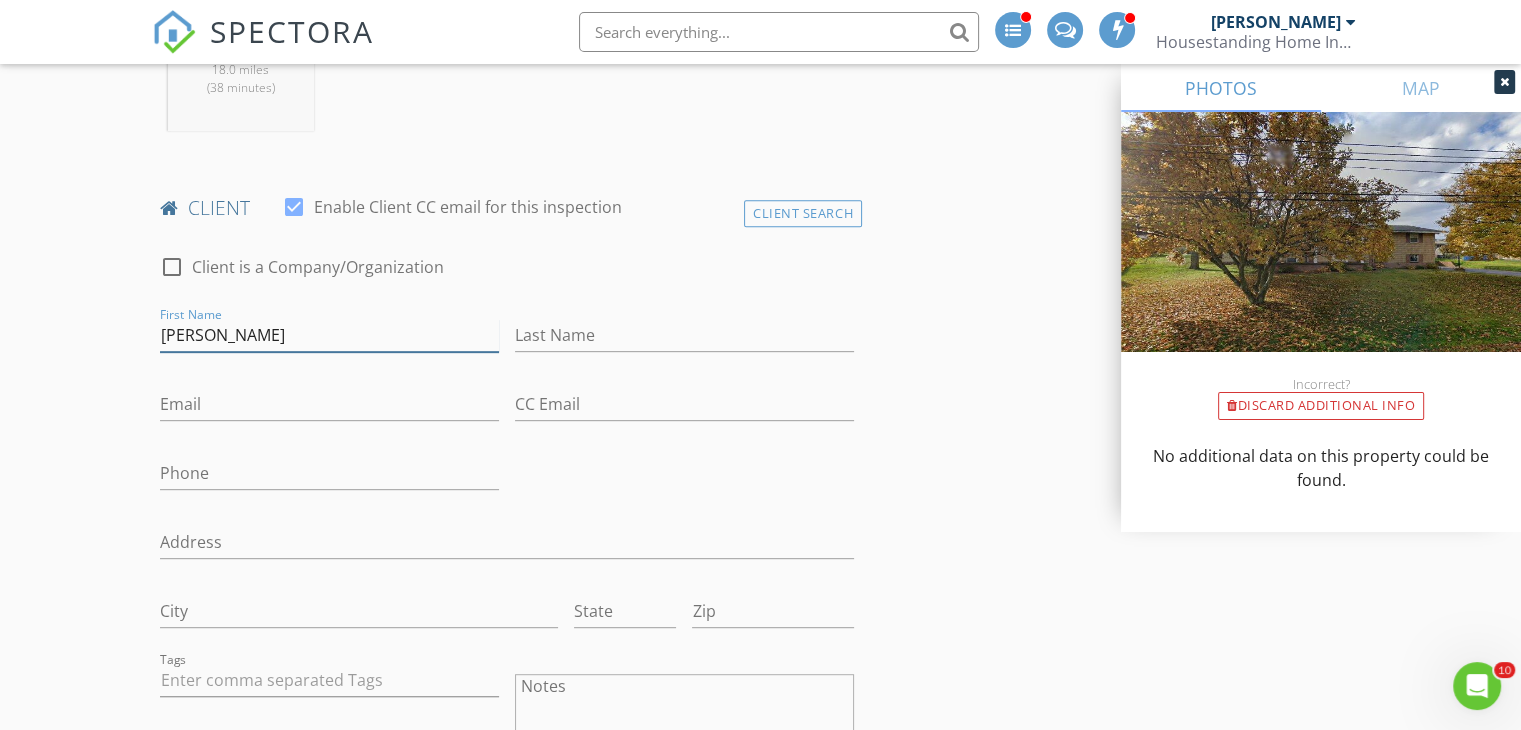type on "Jeff" 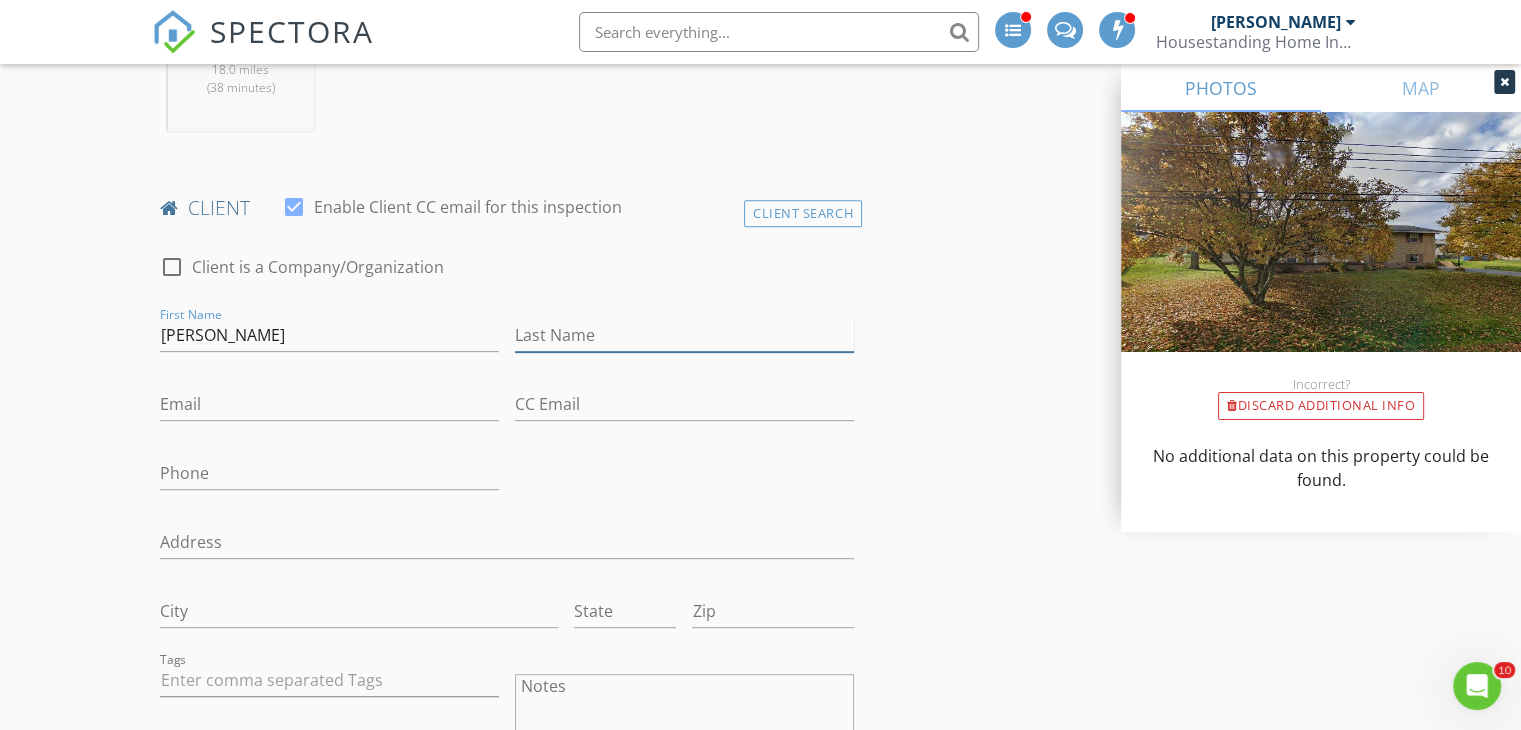 click on "Last Name" at bounding box center [684, 335] 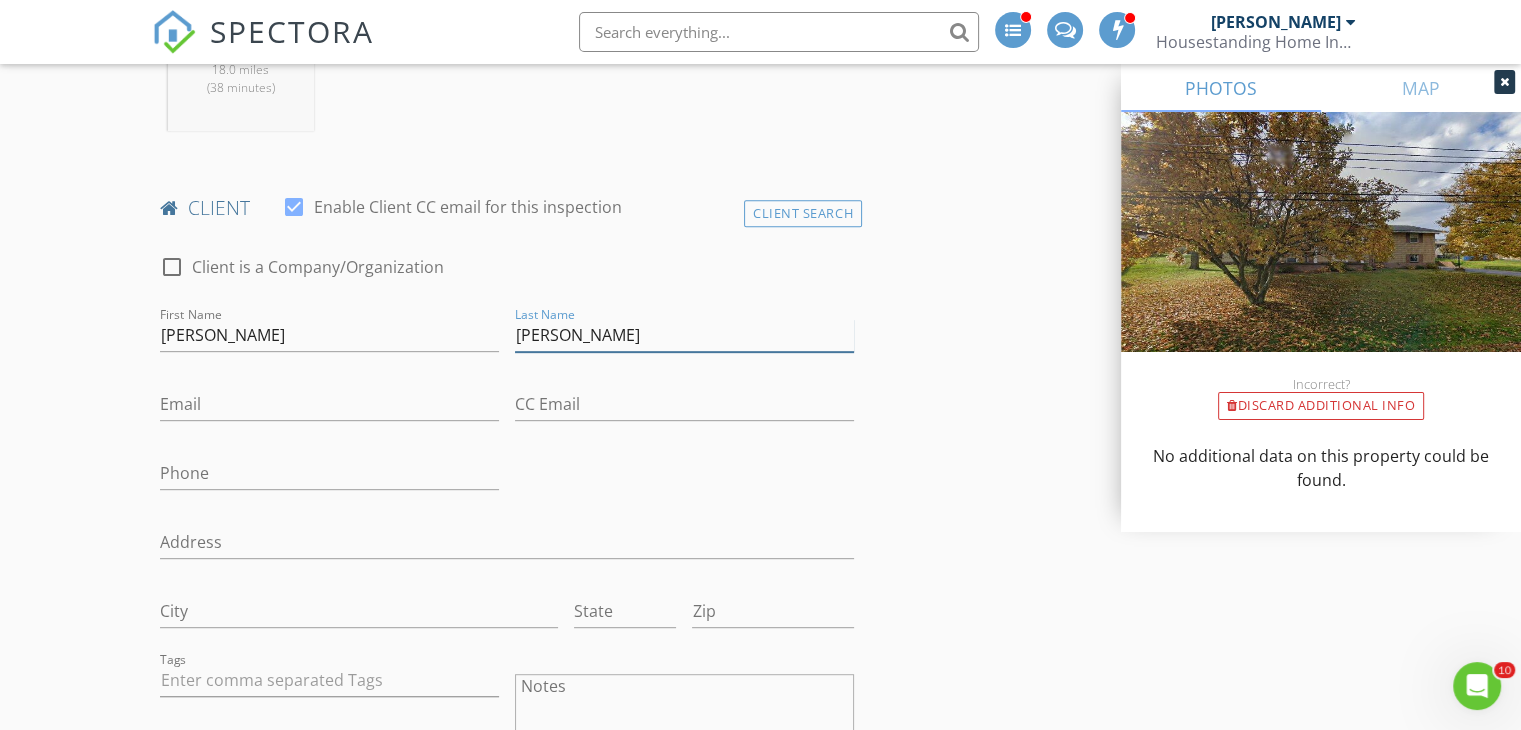 type on "McHale" 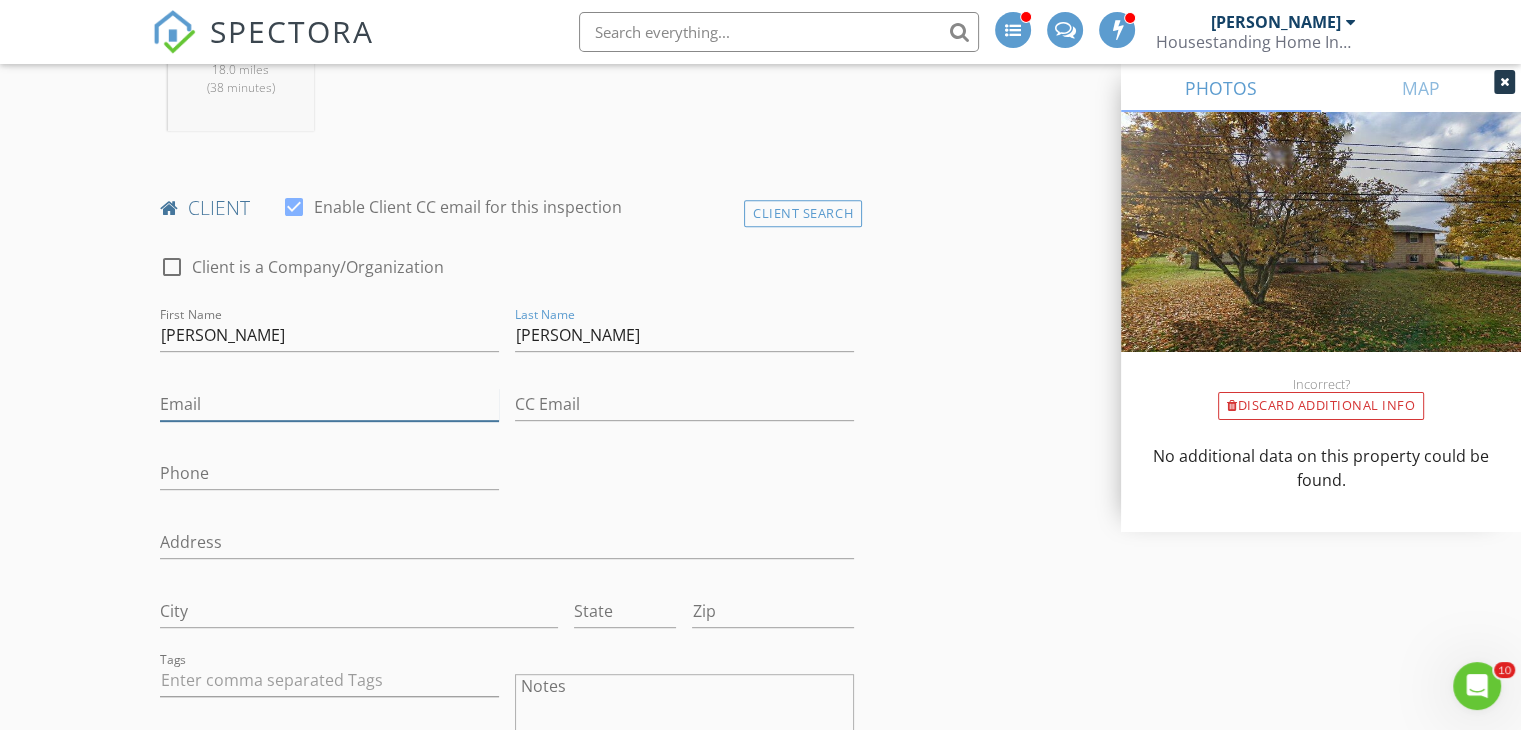 click on "Email" at bounding box center (329, 404) 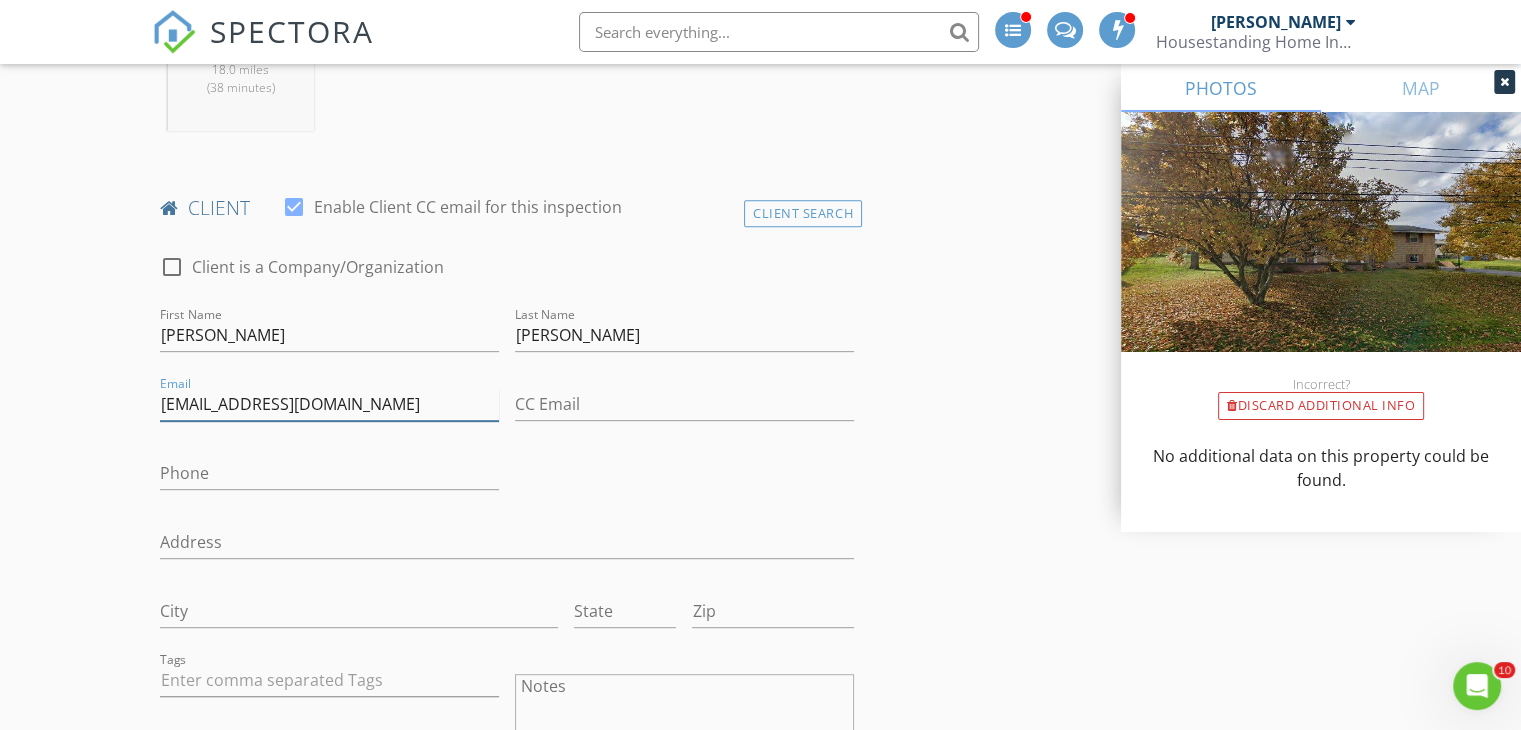 type on "jpm195@hotmail.com" 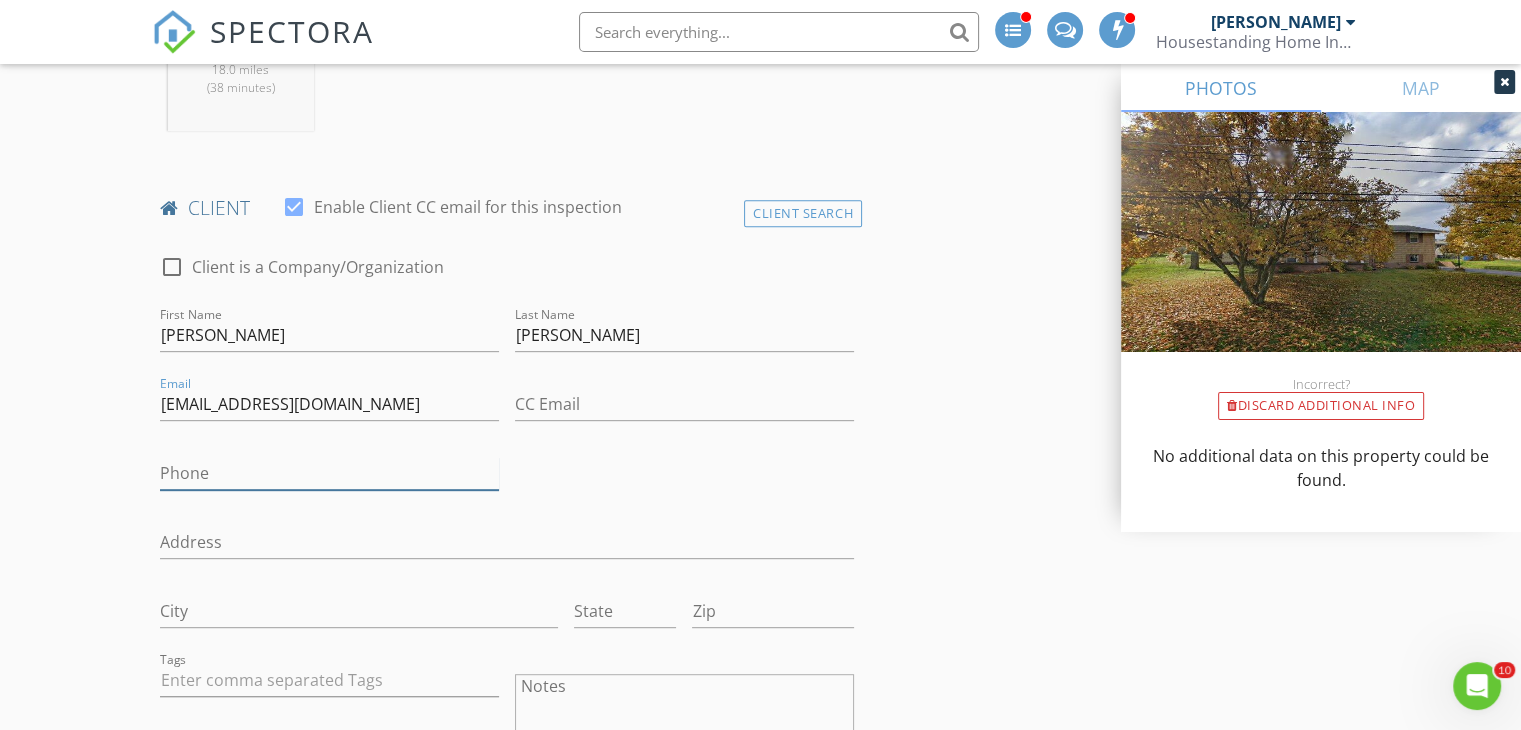 click on "Phone" at bounding box center [329, 473] 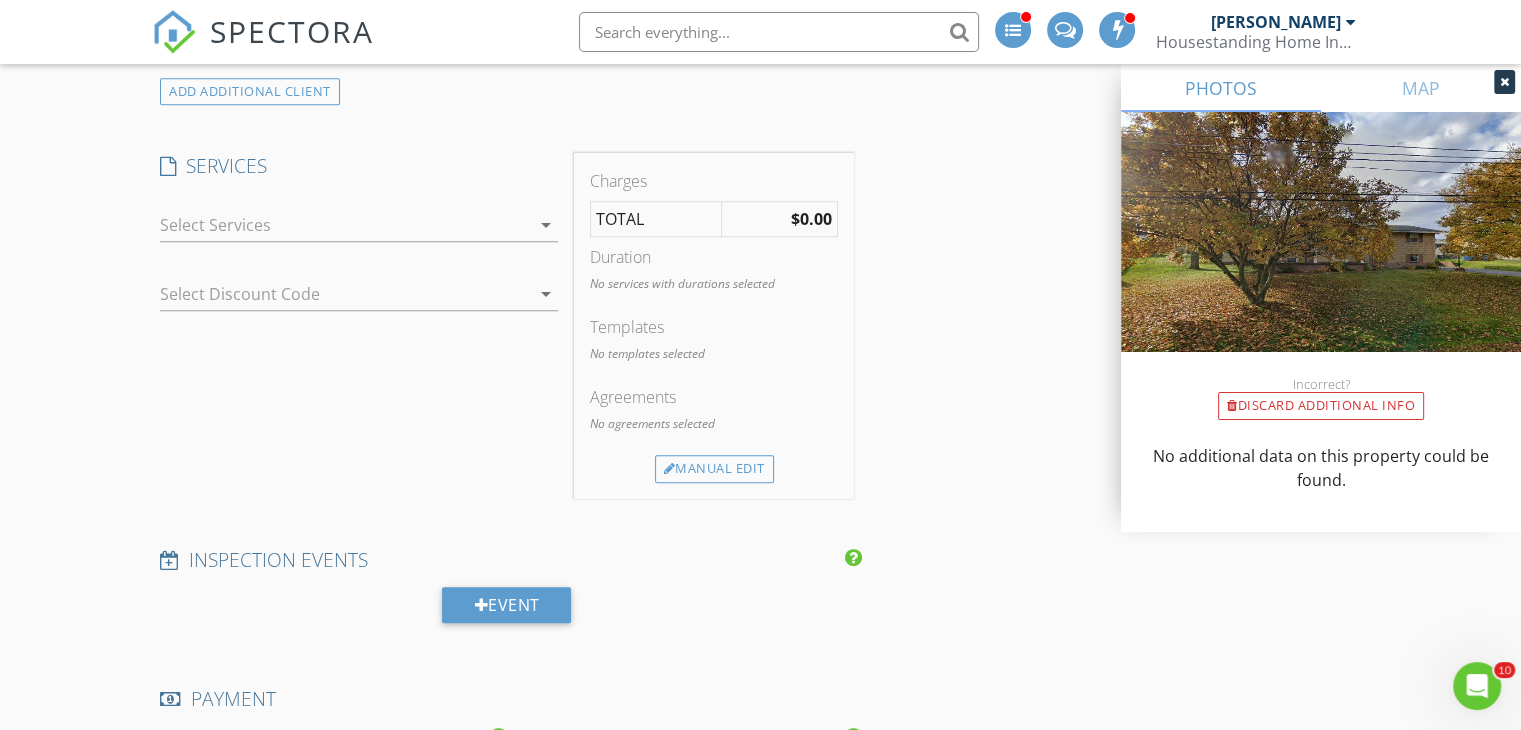 scroll, scrollTop: 1770, scrollLeft: 0, axis: vertical 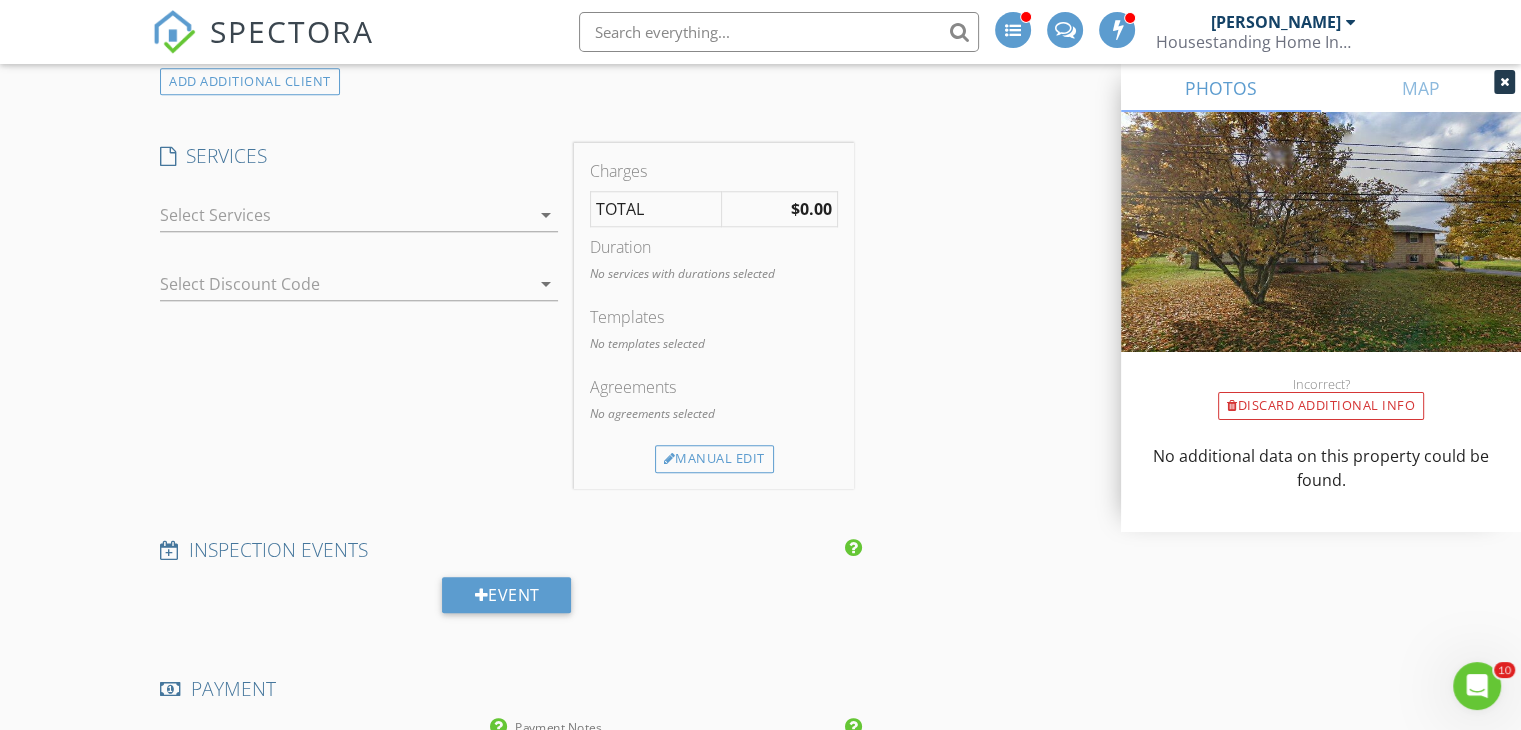 type on "267-312-3665" 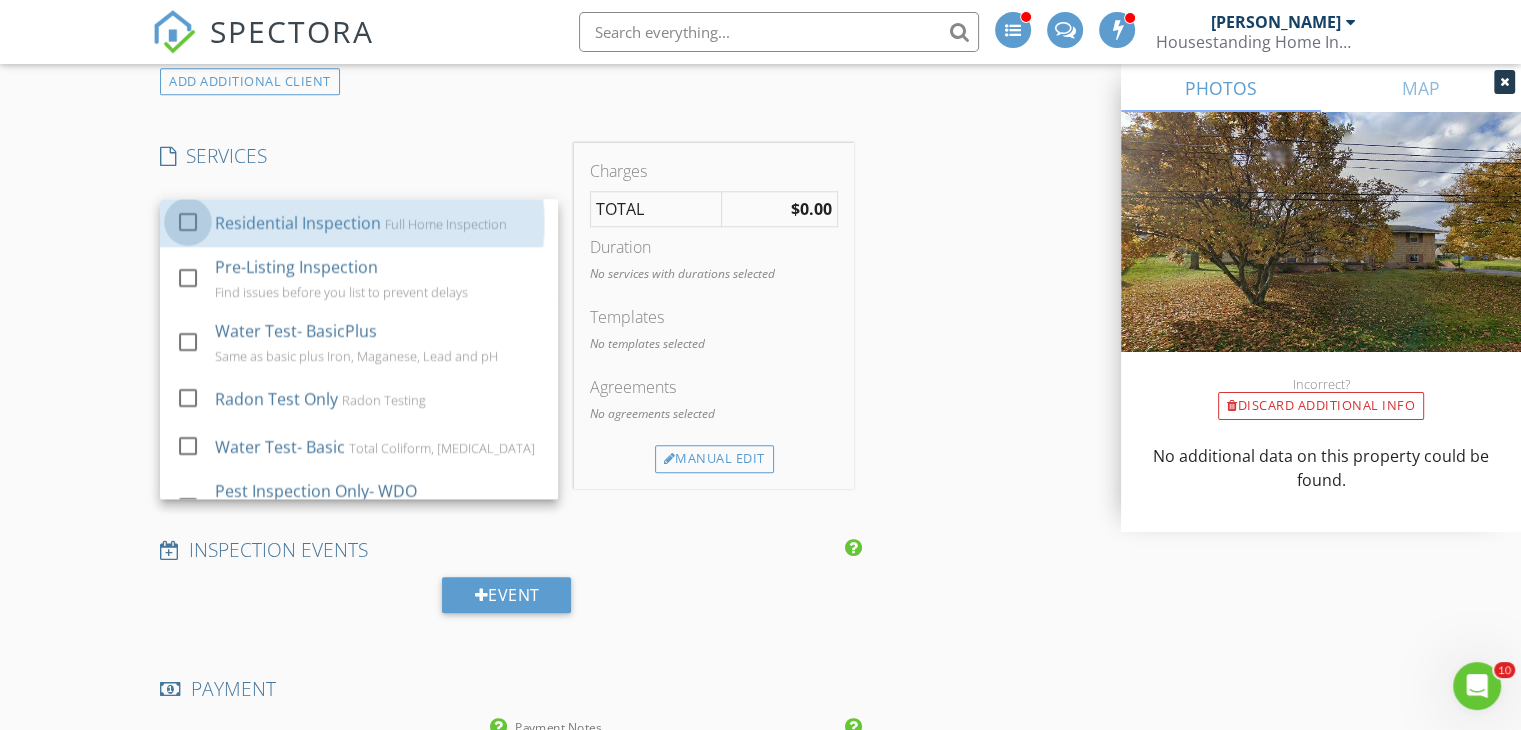 click at bounding box center (188, 222) 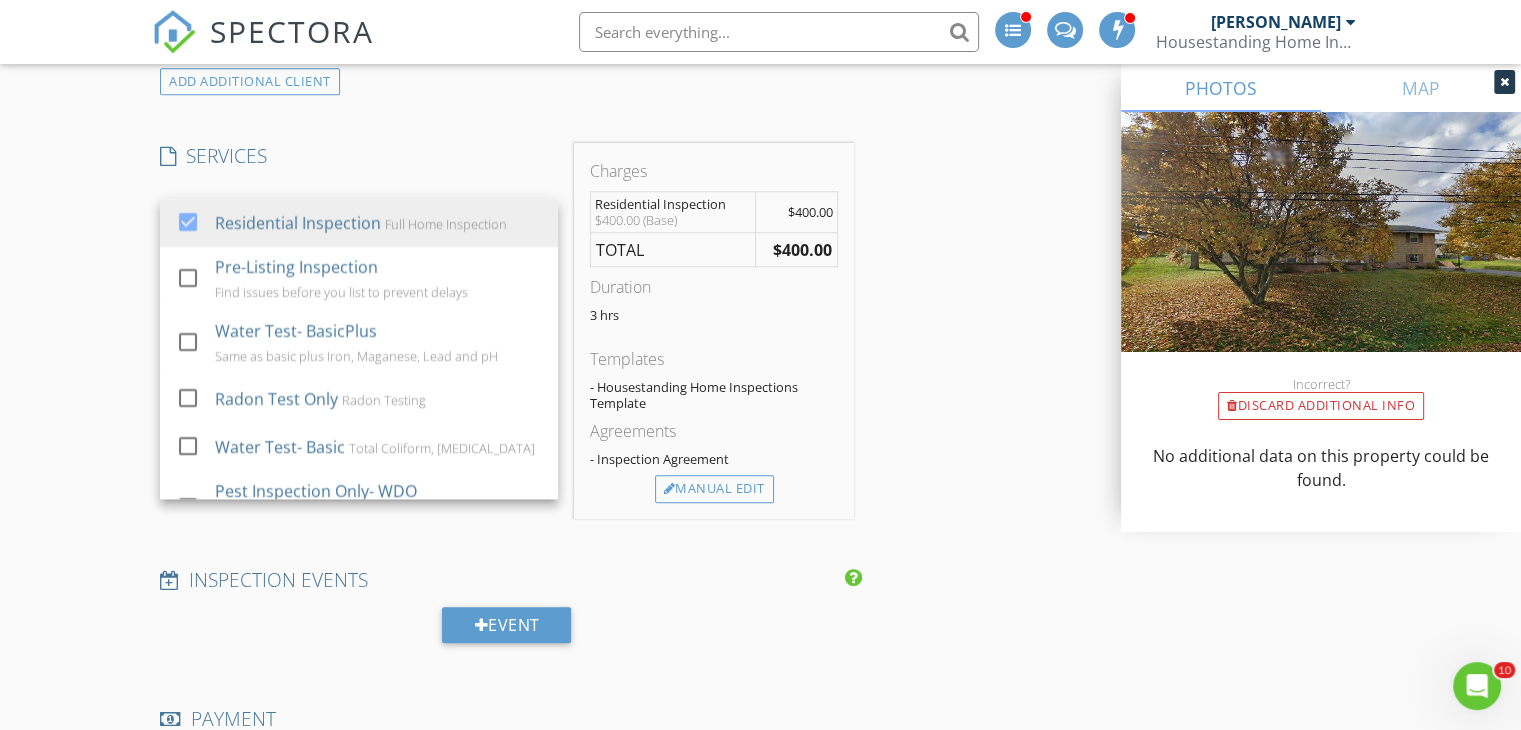 click at bounding box center [188, 398] 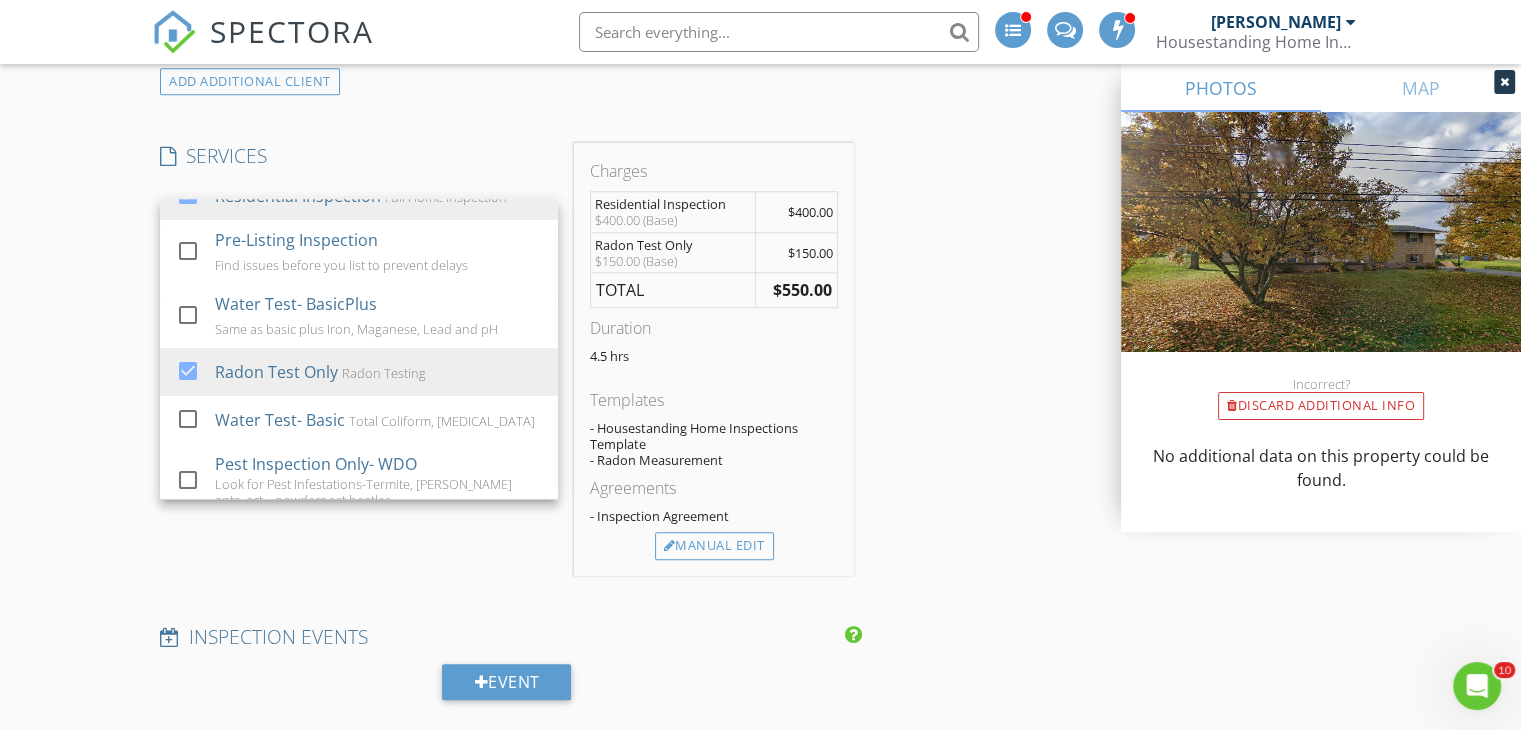 scroll, scrollTop: 40, scrollLeft: 0, axis: vertical 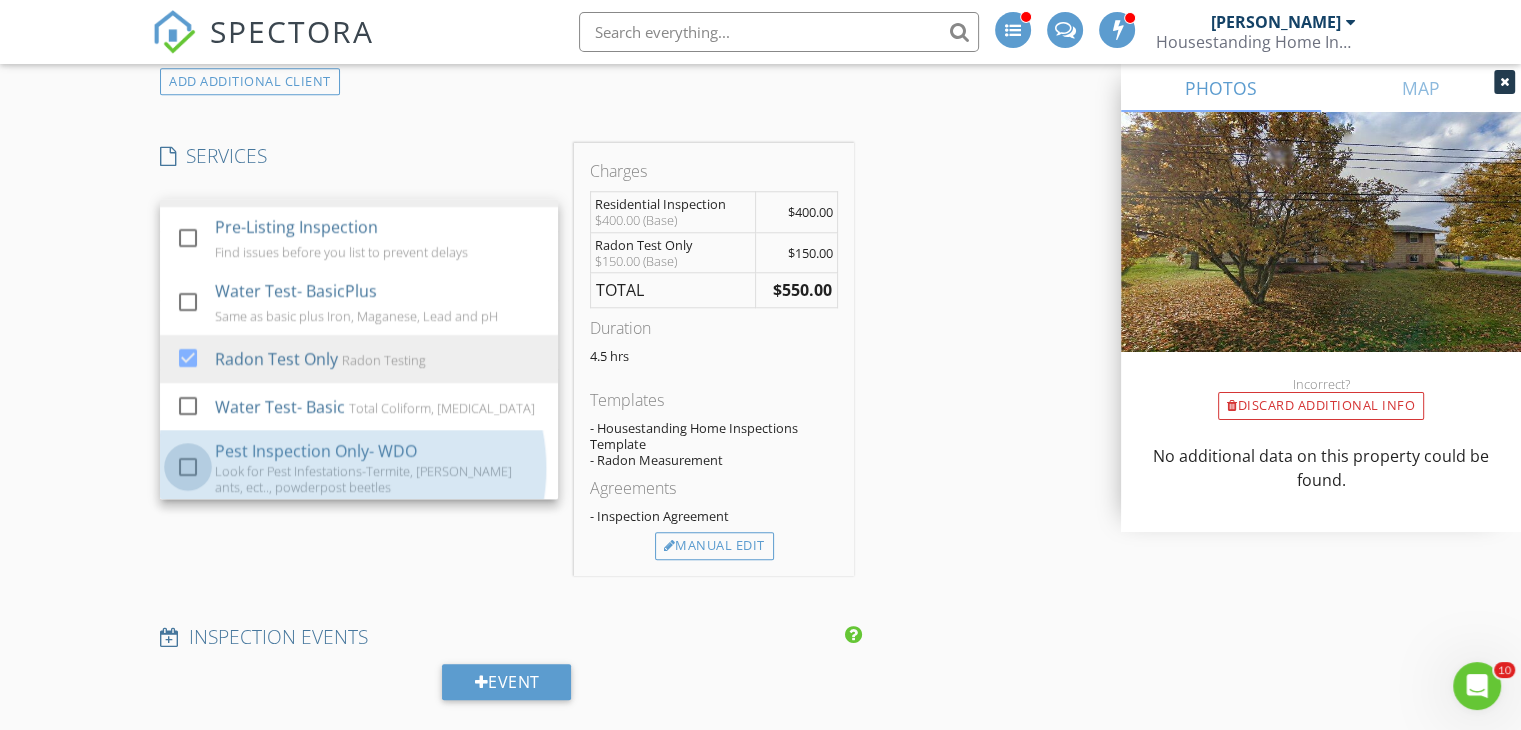click at bounding box center [188, 467] 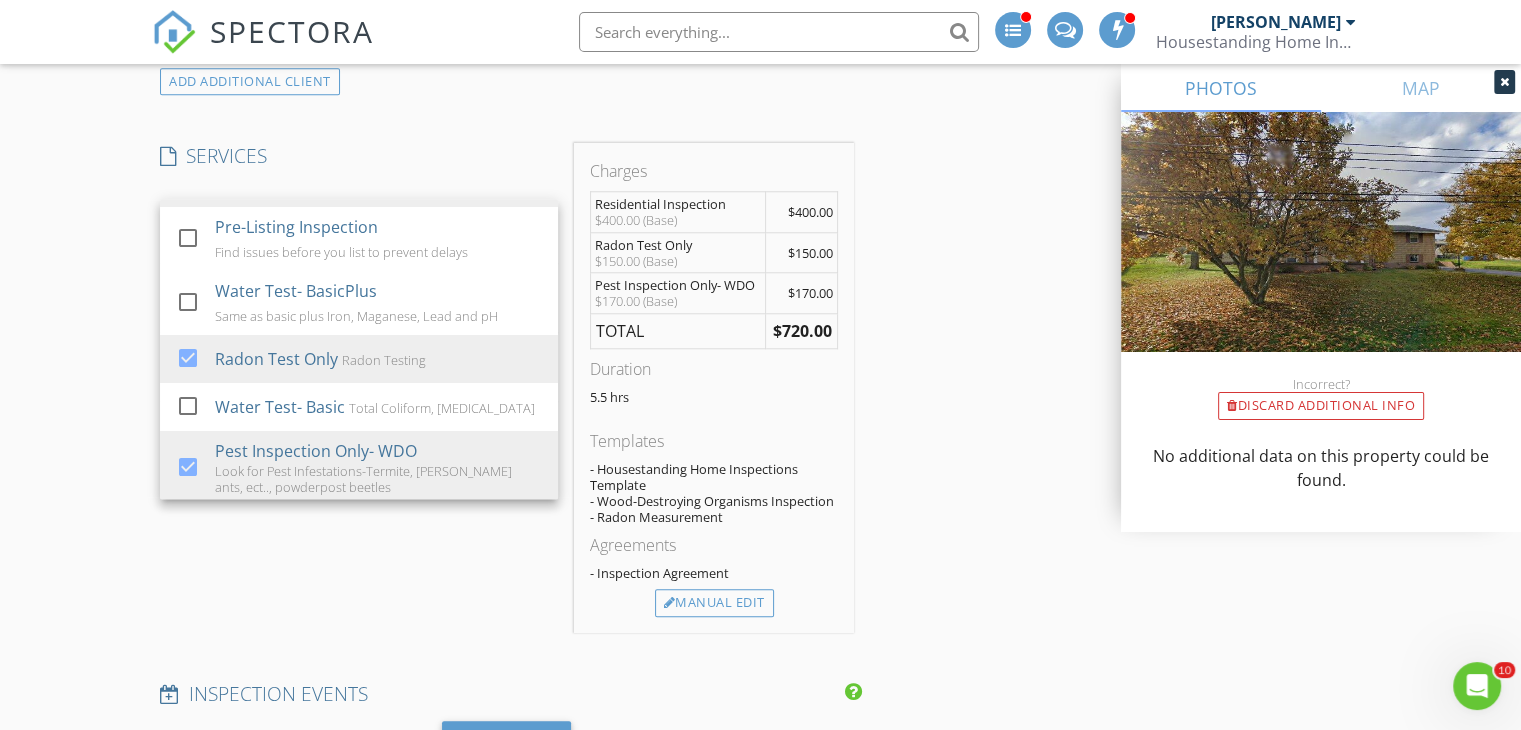 click on "Manual Edit" at bounding box center [714, 603] 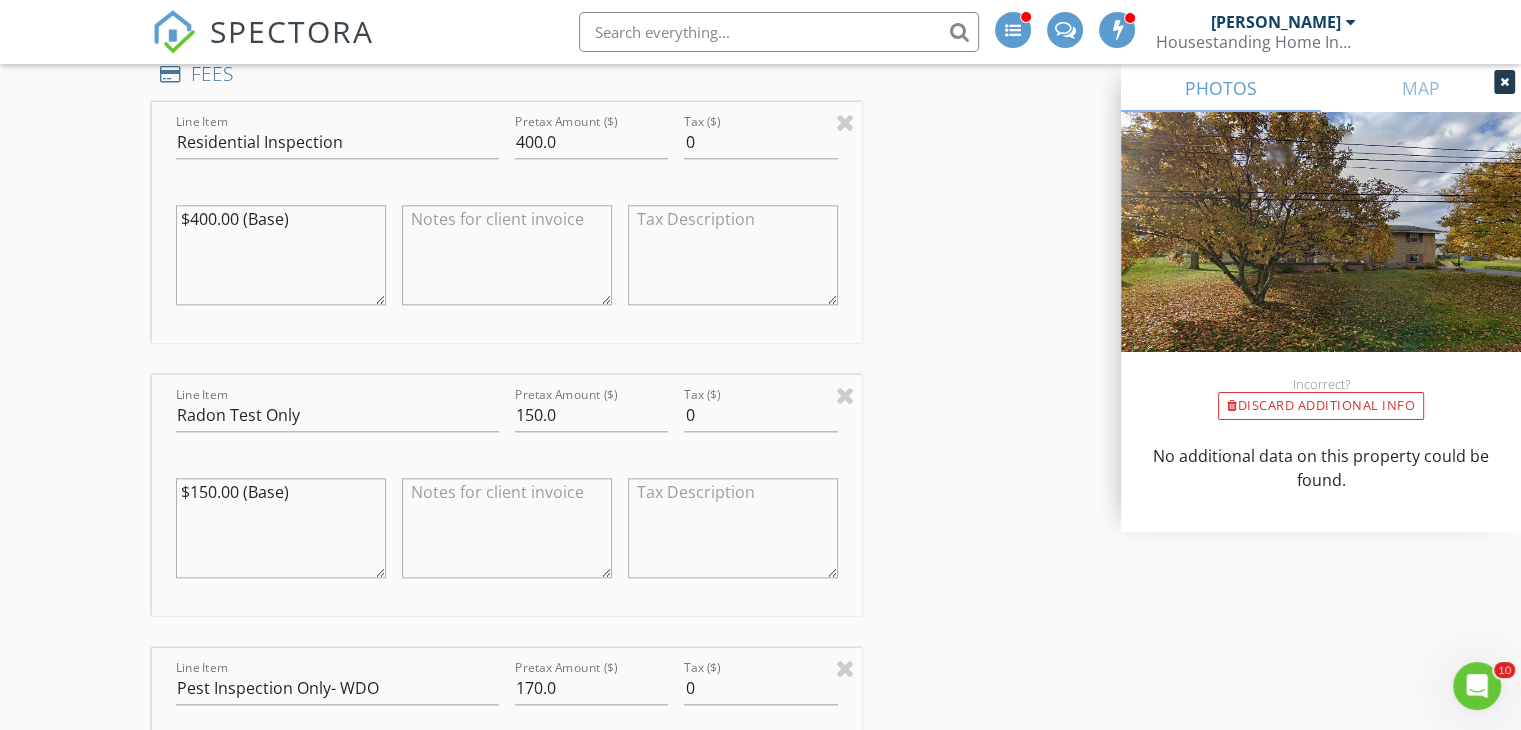 scroll, scrollTop: 2115, scrollLeft: 0, axis: vertical 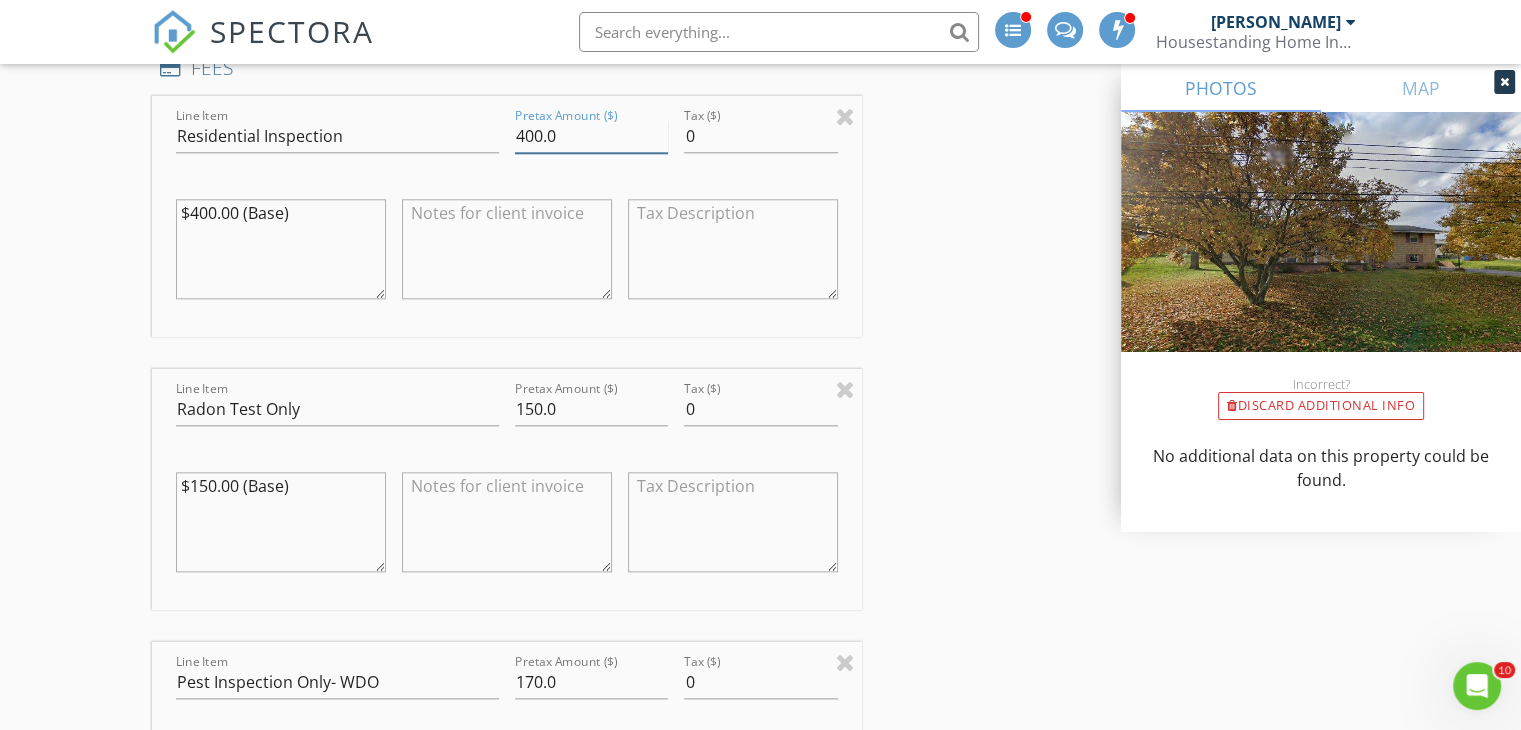 click on "400.0" at bounding box center [591, 136] 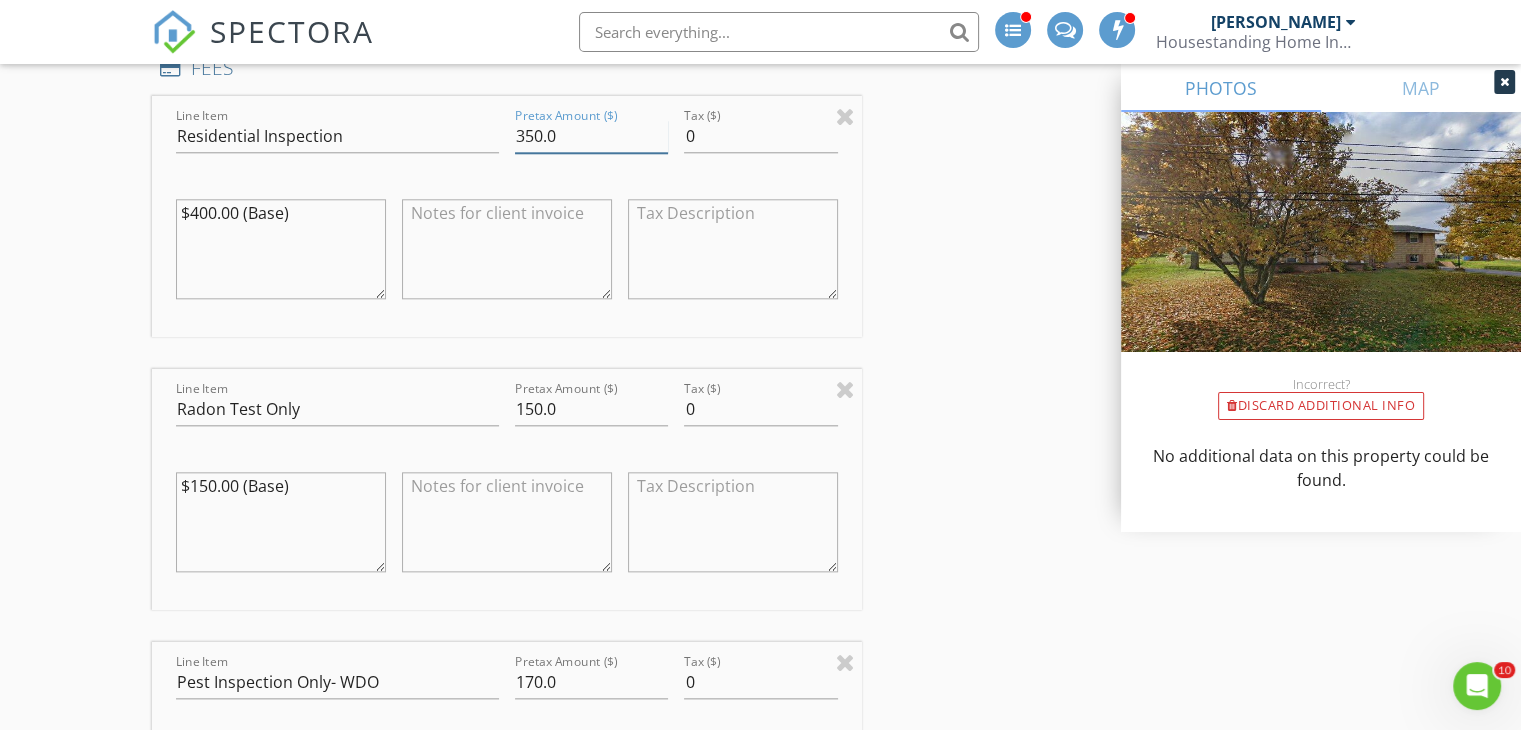type on "350.0" 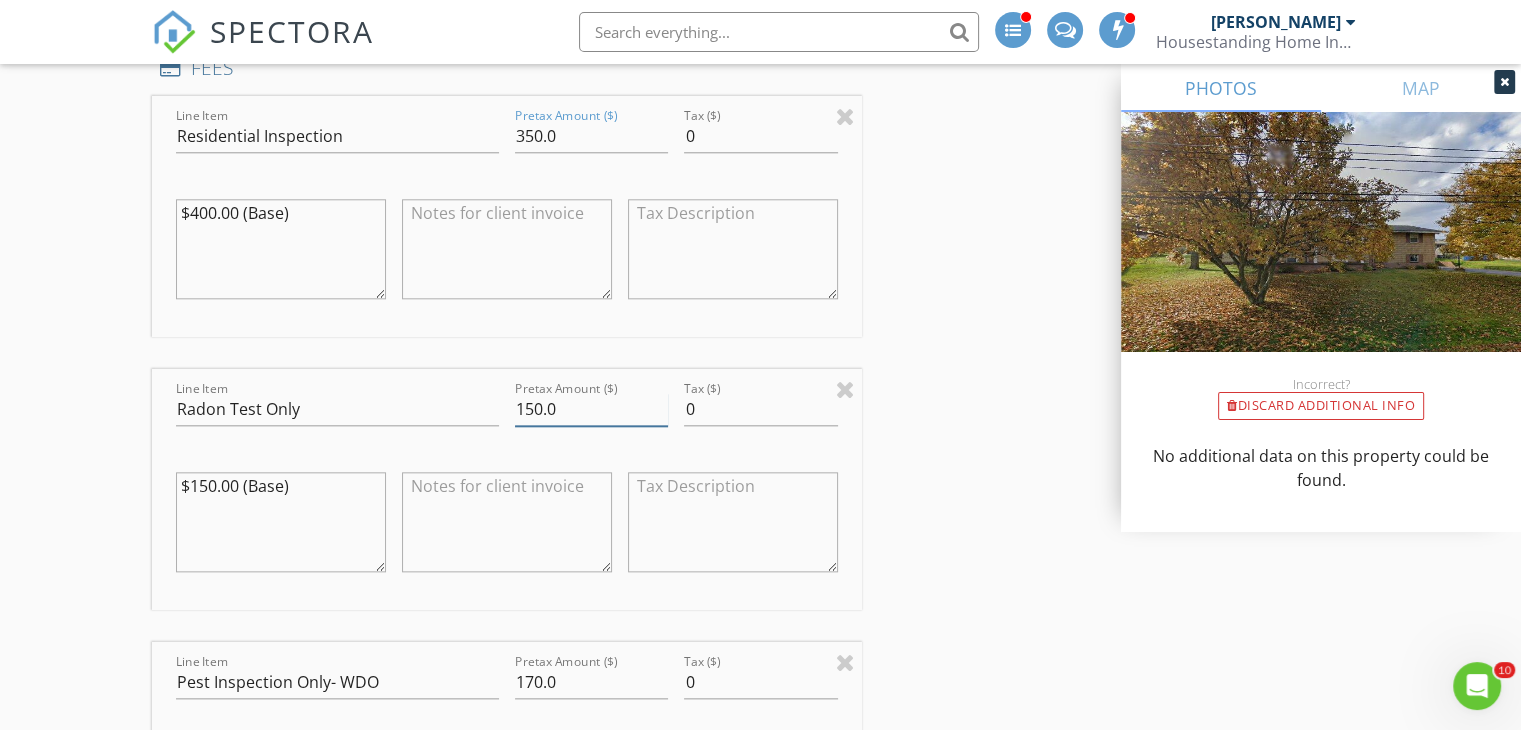 click on "150.0" at bounding box center (591, 409) 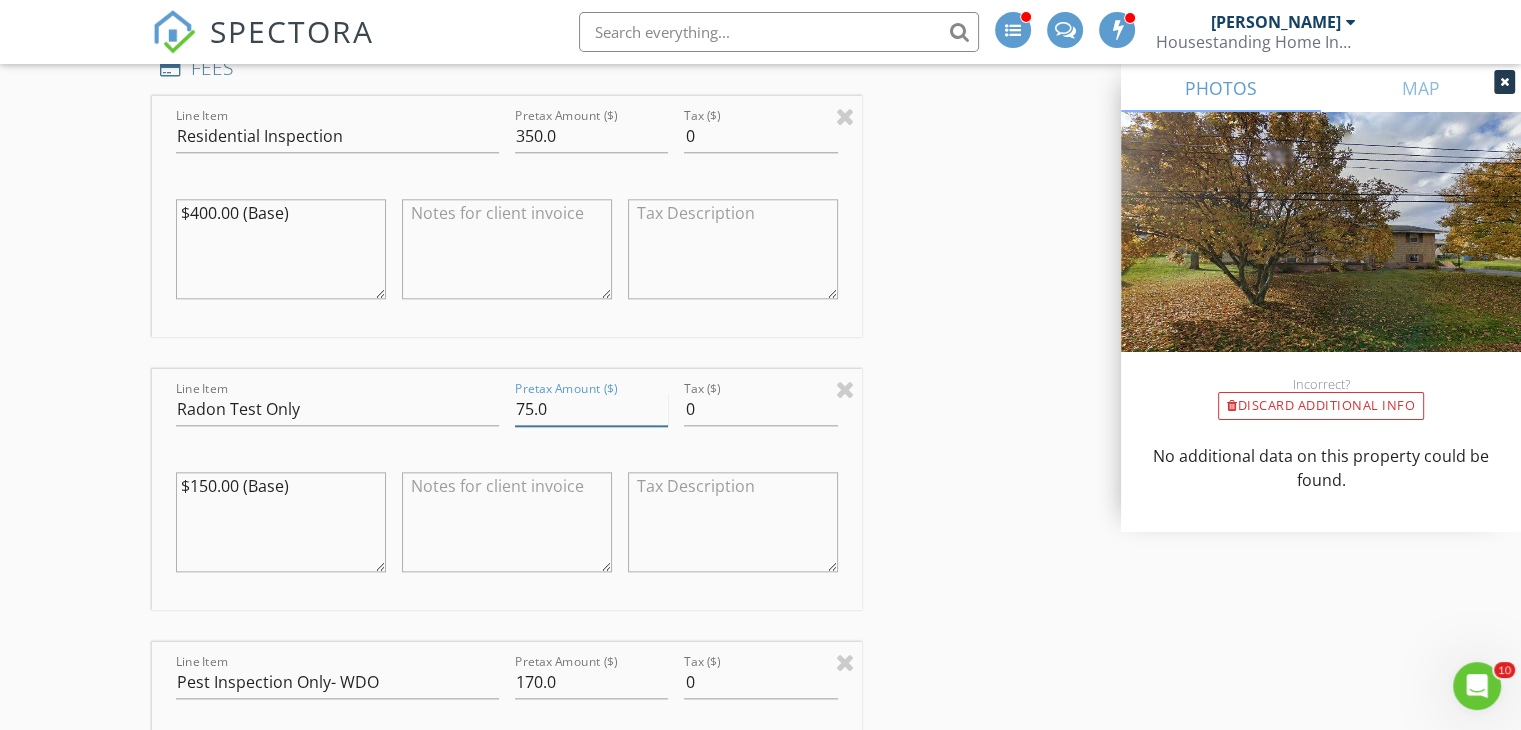 type on "75.0" 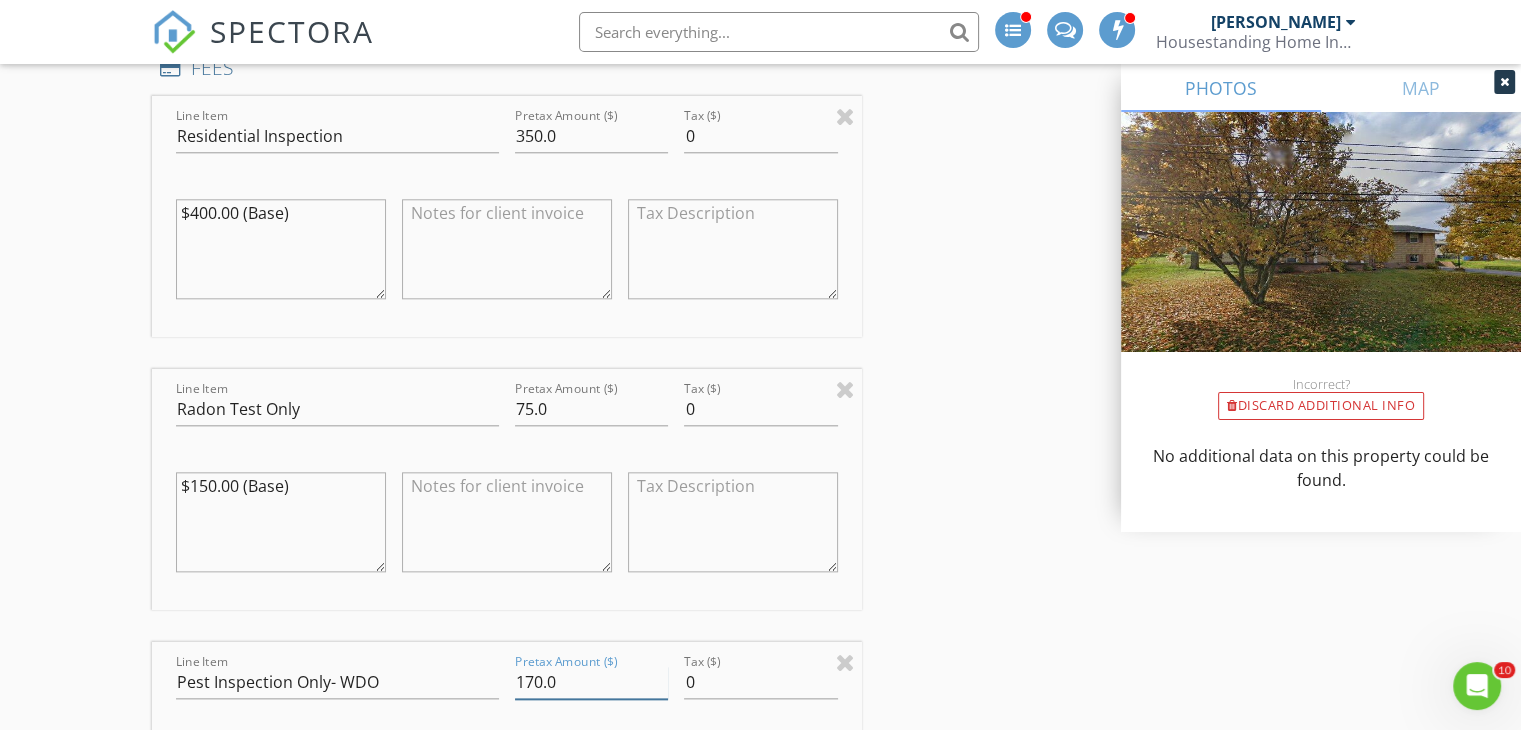 click on "170.0" at bounding box center [591, 682] 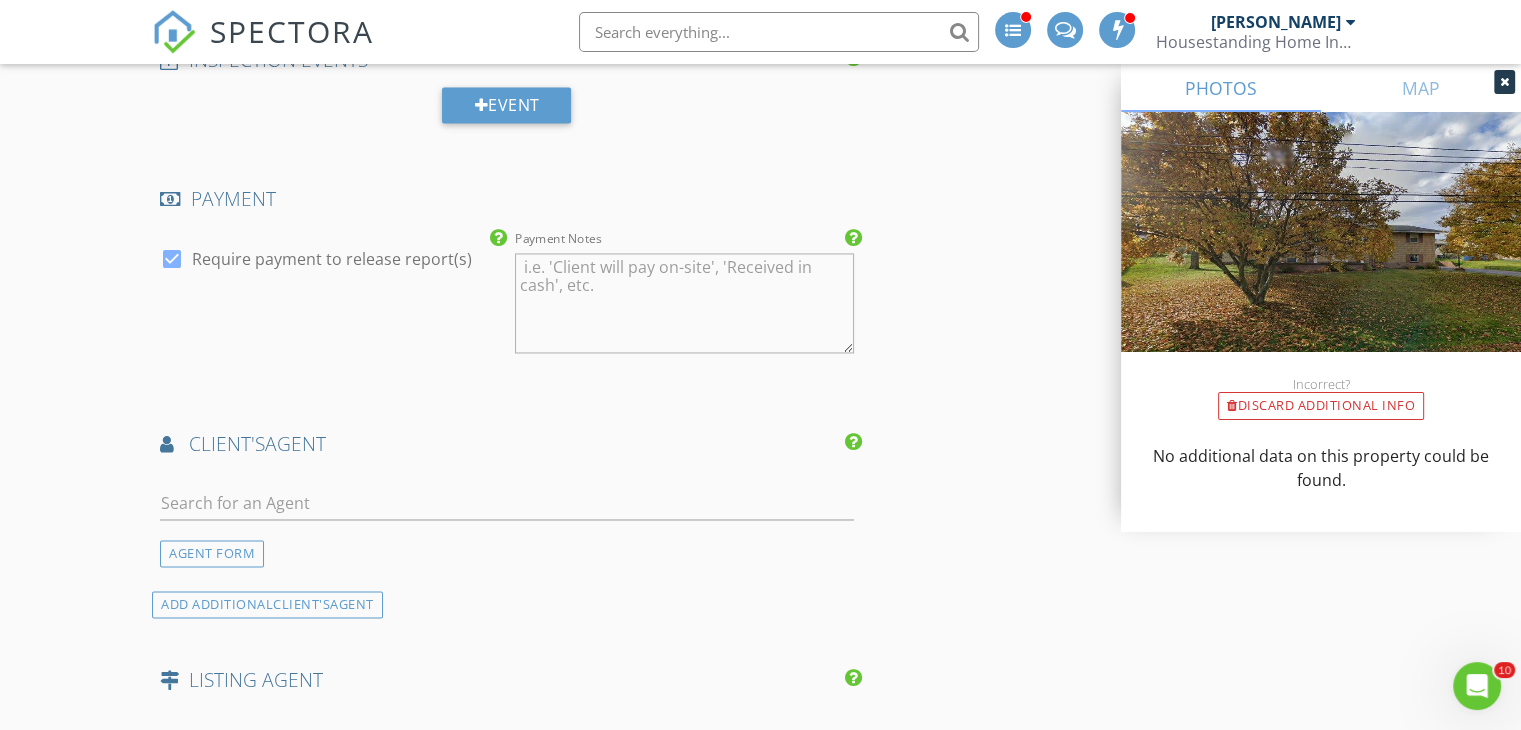 scroll, scrollTop: 3164, scrollLeft: 0, axis: vertical 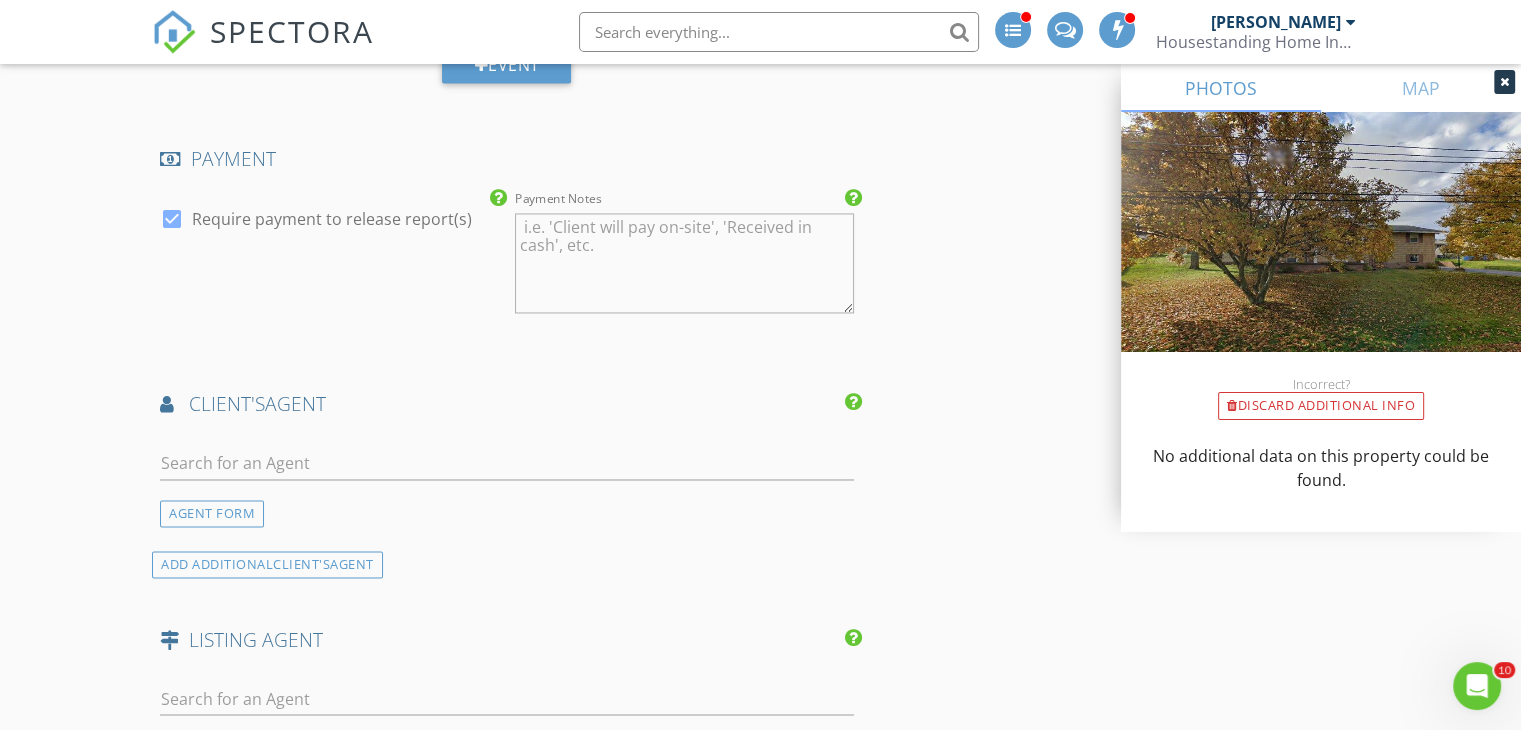 type on "75.0" 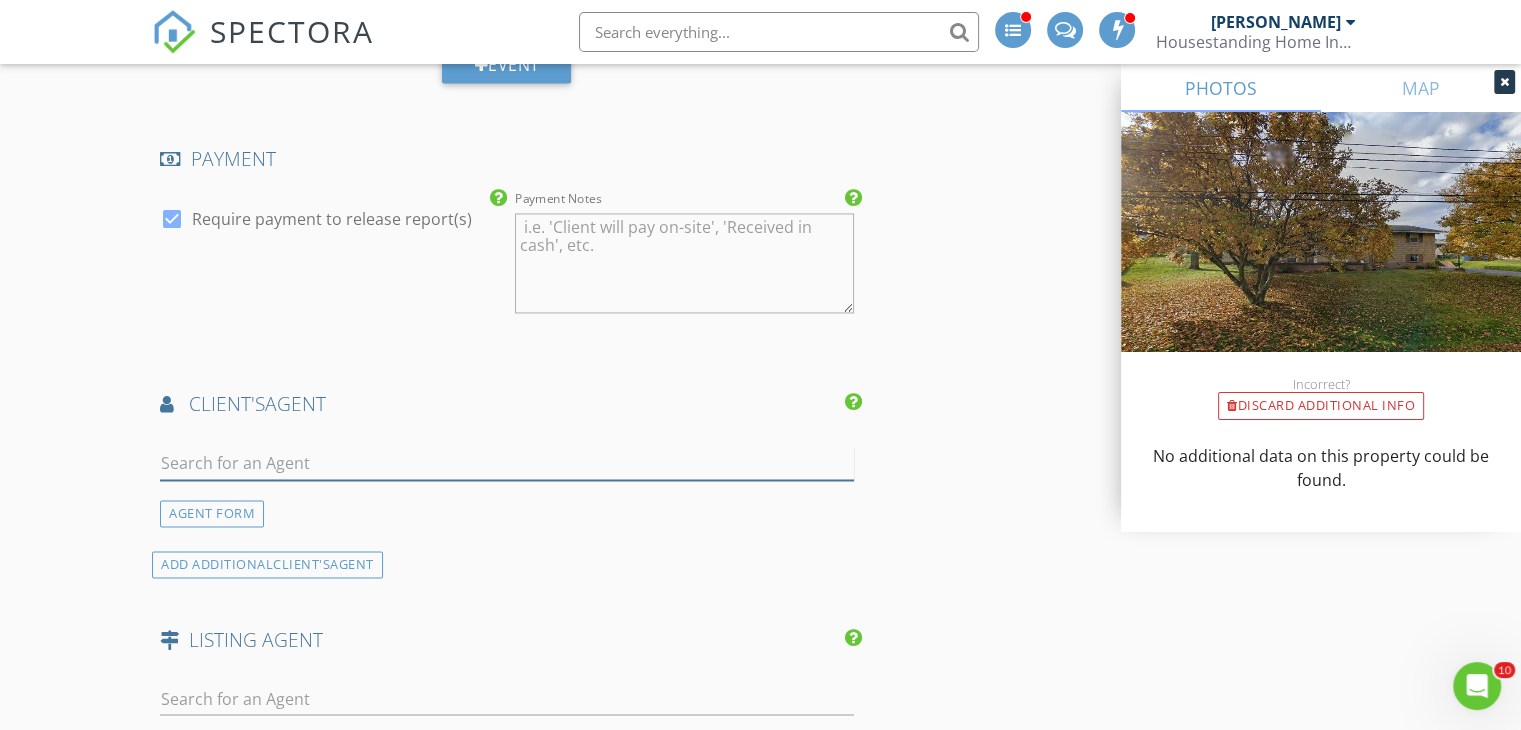 click at bounding box center (507, 463) 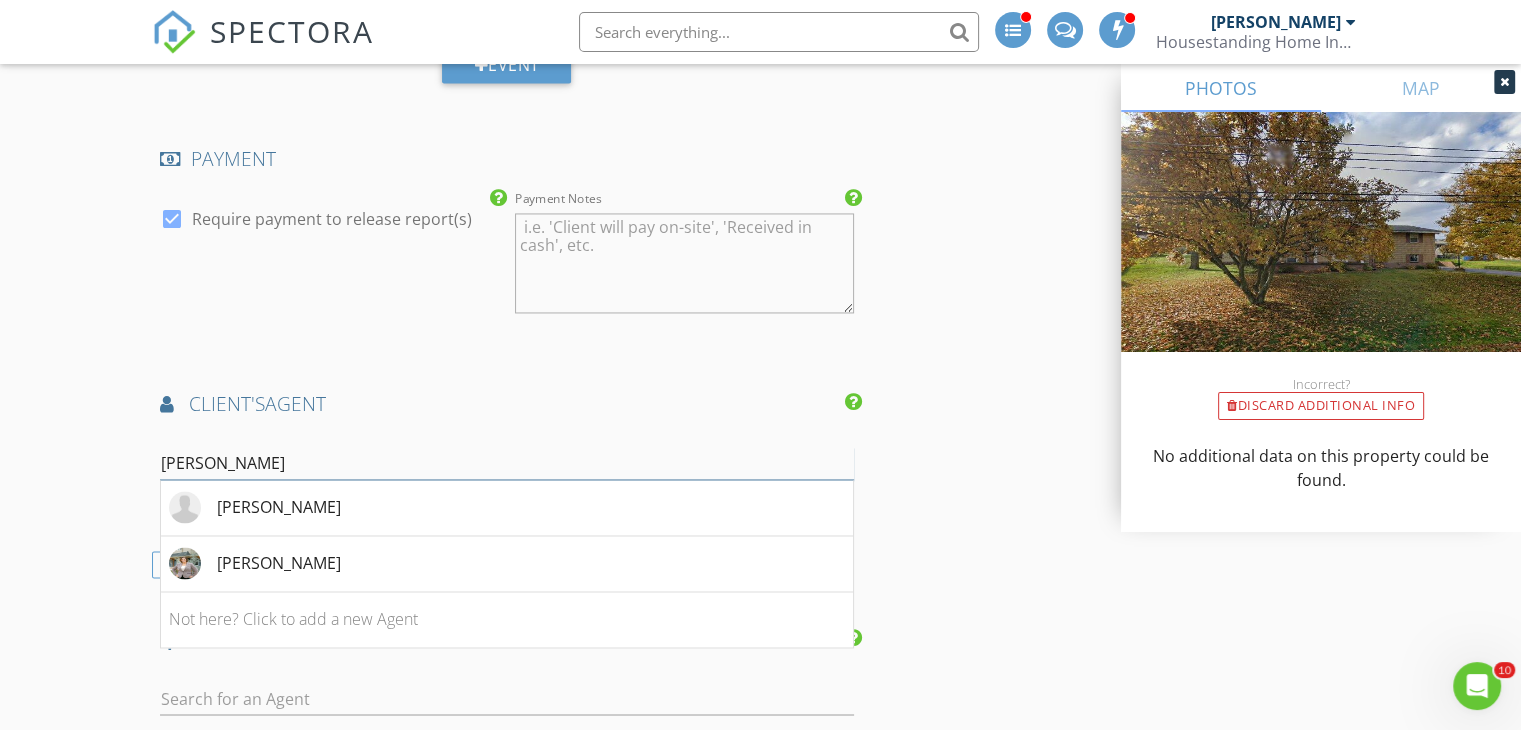 type on "Sara" 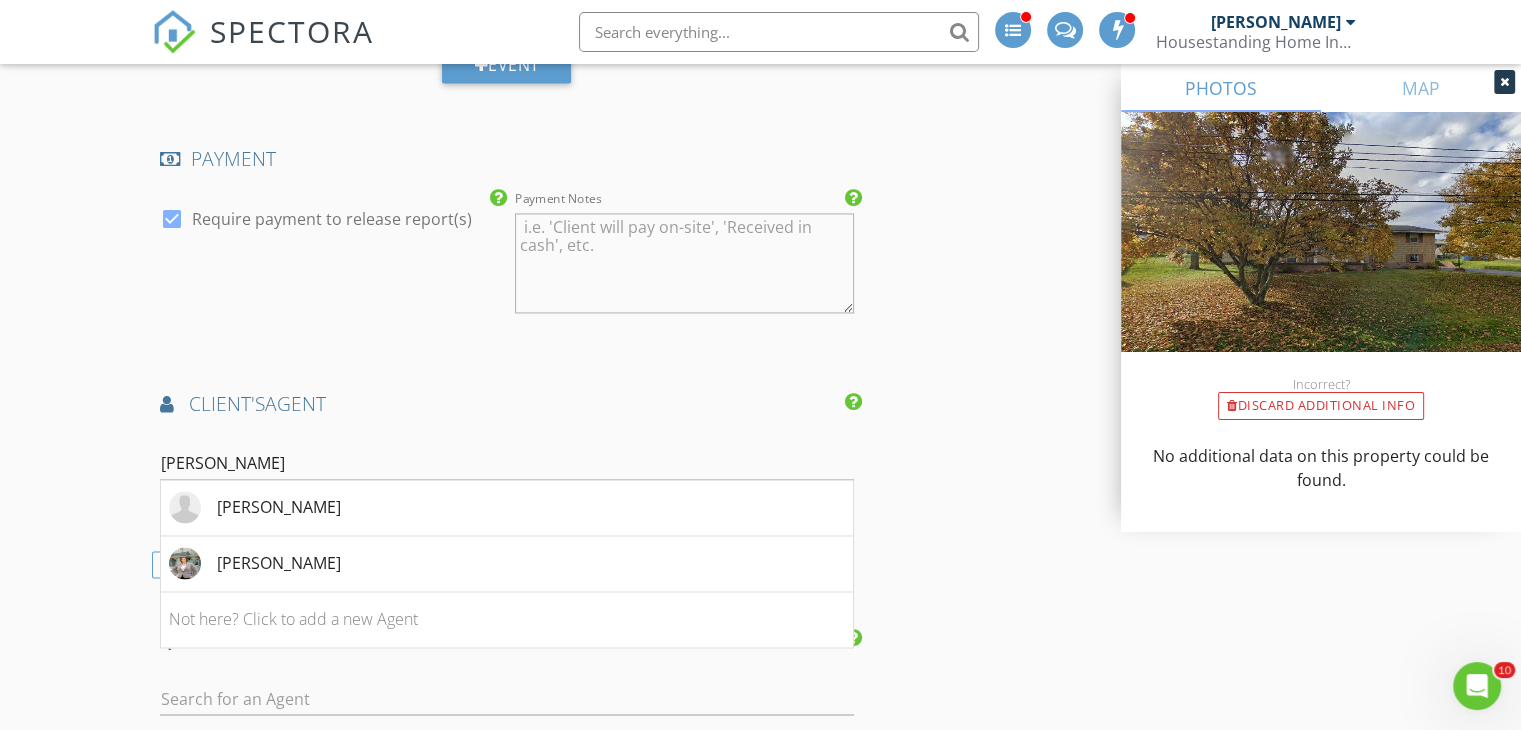 click on "Sara Weiss" at bounding box center (279, 507) 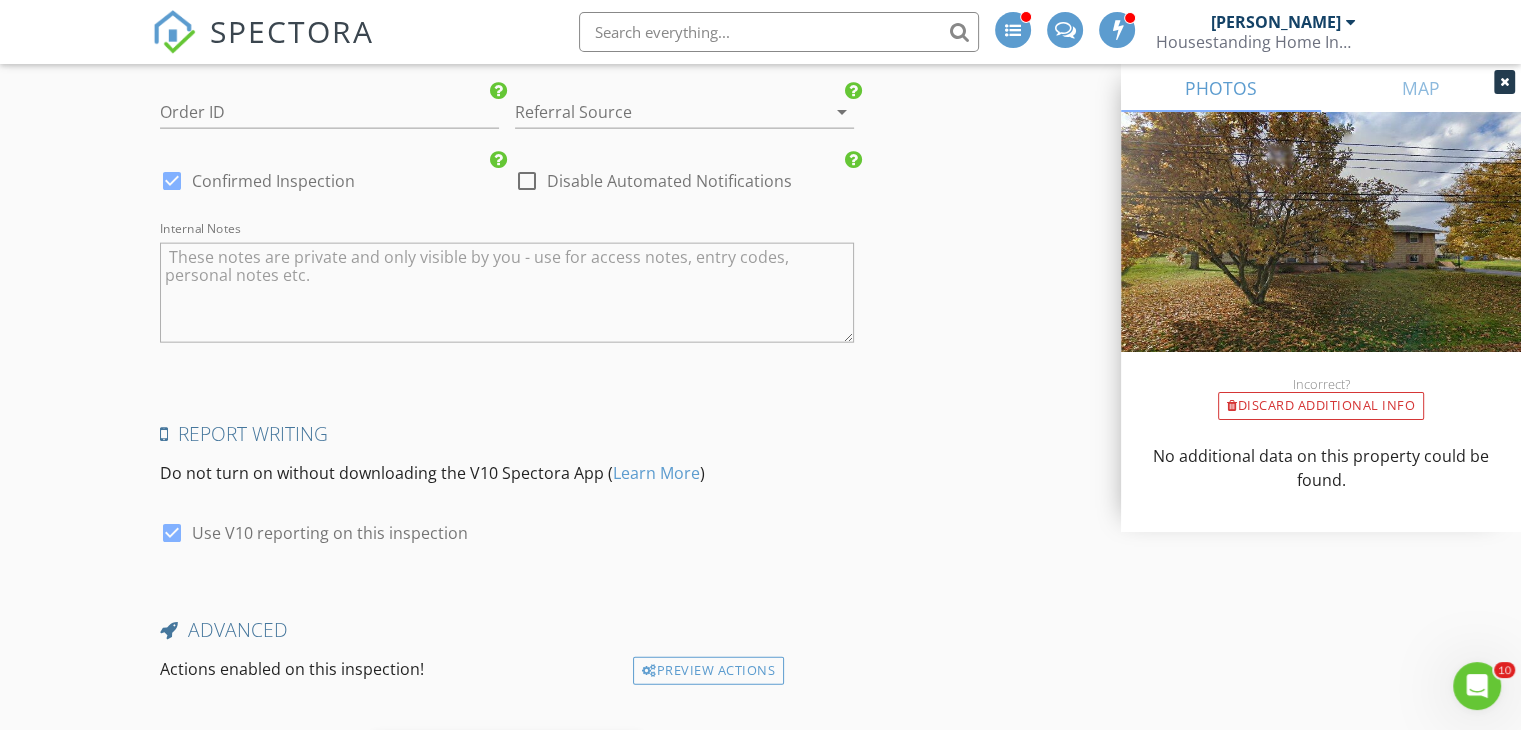 scroll, scrollTop: 4701, scrollLeft: 0, axis: vertical 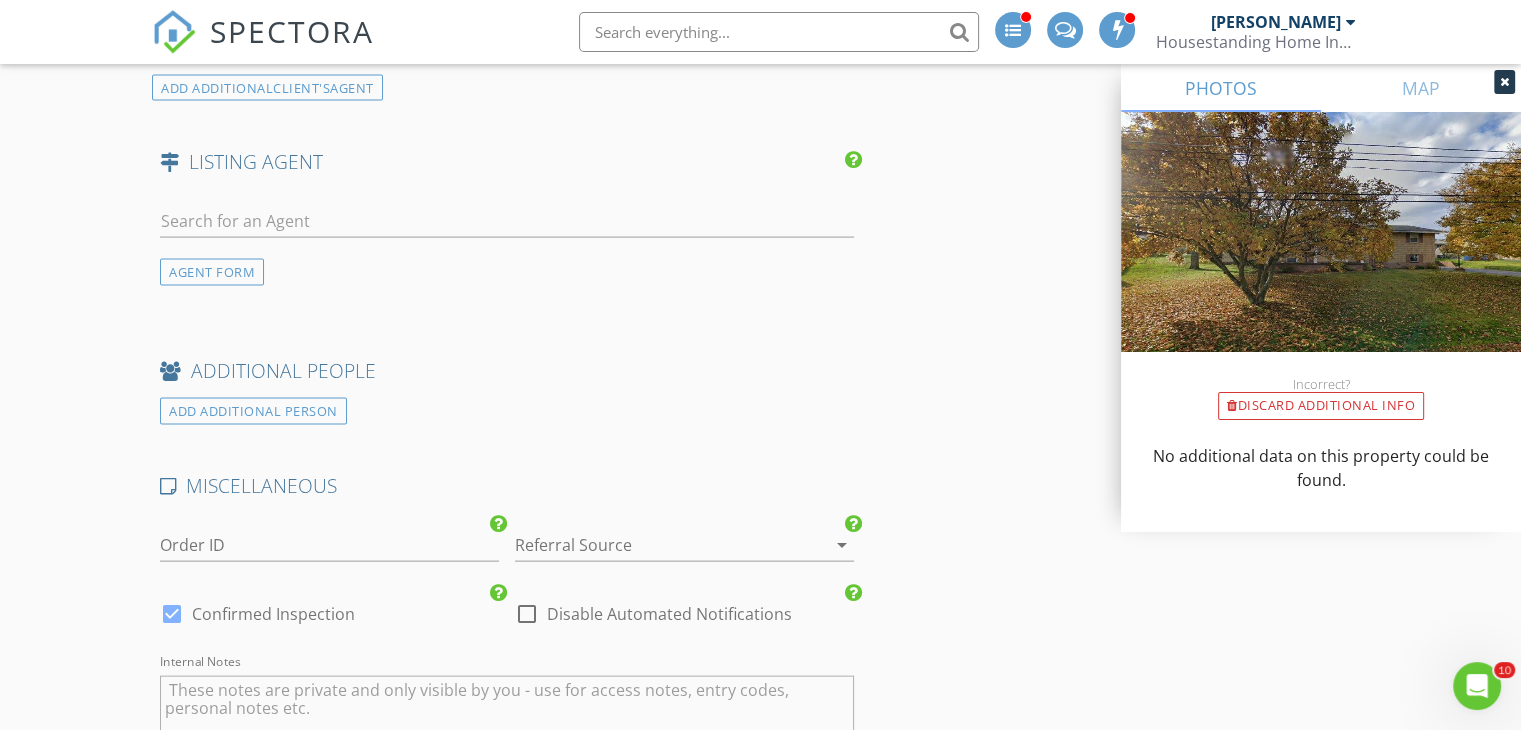 click on "ADD ADDITIONAL PERSON" at bounding box center [253, 411] 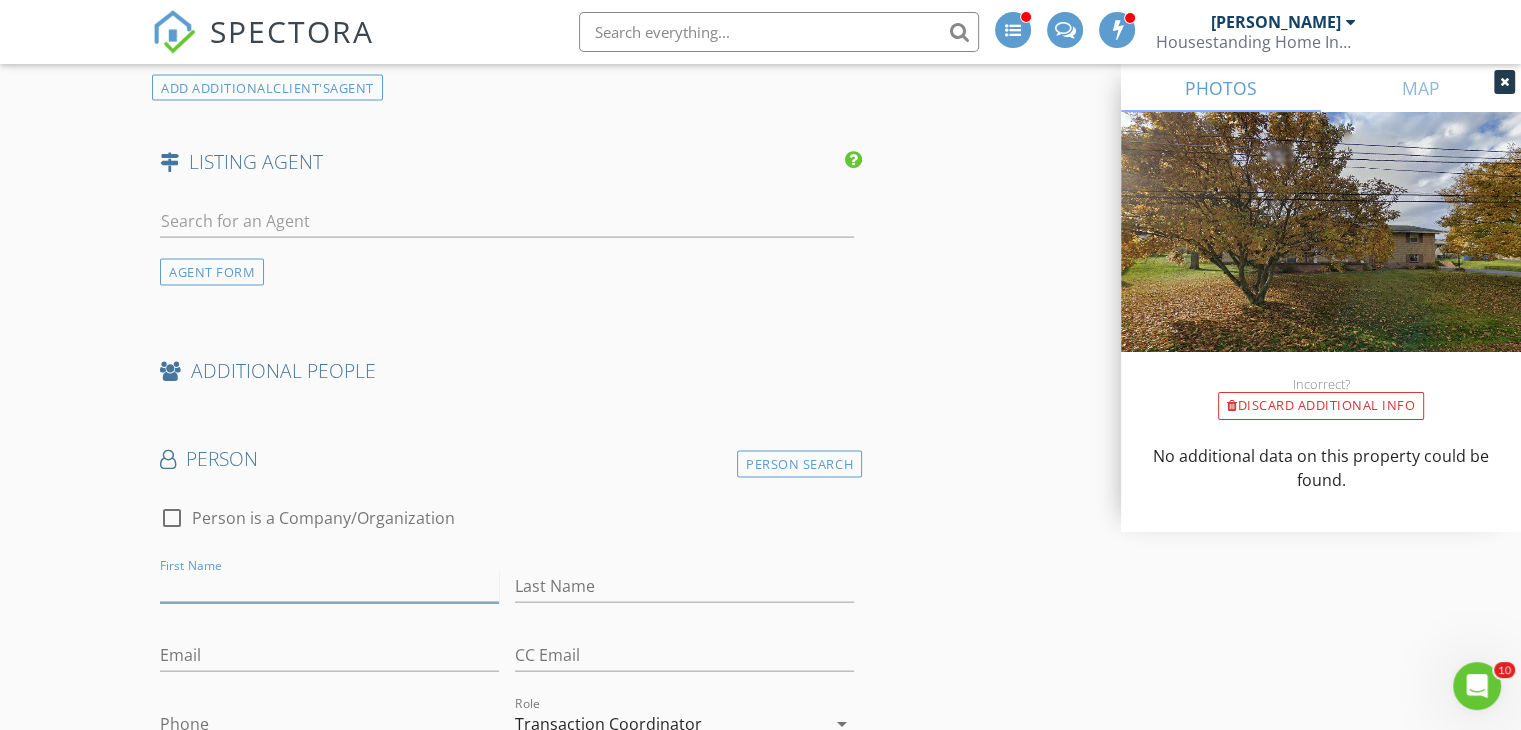 click on "First Name" at bounding box center [329, 586] 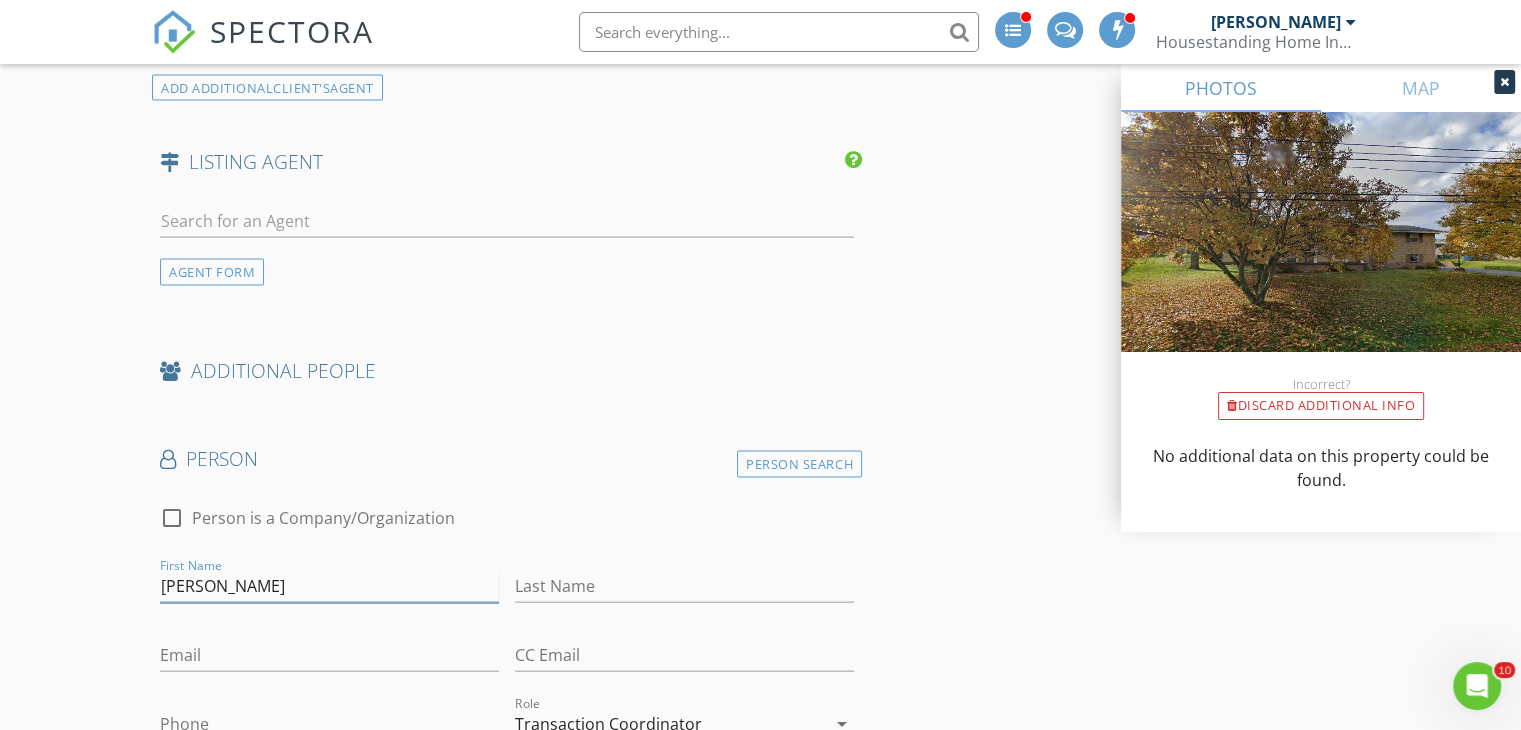 type on "Dana" 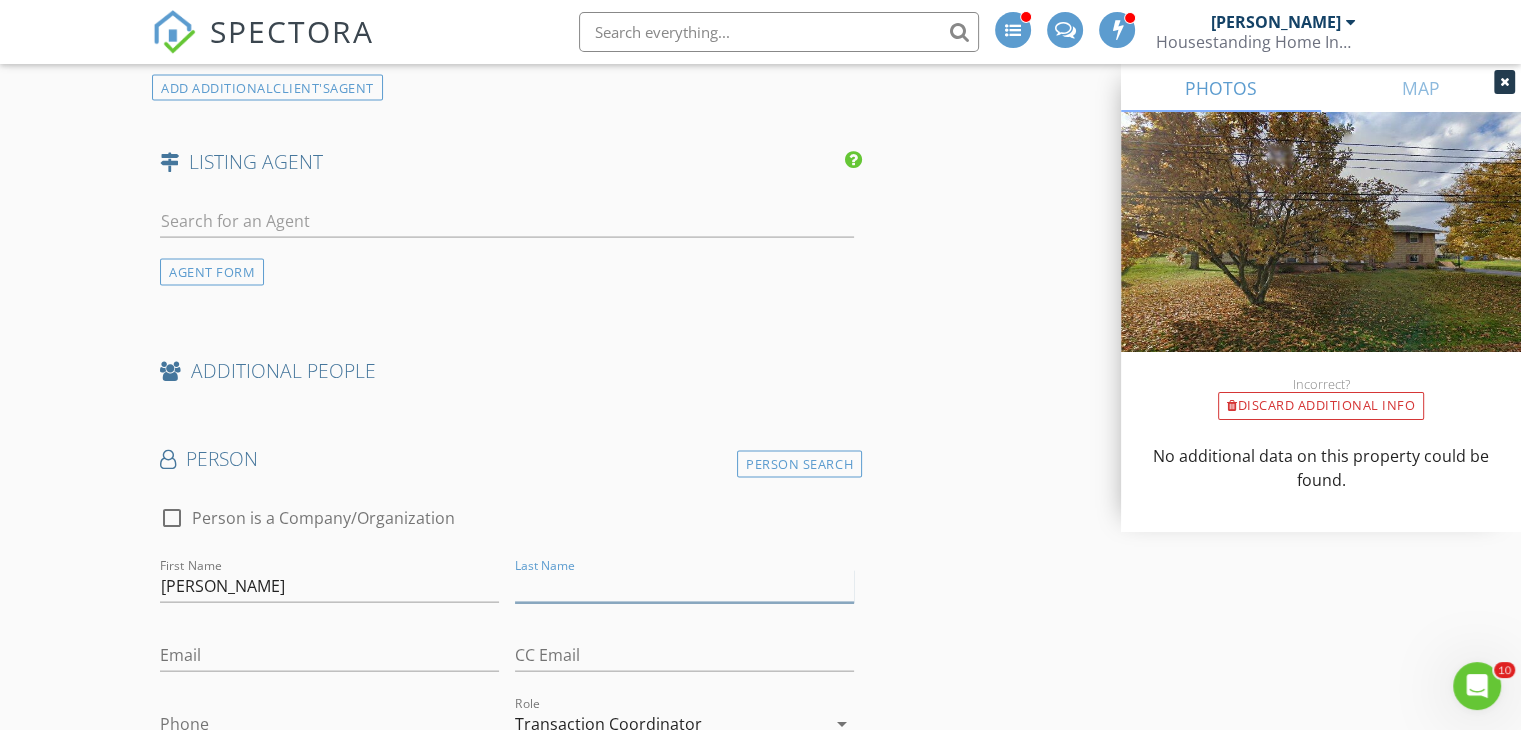 click on "Last Name" at bounding box center (684, 586) 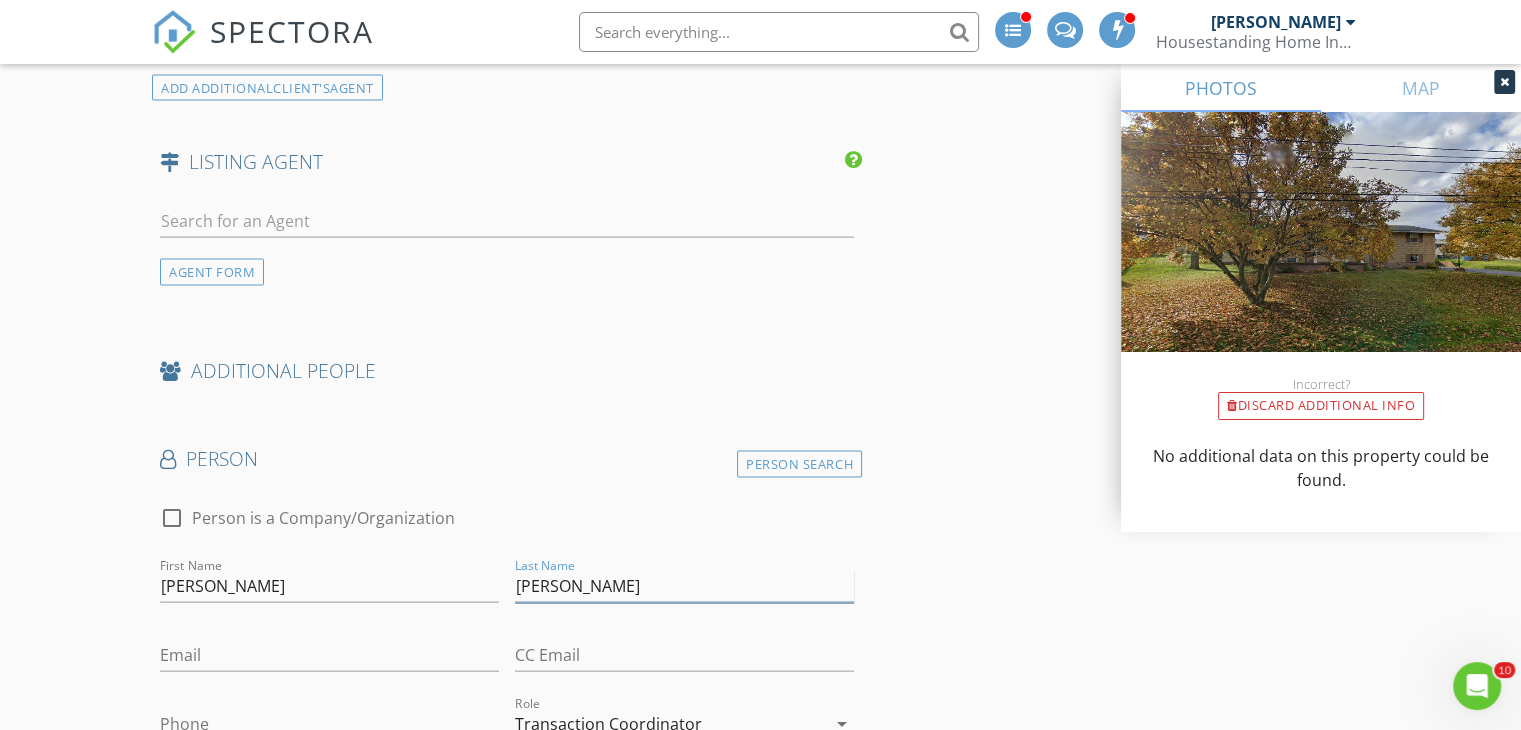 type on "Walker" 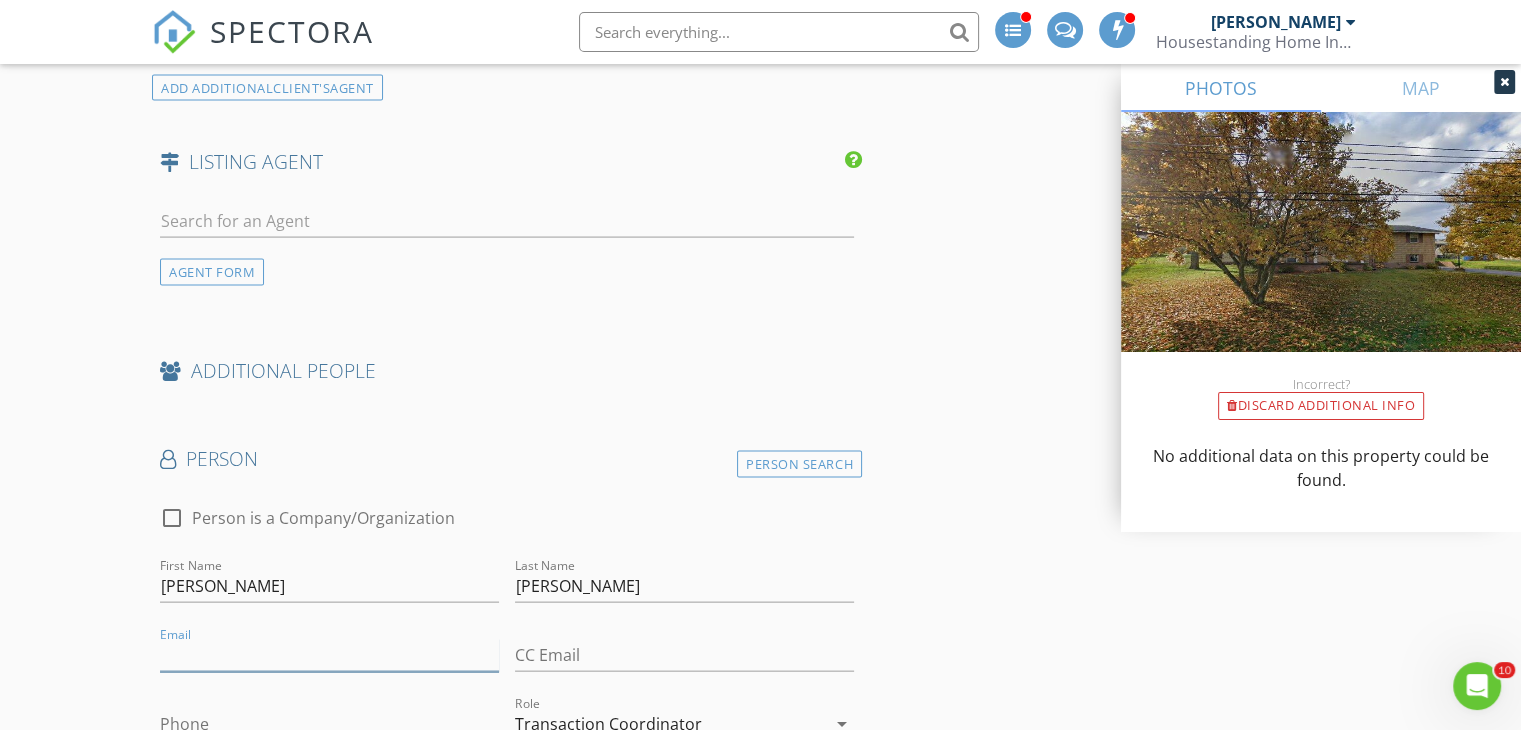 click on "Email" at bounding box center (329, 655) 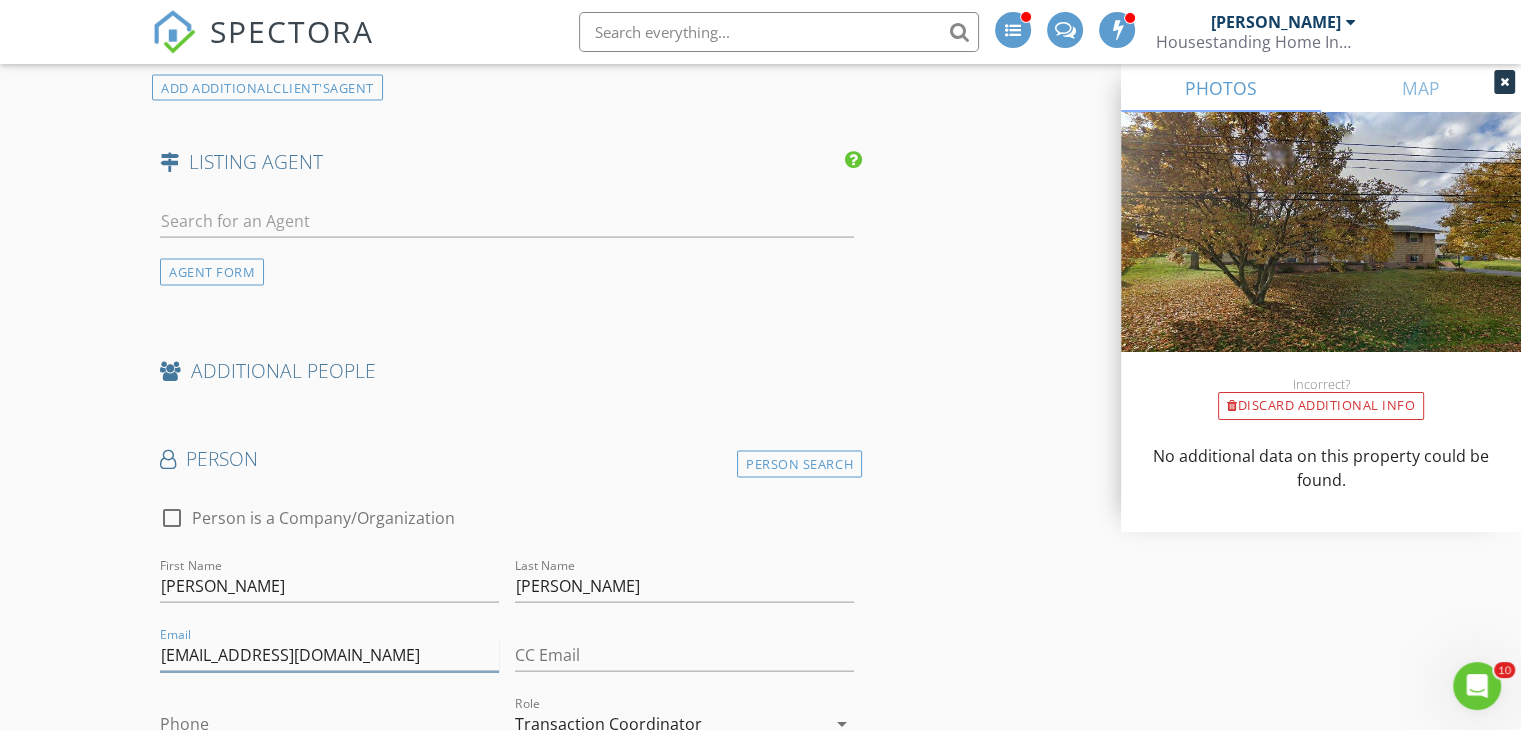 type on "dmw202@hotmail.com" 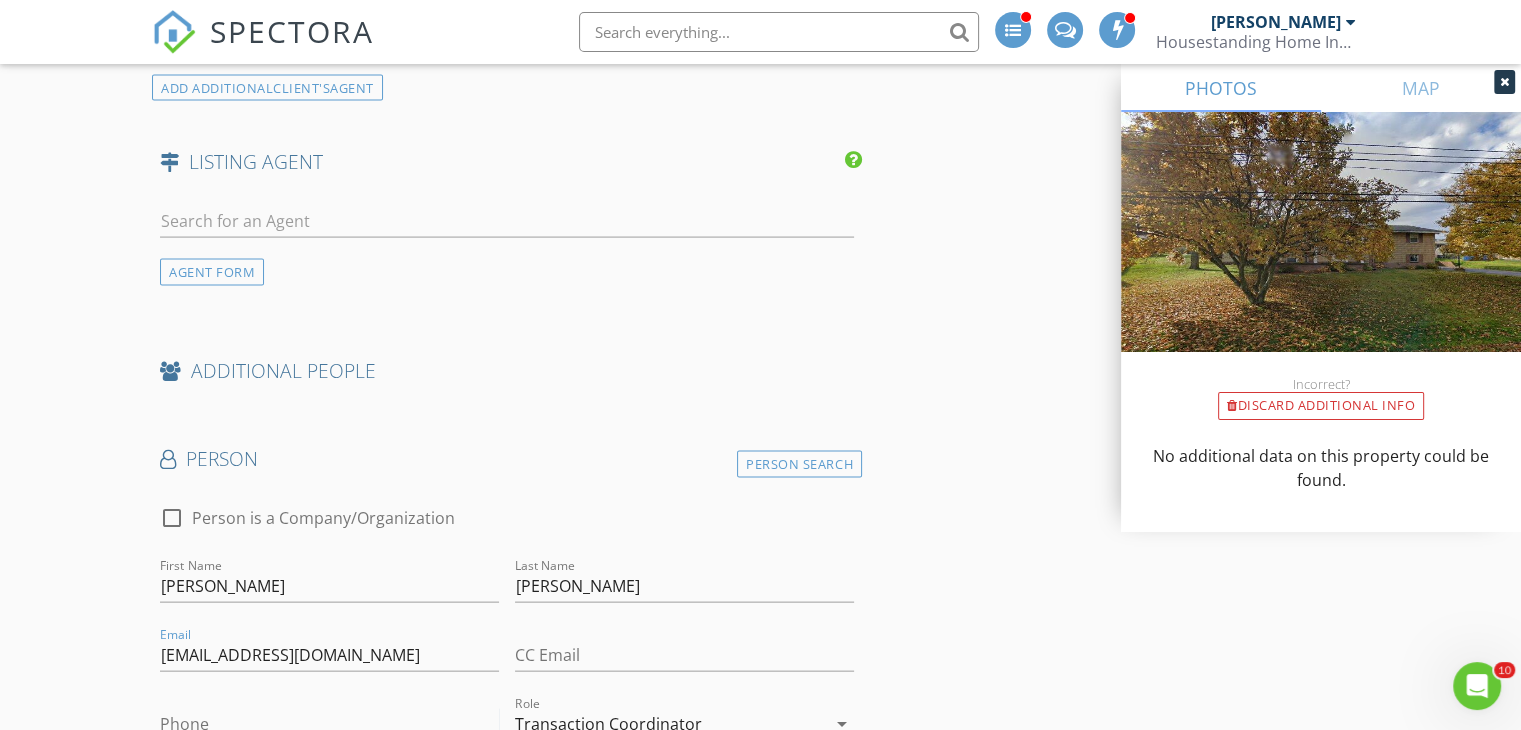 click on "Phone" at bounding box center [329, 724] 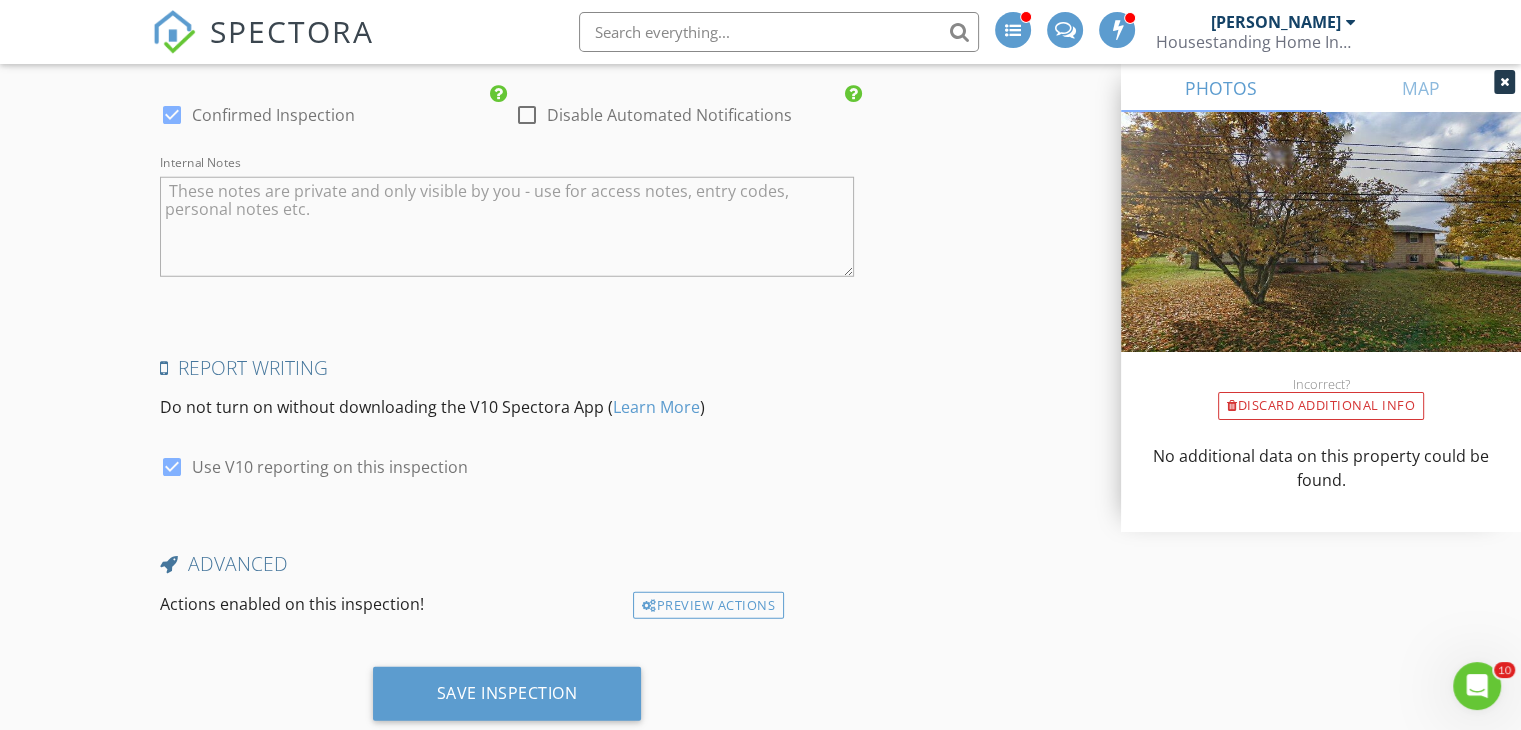 scroll, scrollTop: 5474, scrollLeft: 0, axis: vertical 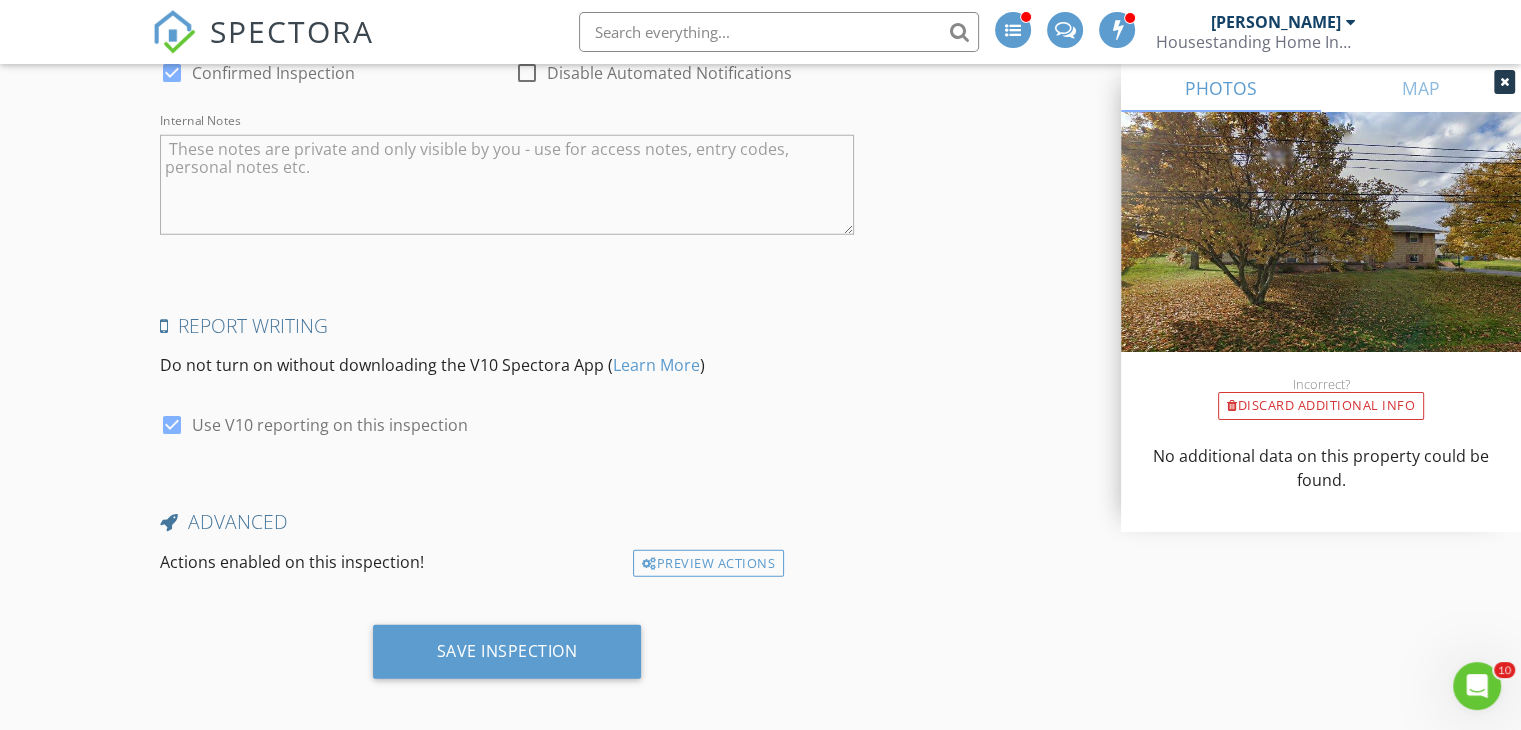 type on "267-210-6603" 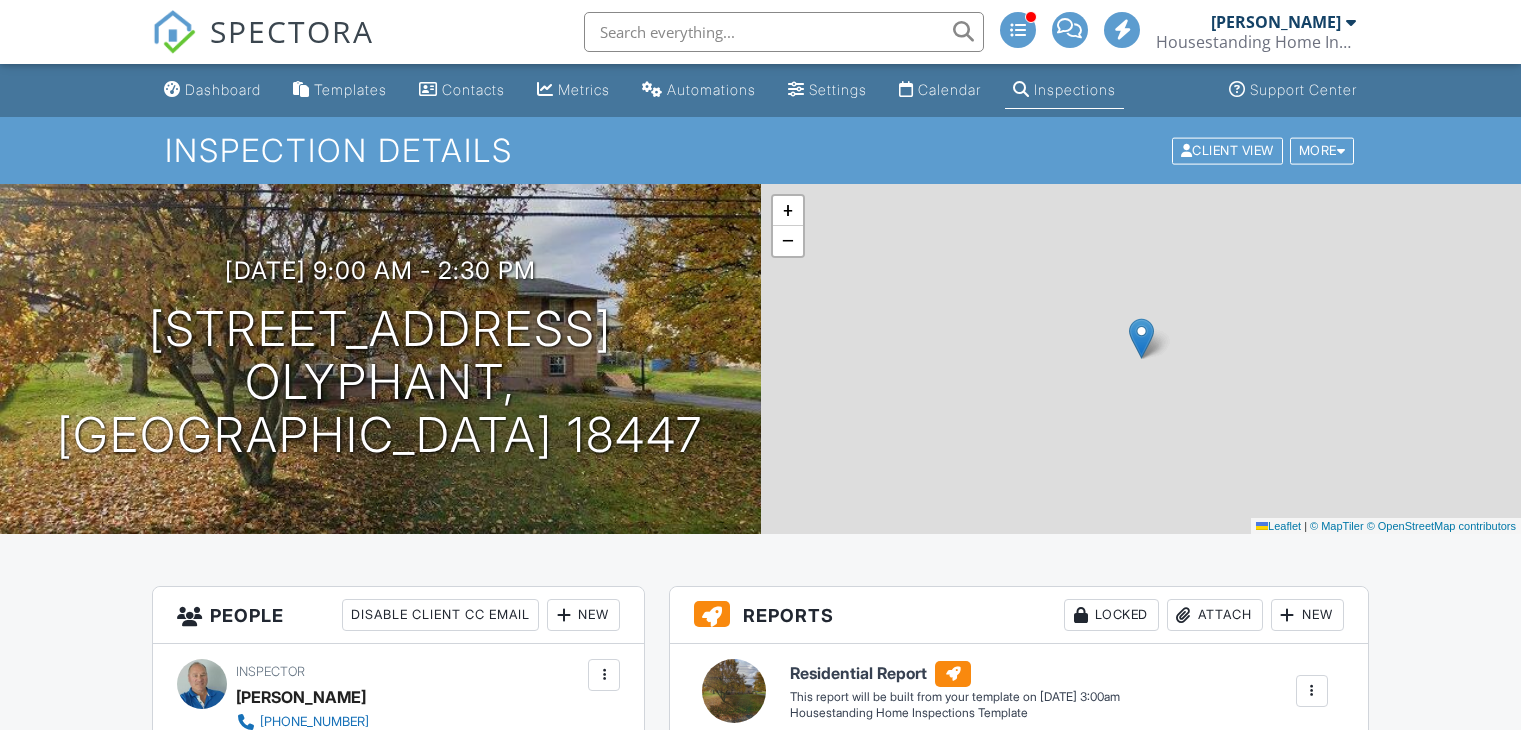 scroll, scrollTop: 0, scrollLeft: 0, axis: both 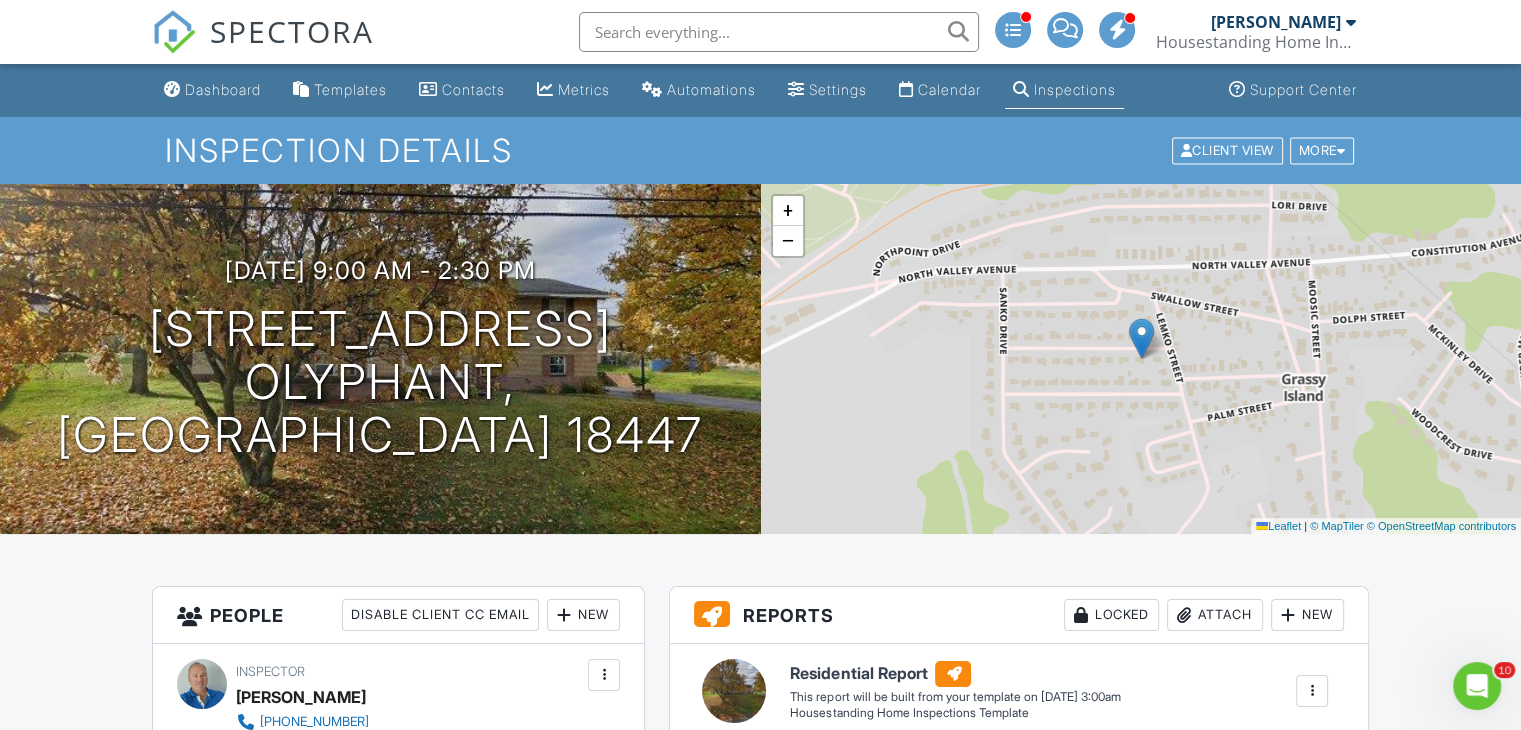 click on "Dashboard" at bounding box center (223, 89) 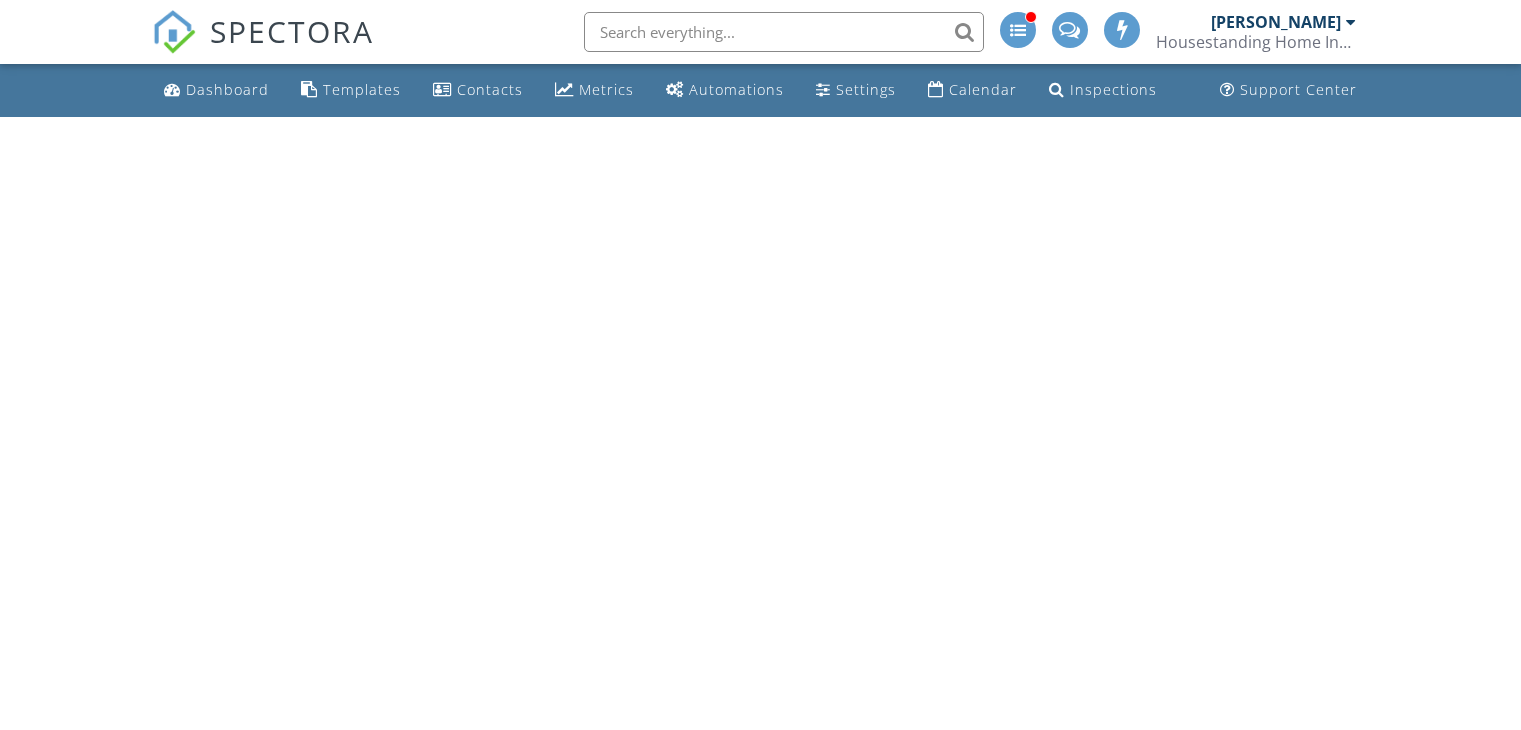scroll, scrollTop: 0, scrollLeft: 0, axis: both 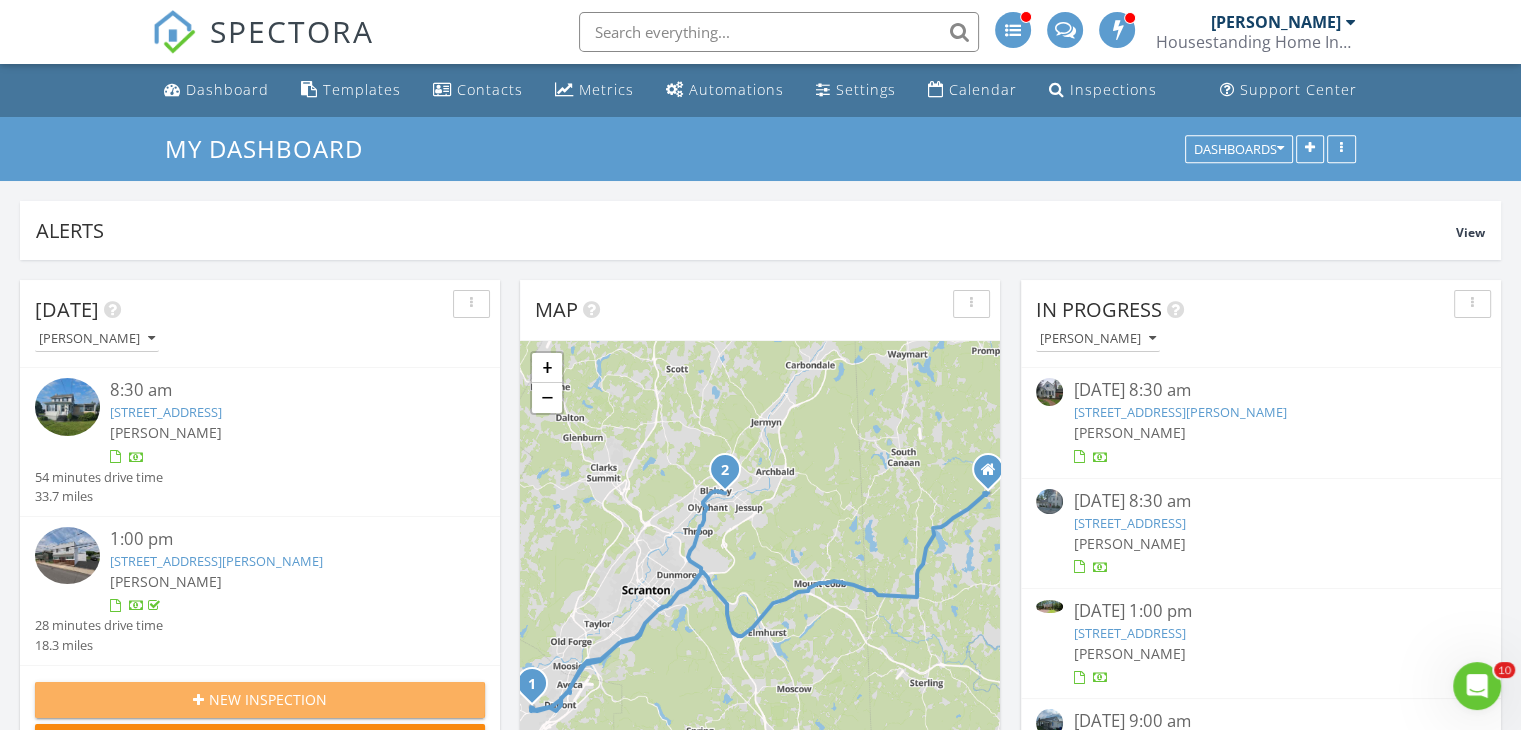 click on "New Inspection" at bounding box center [268, 699] 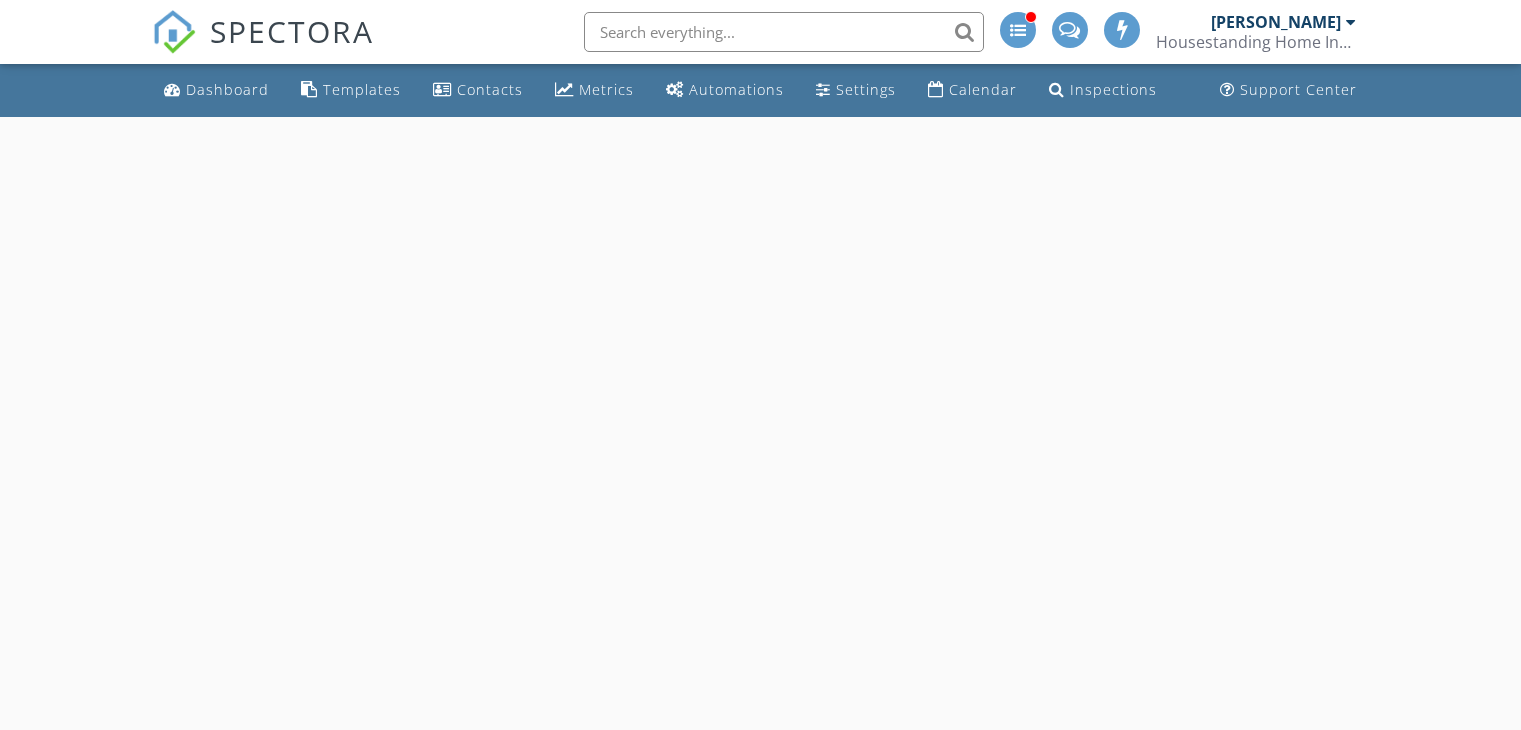 scroll, scrollTop: 0, scrollLeft: 0, axis: both 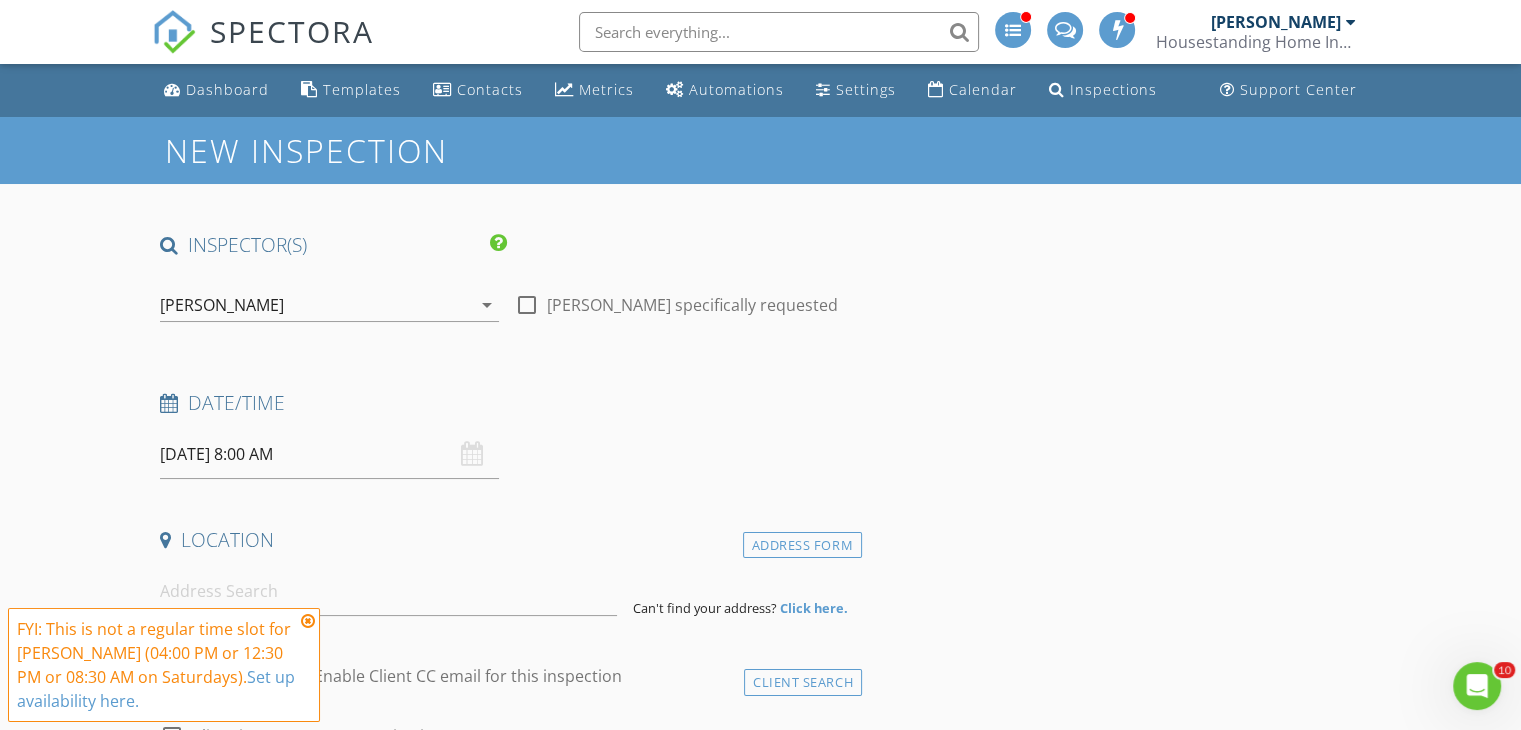 click on "[DATE] 8:00 AM" at bounding box center [329, 454] 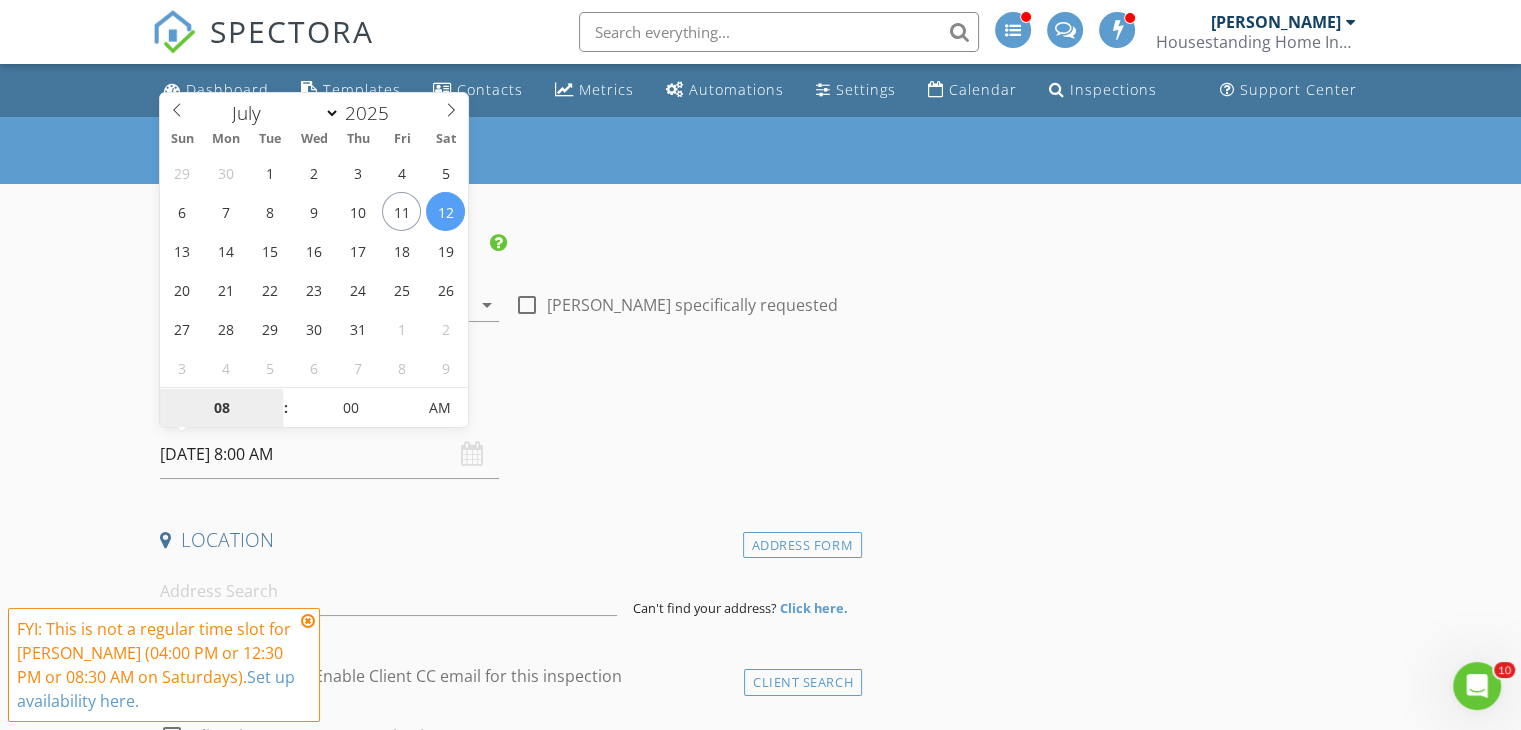 type on "07/15/2025 8:00 AM" 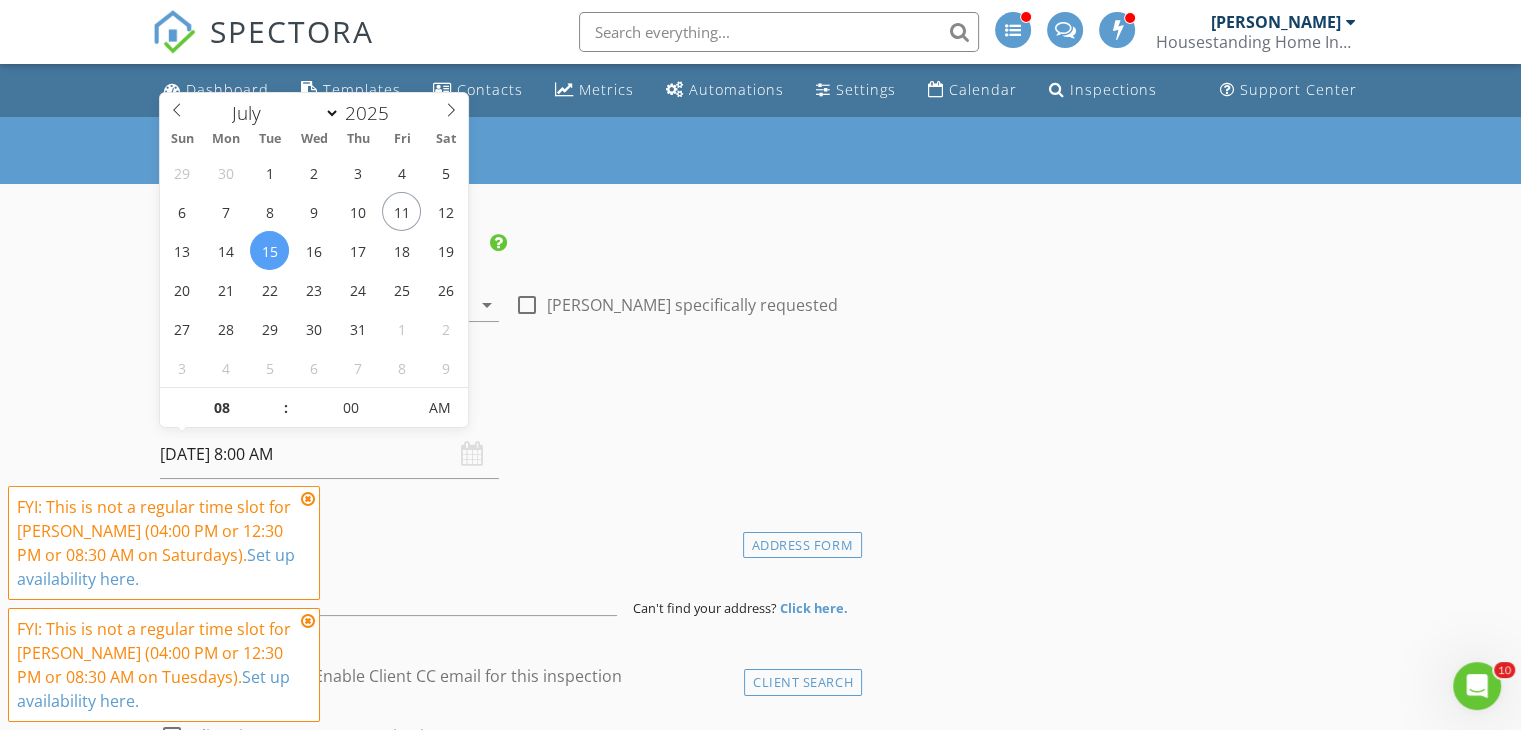 type on "09" 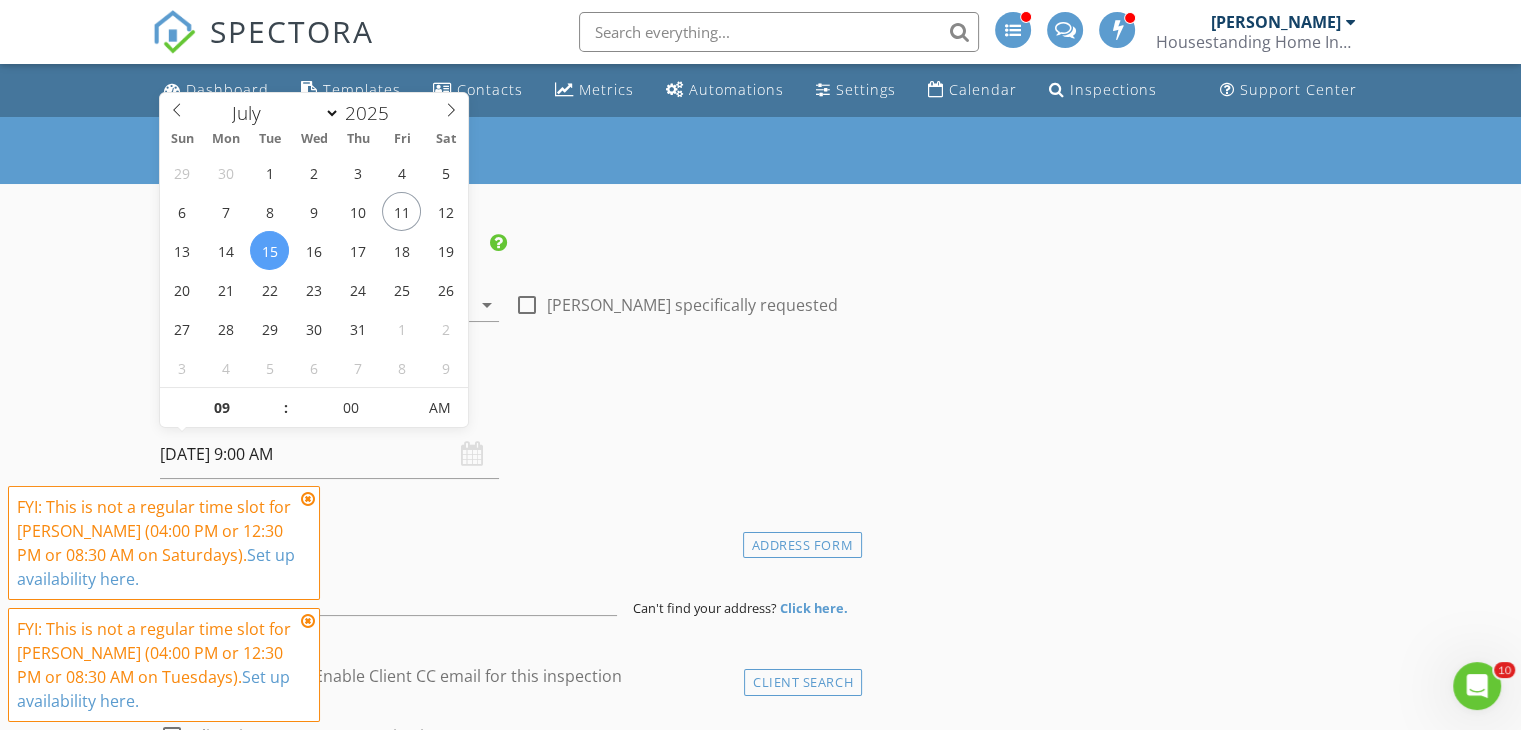 click at bounding box center [276, 398] 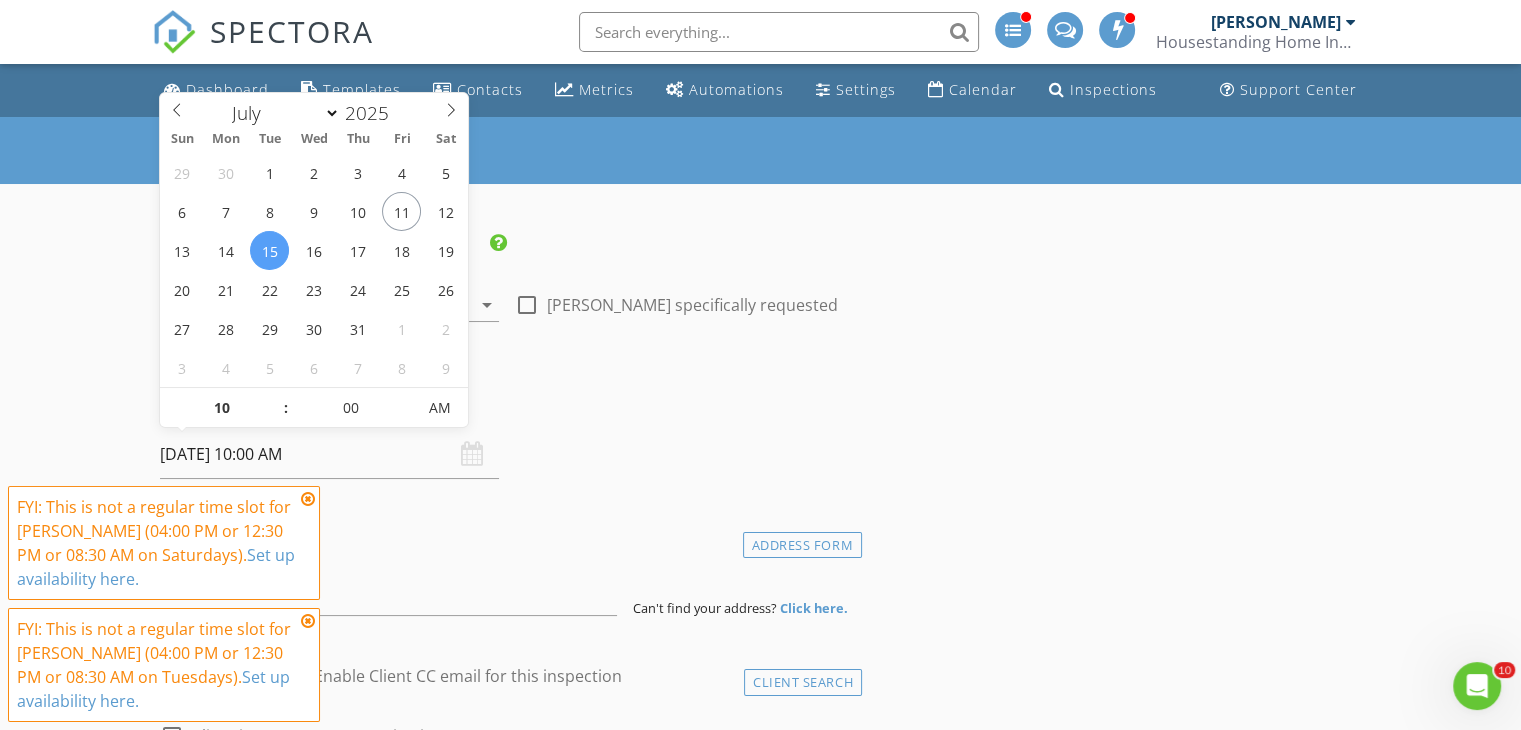 click at bounding box center (276, 398) 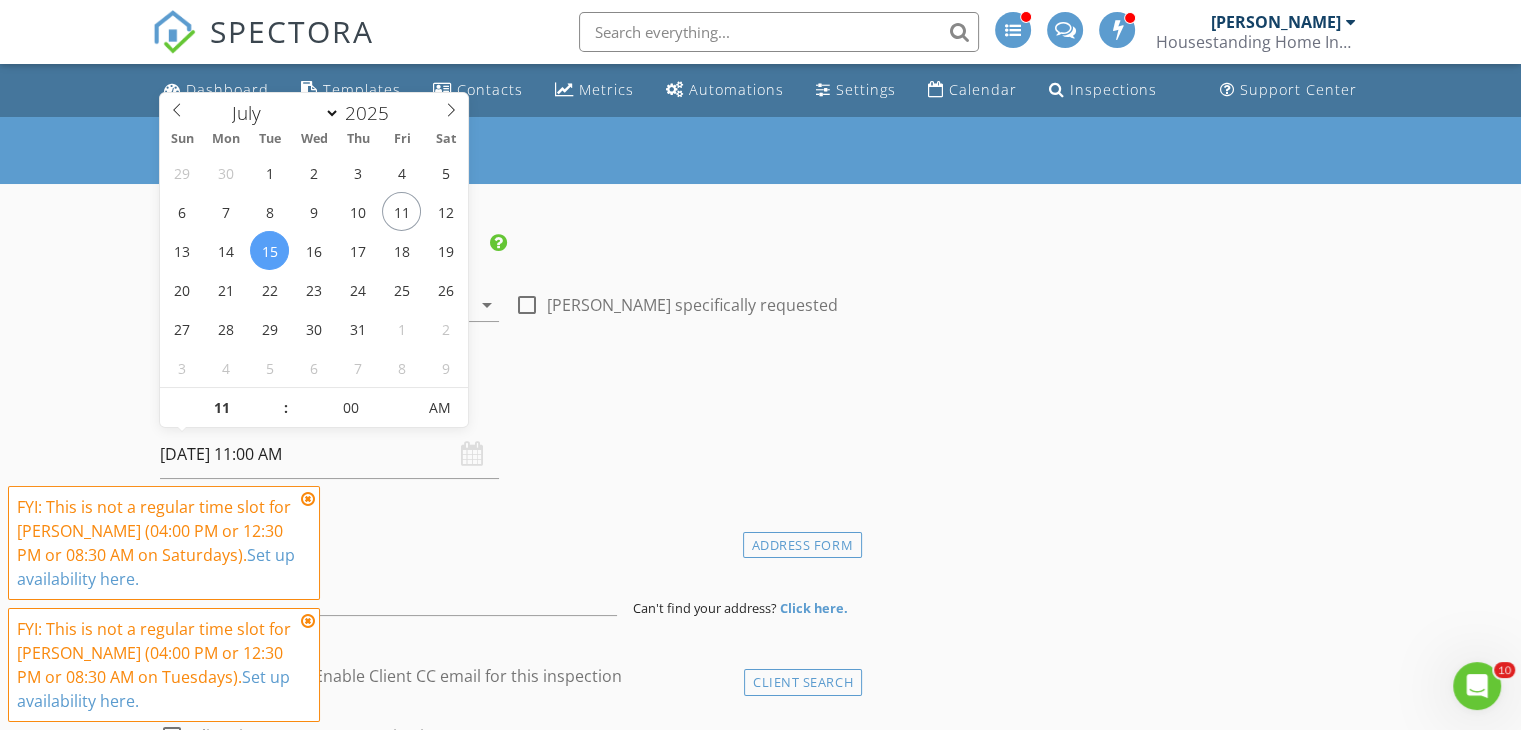 click at bounding box center (276, 398) 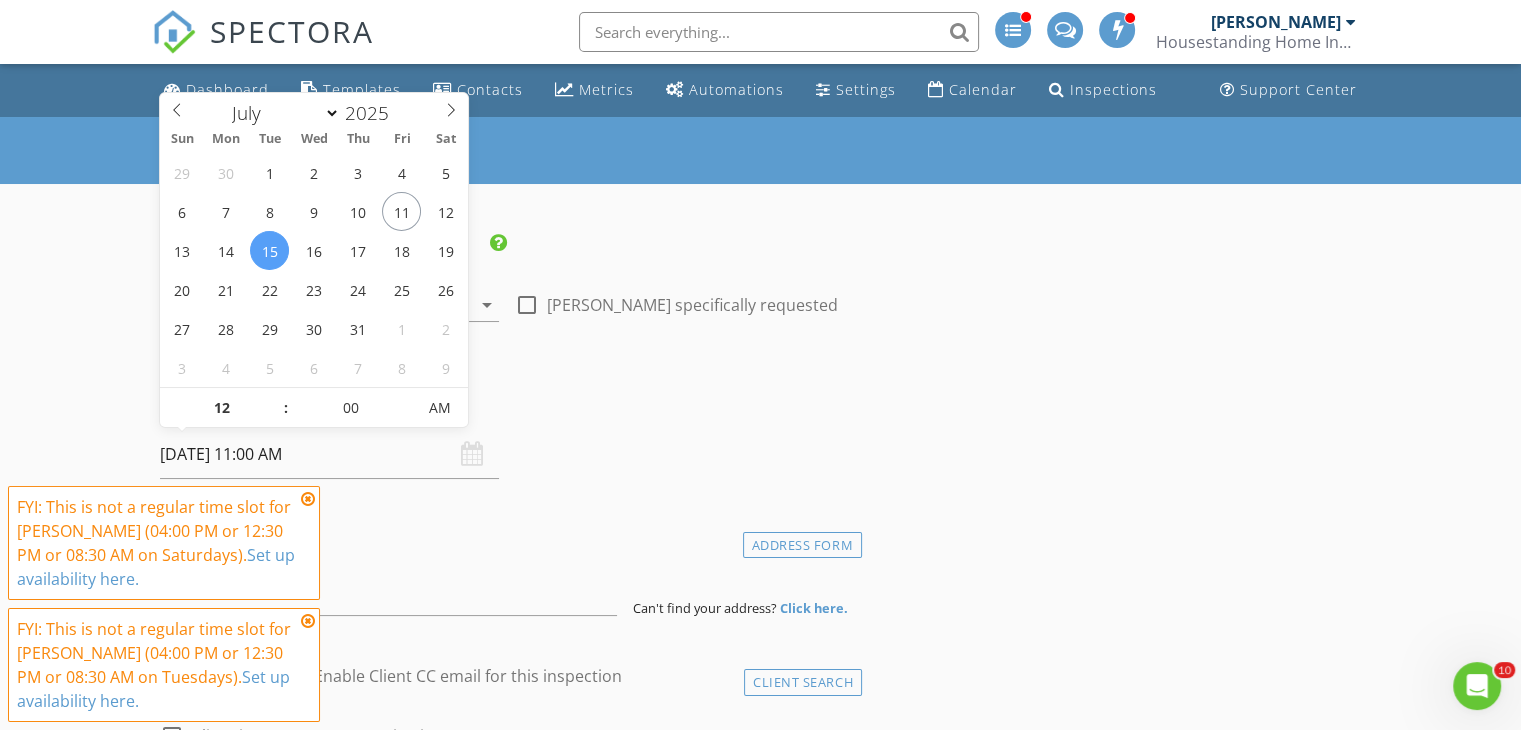 type on "07/15/2025 12:00 PM" 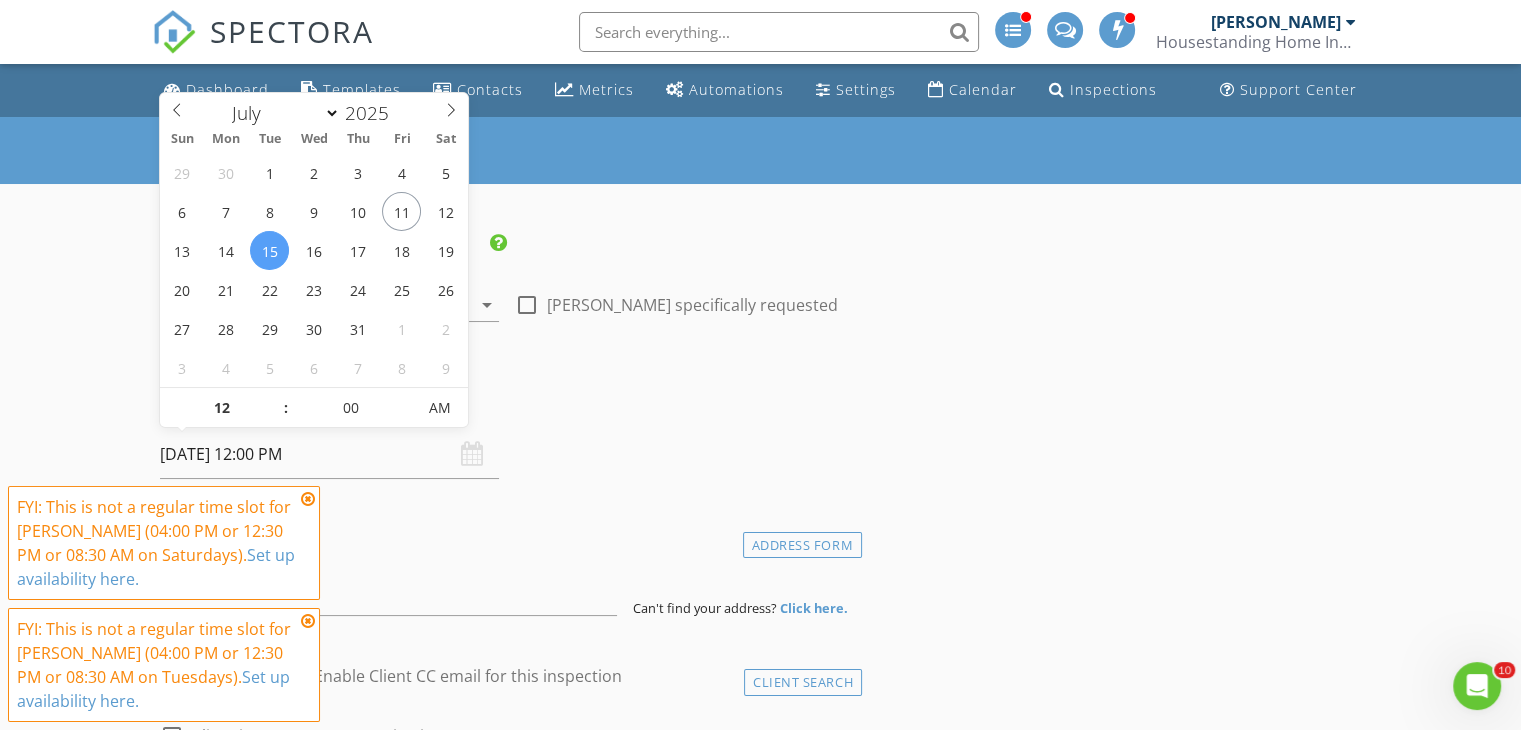 click at bounding box center [276, 398] 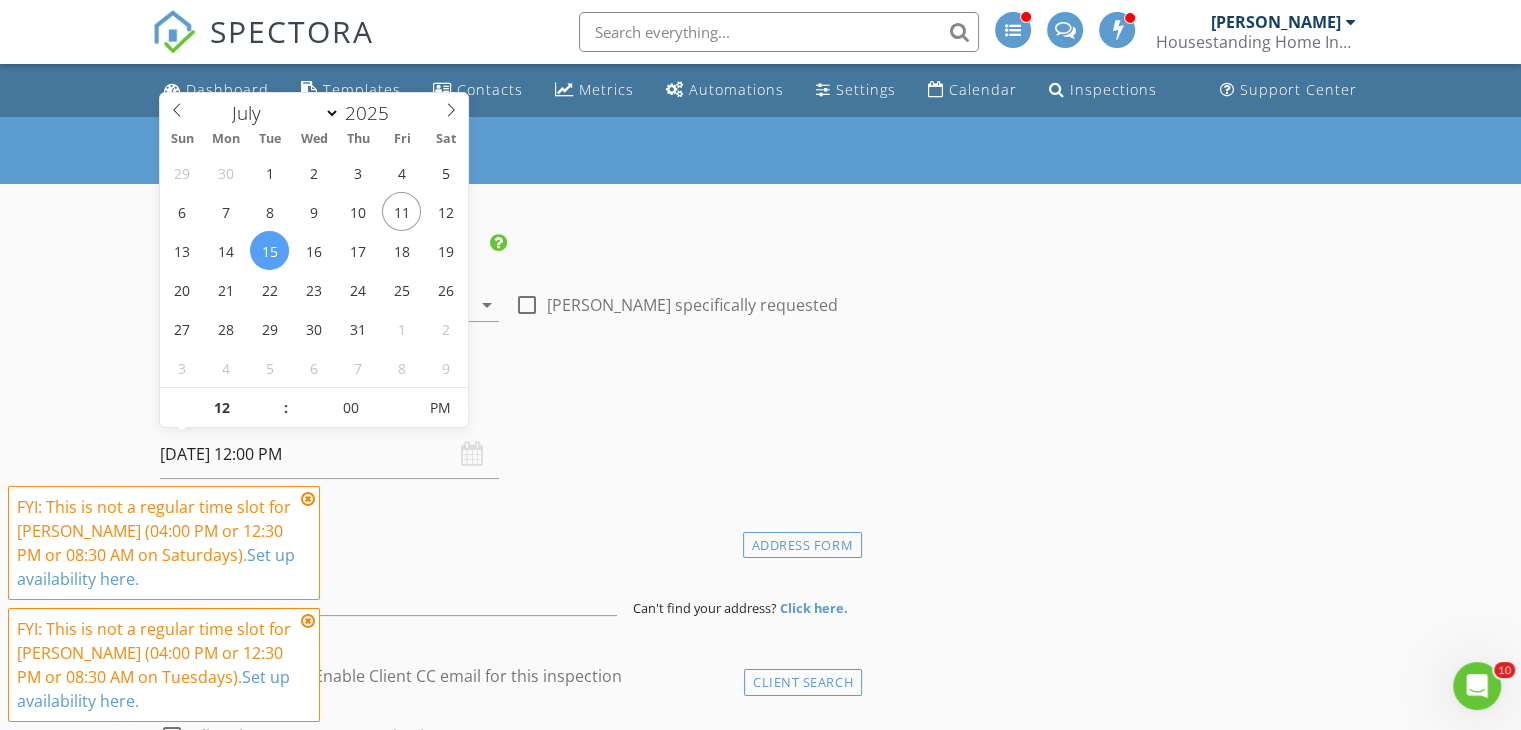 type on "01" 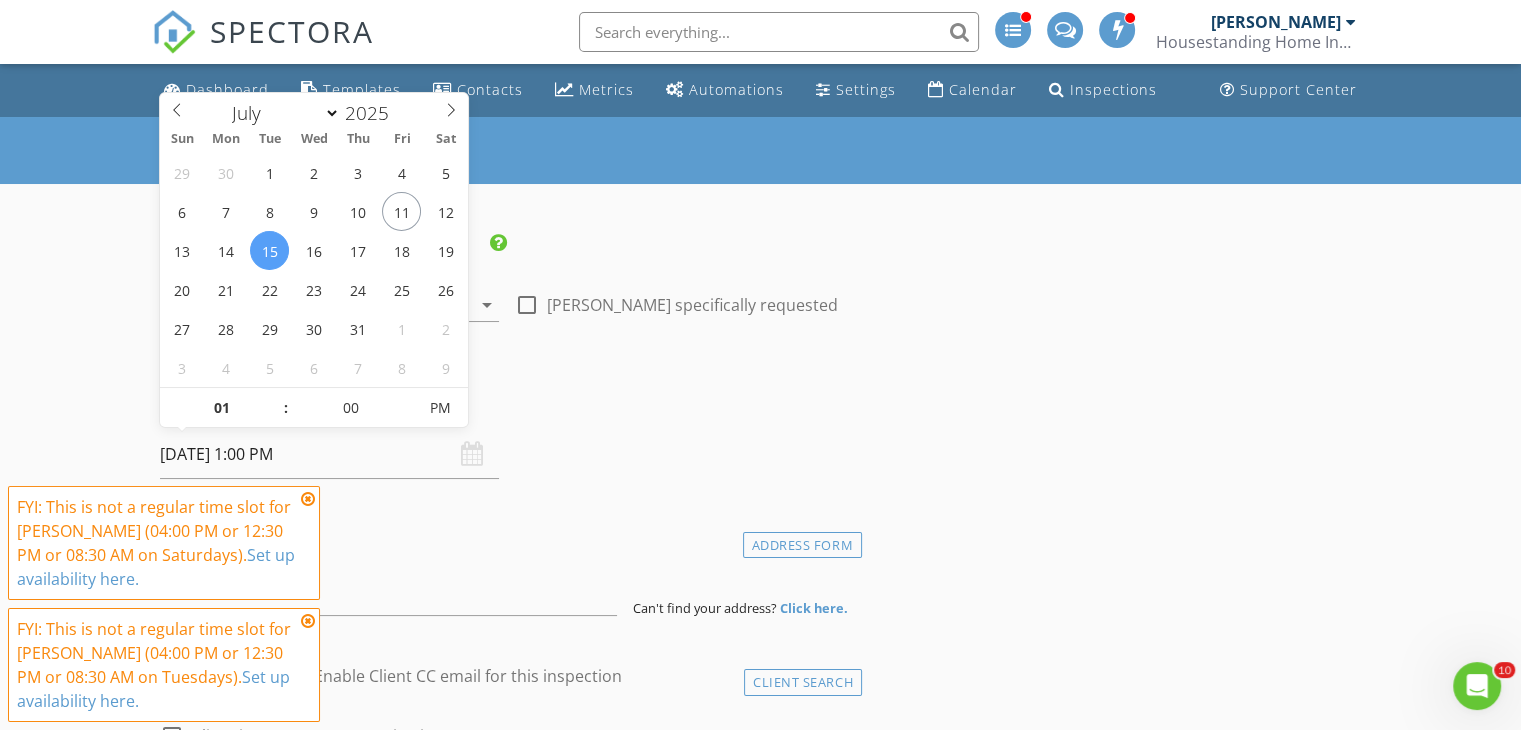 click at bounding box center [276, 398] 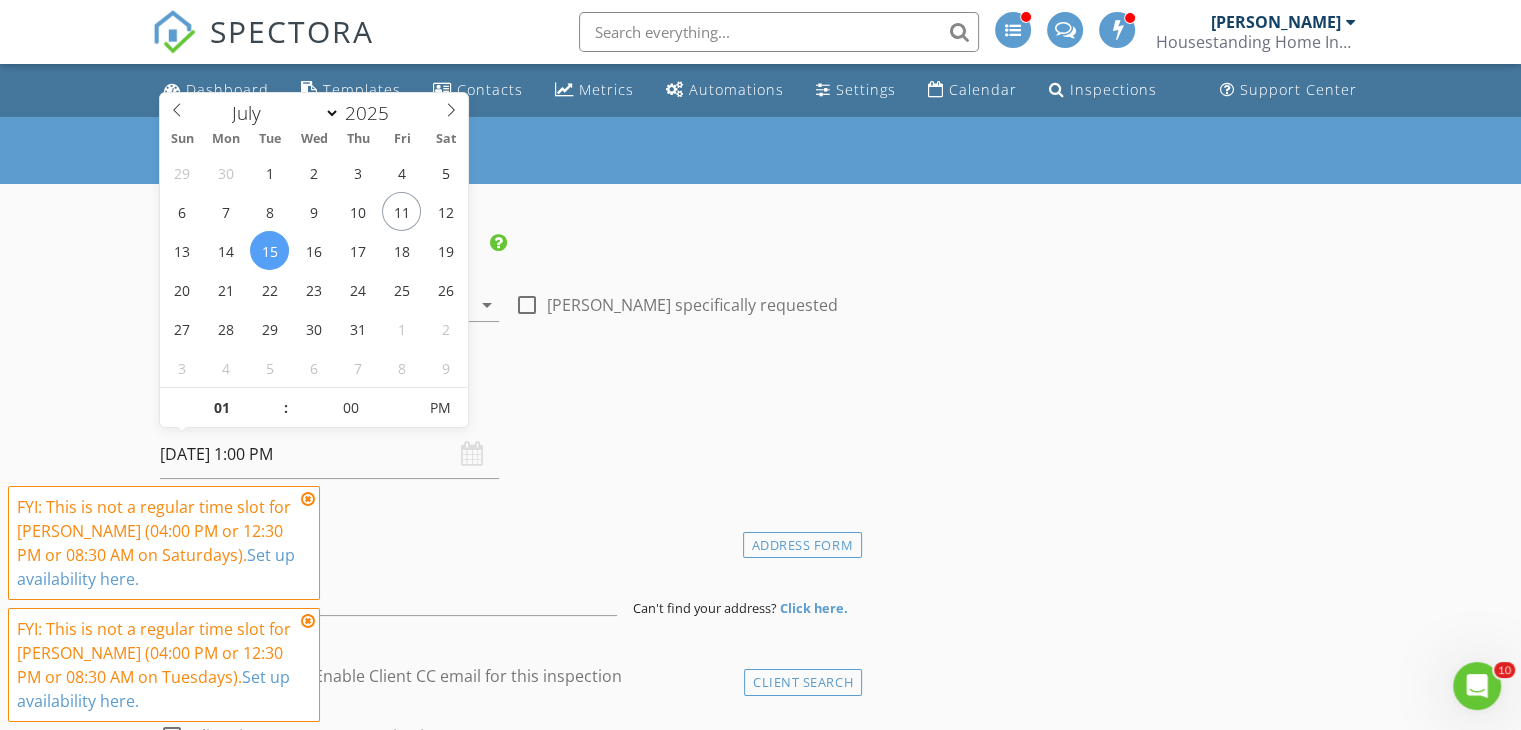 click on "Date/Time" at bounding box center [507, 410] 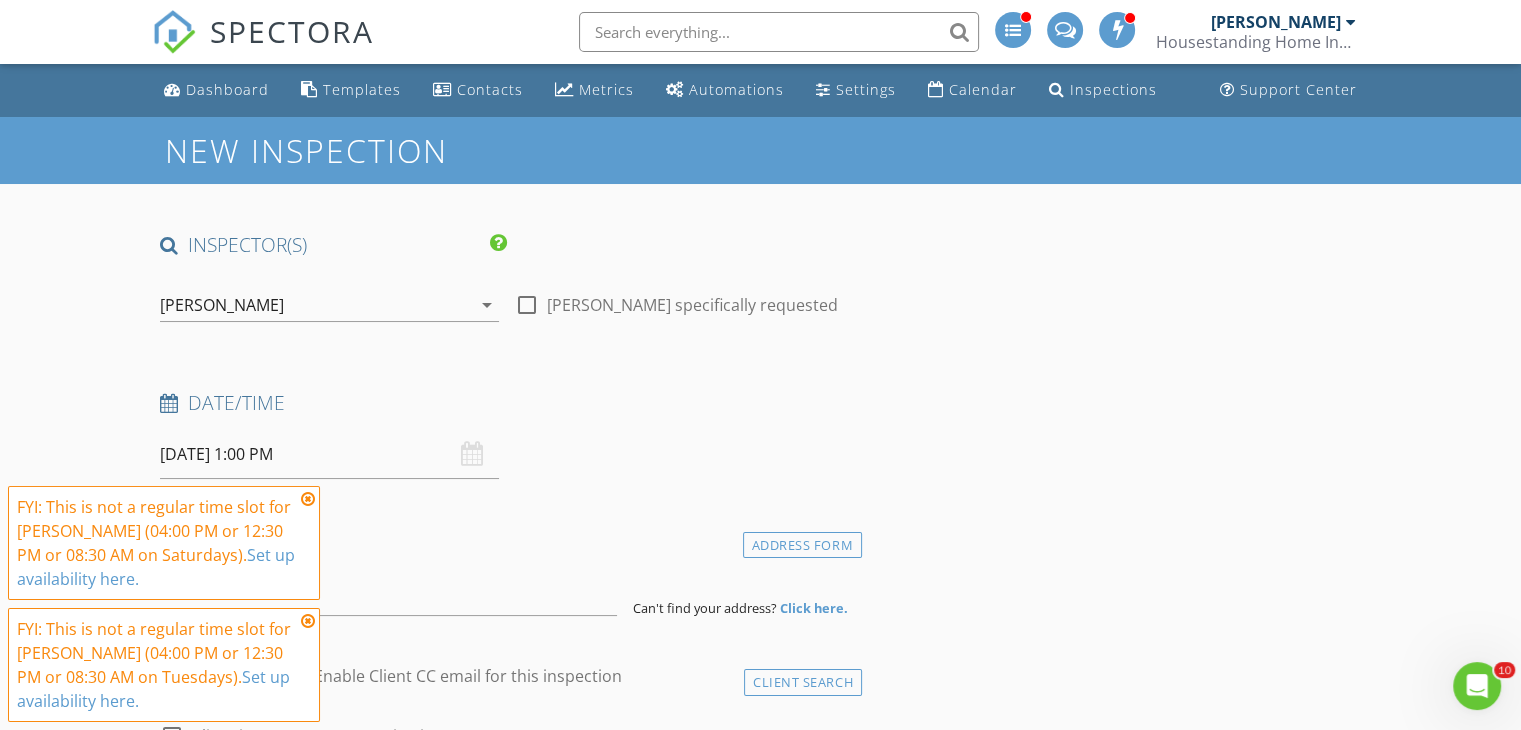 click at bounding box center (308, 499) 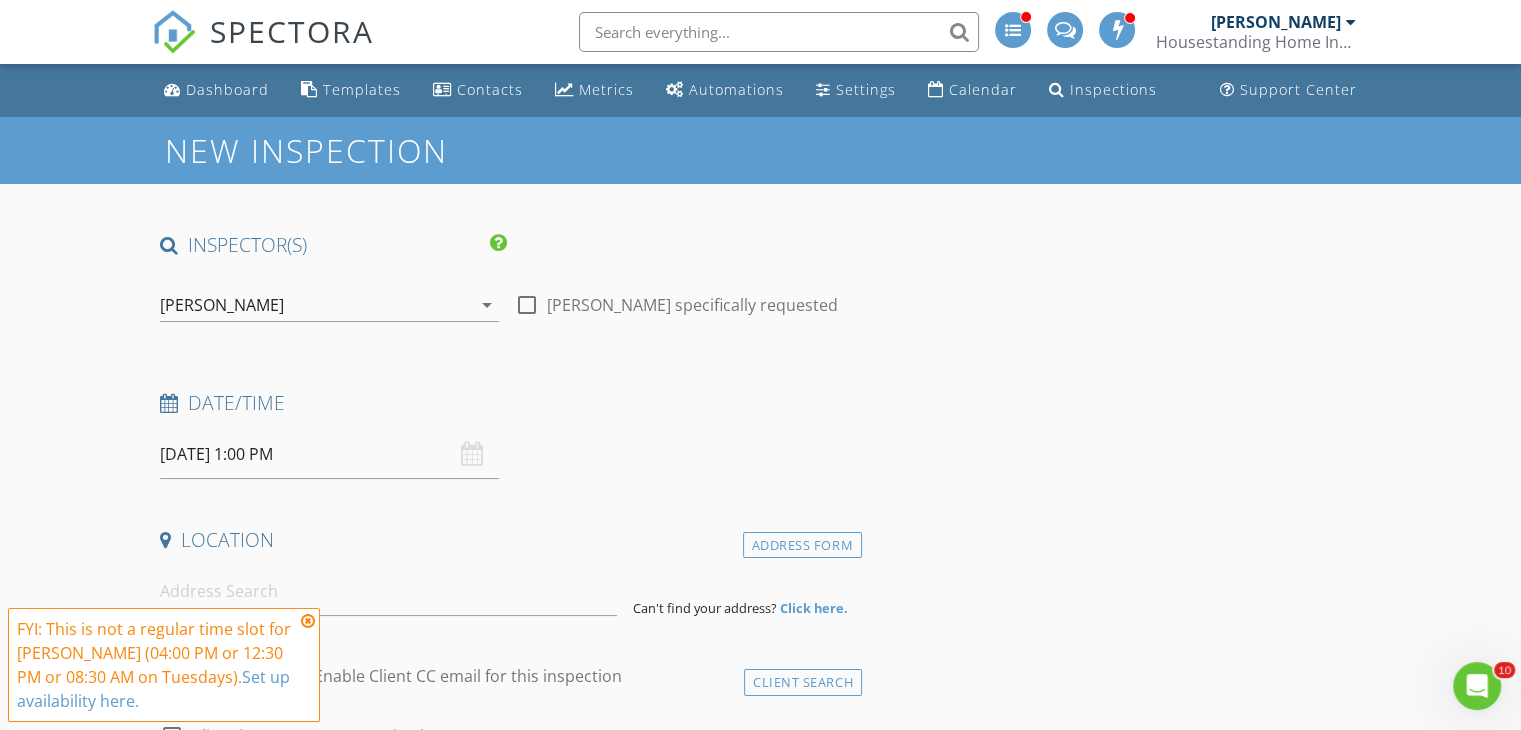 click at bounding box center [308, 621] 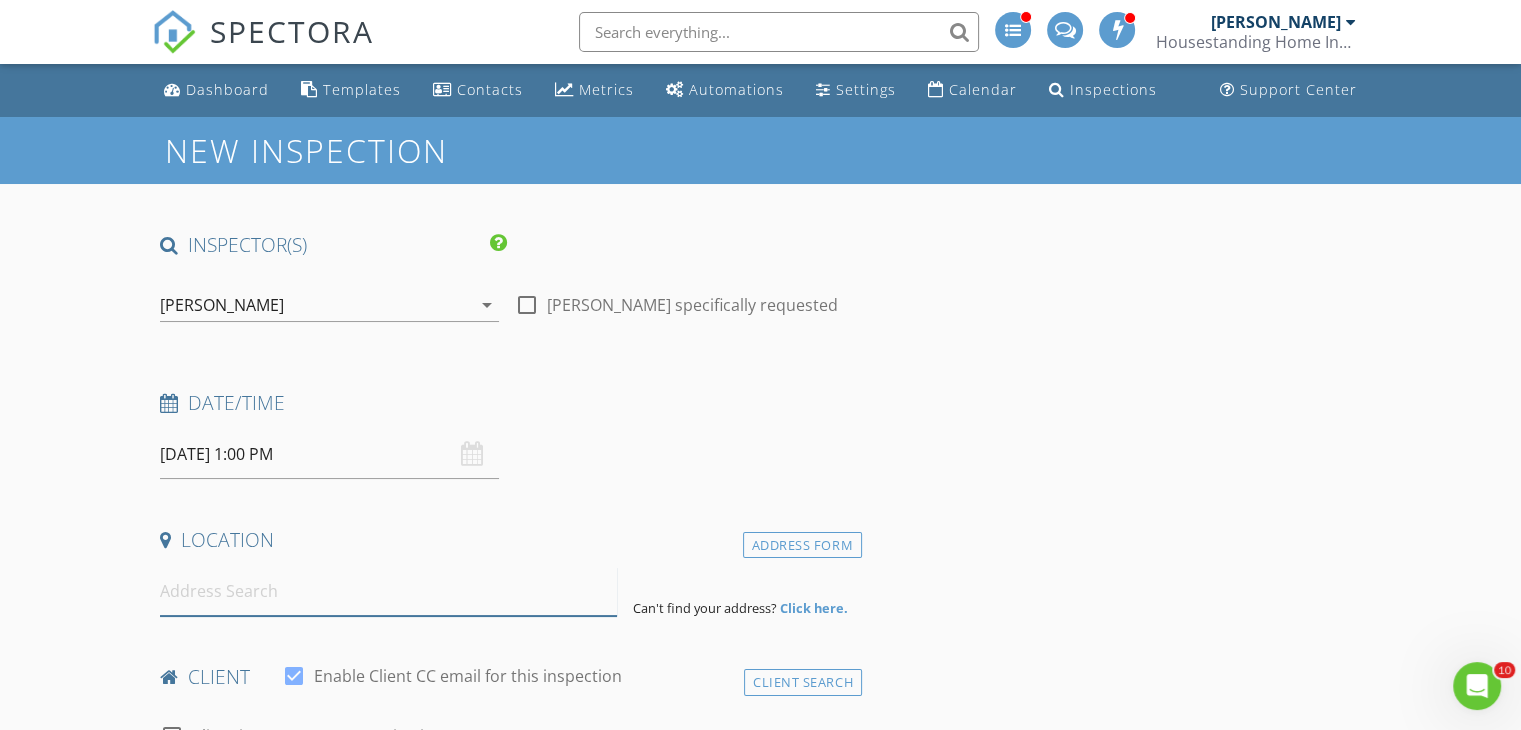 click at bounding box center [388, 591] 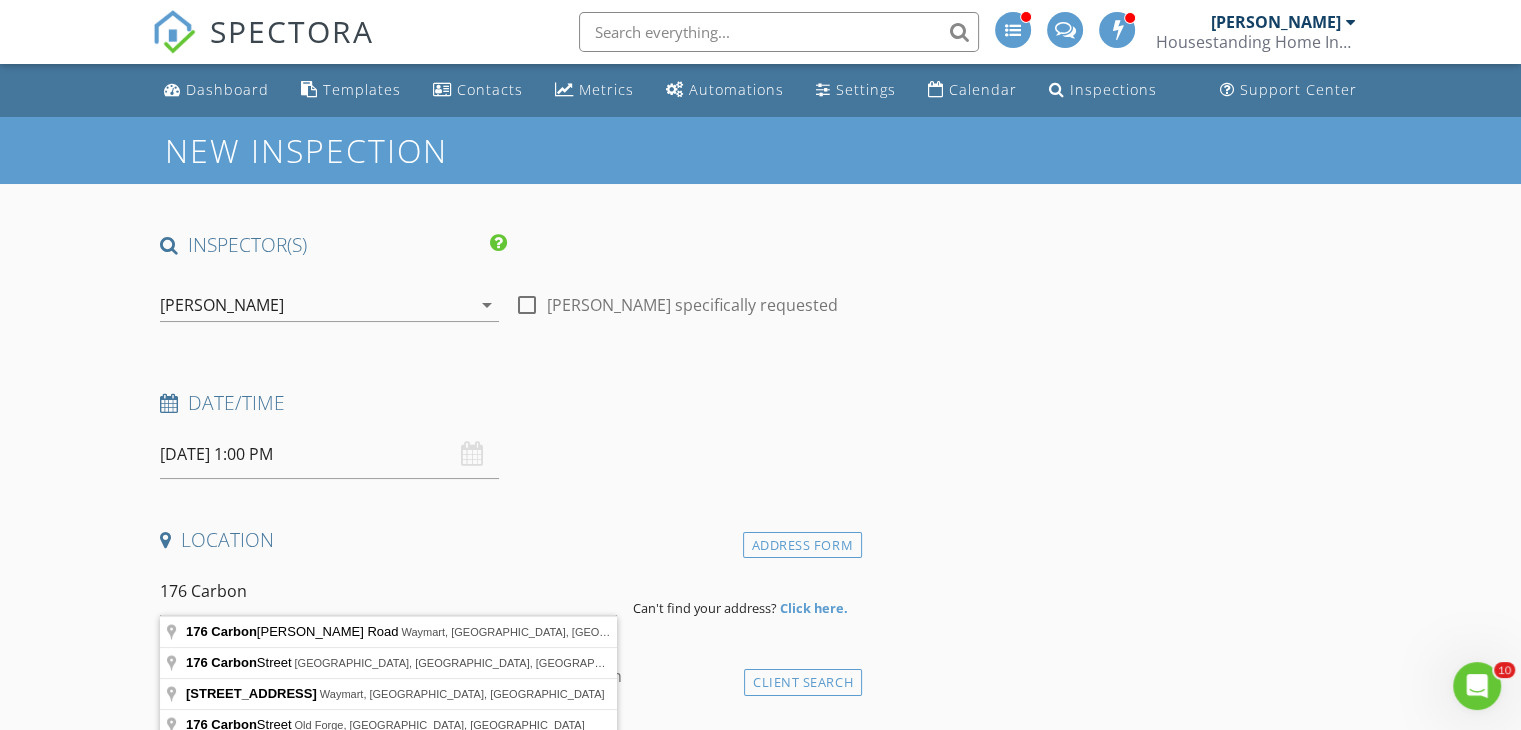 type on "176 Carbondale Road, Waymart, PA, USA" 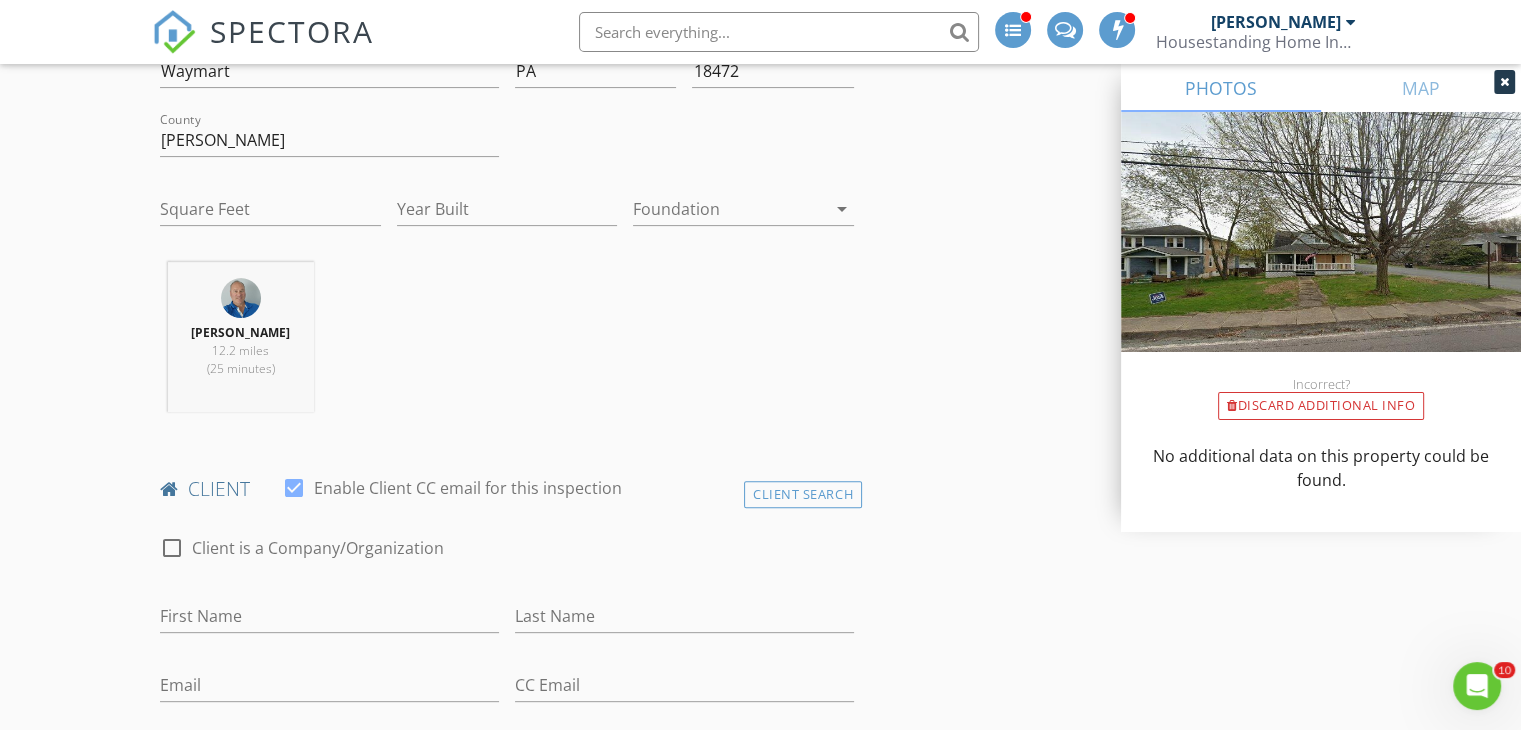 scroll, scrollTop: 611, scrollLeft: 0, axis: vertical 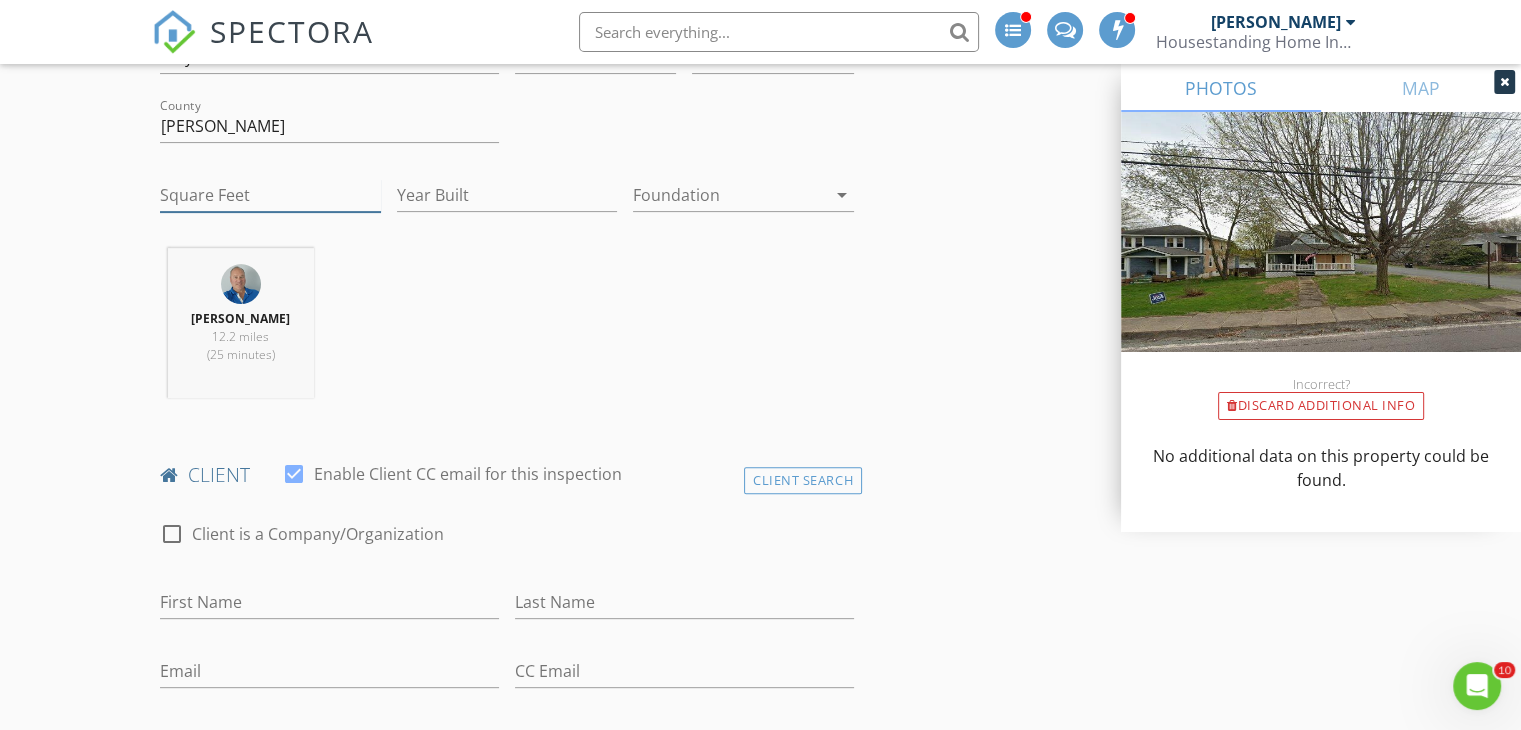 click on "Square Feet" at bounding box center (270, 195) 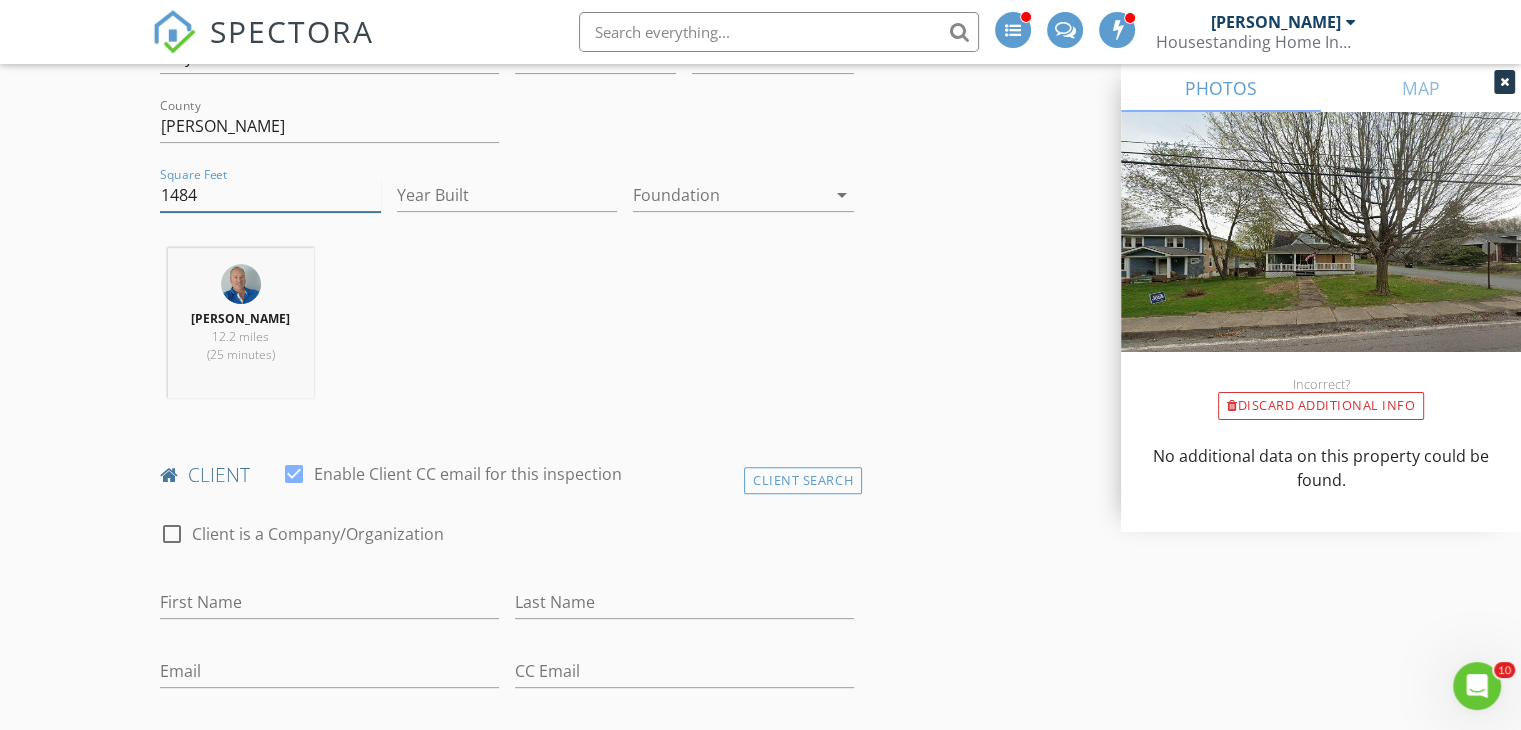 type on "1484" 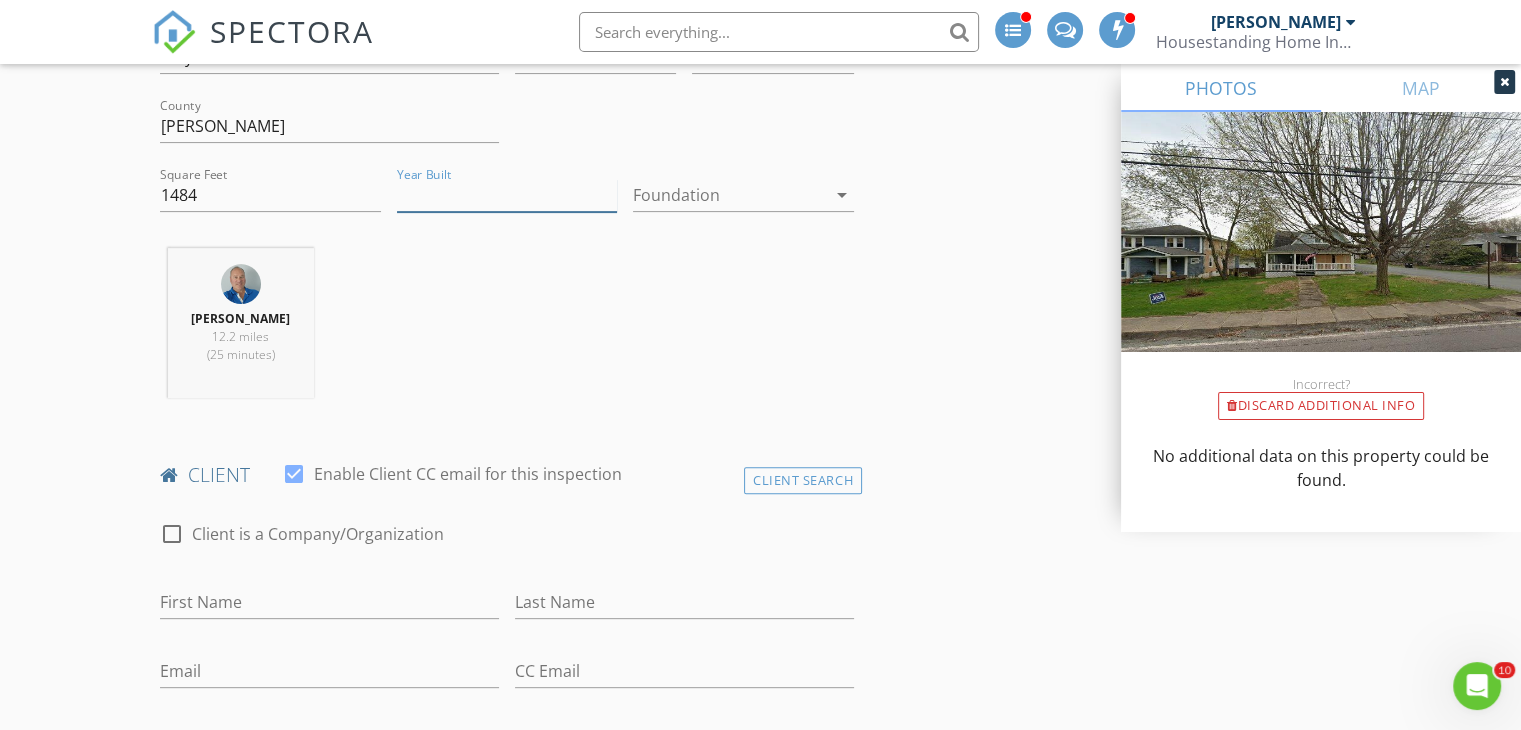 click on "Year Built" at bounding box center [507, 195] 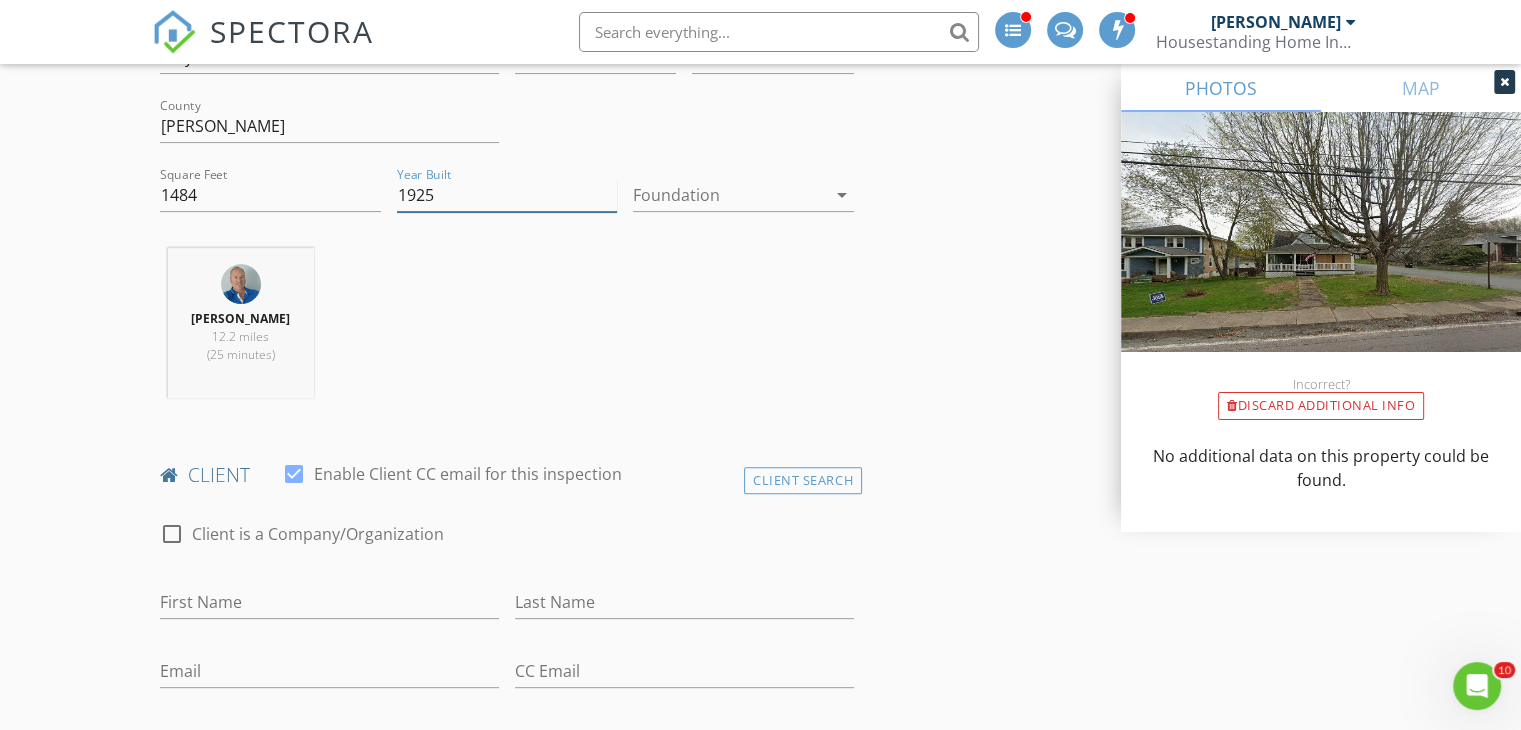 type on "1925" 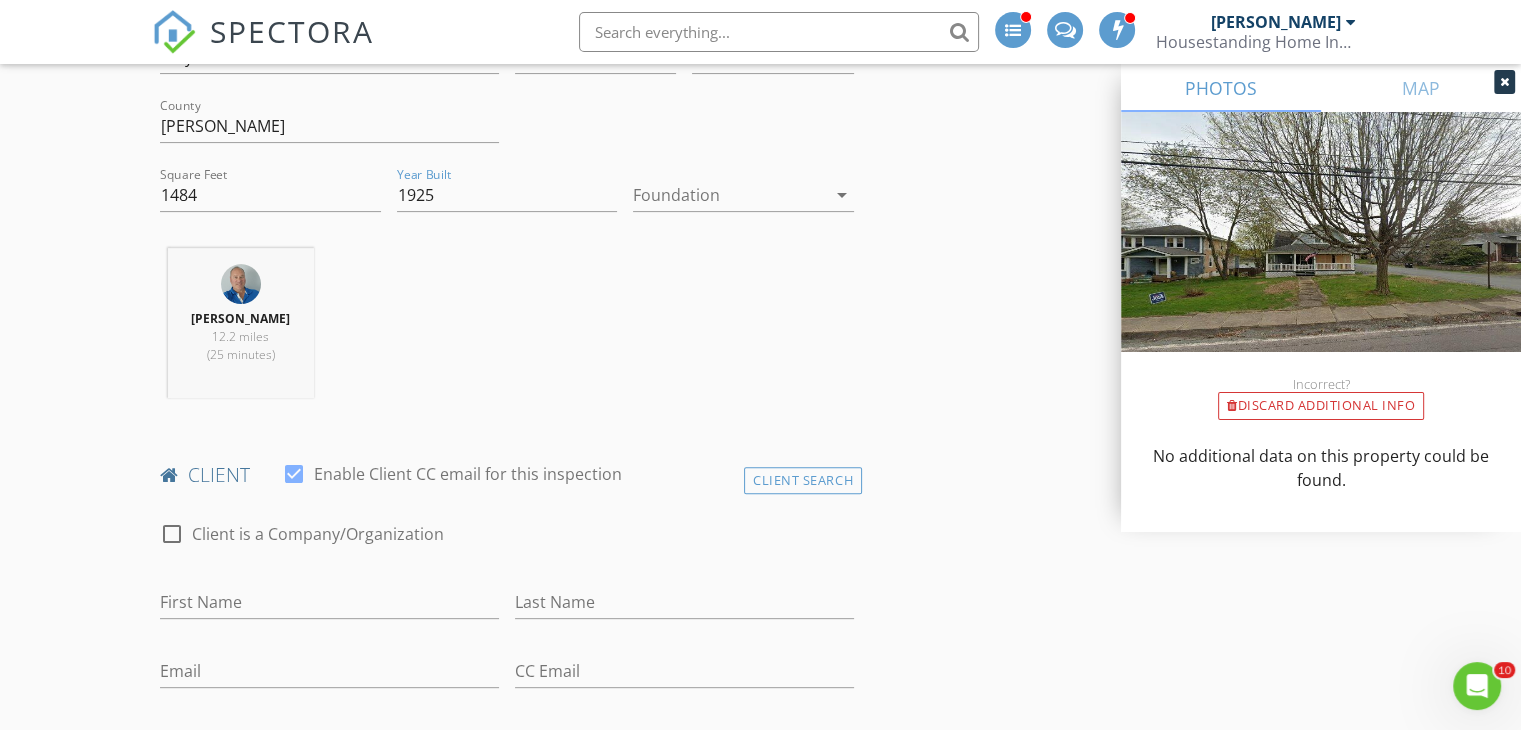 click on "arrow_drop_down" at bounding box center (842, 195) 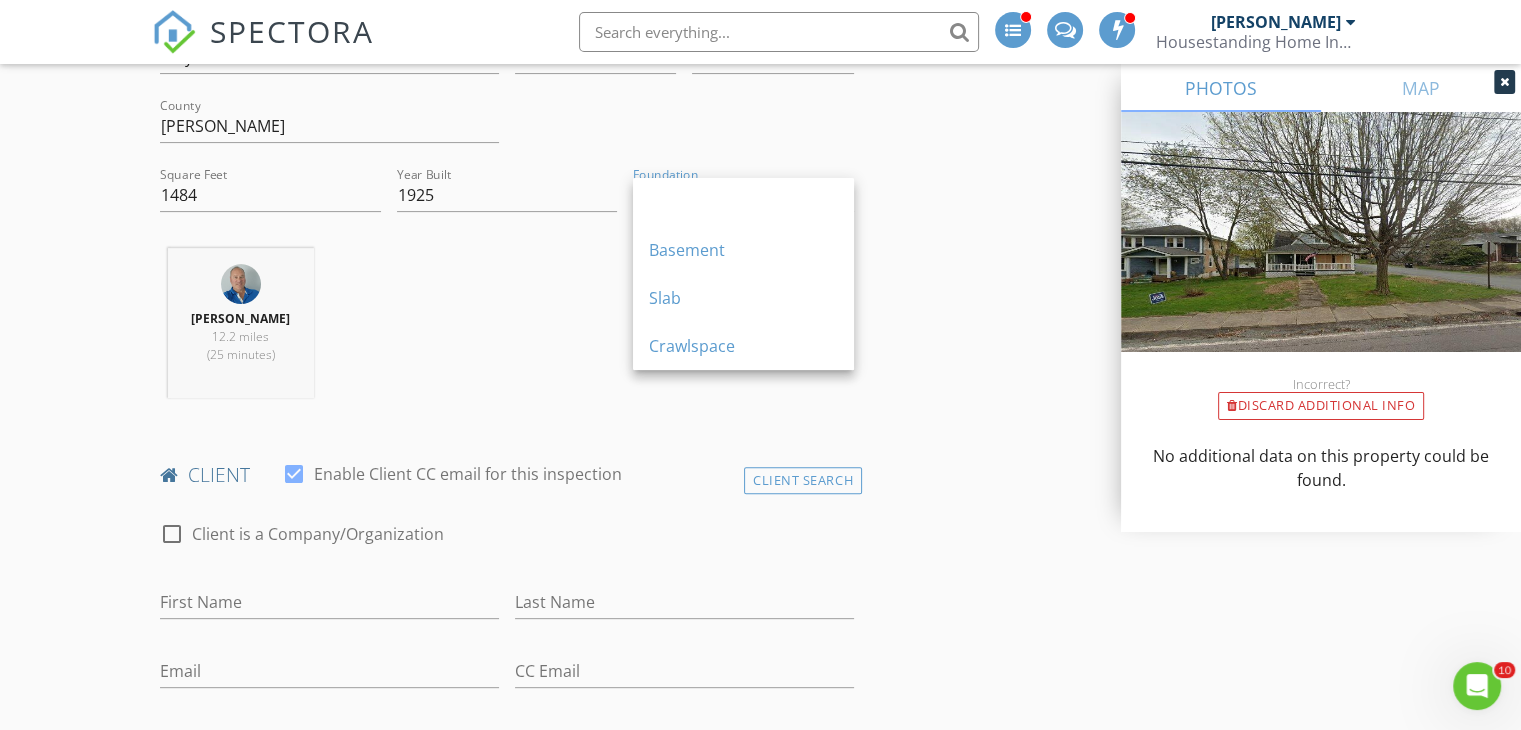click on "Basement" at bounding box center (743, 250) 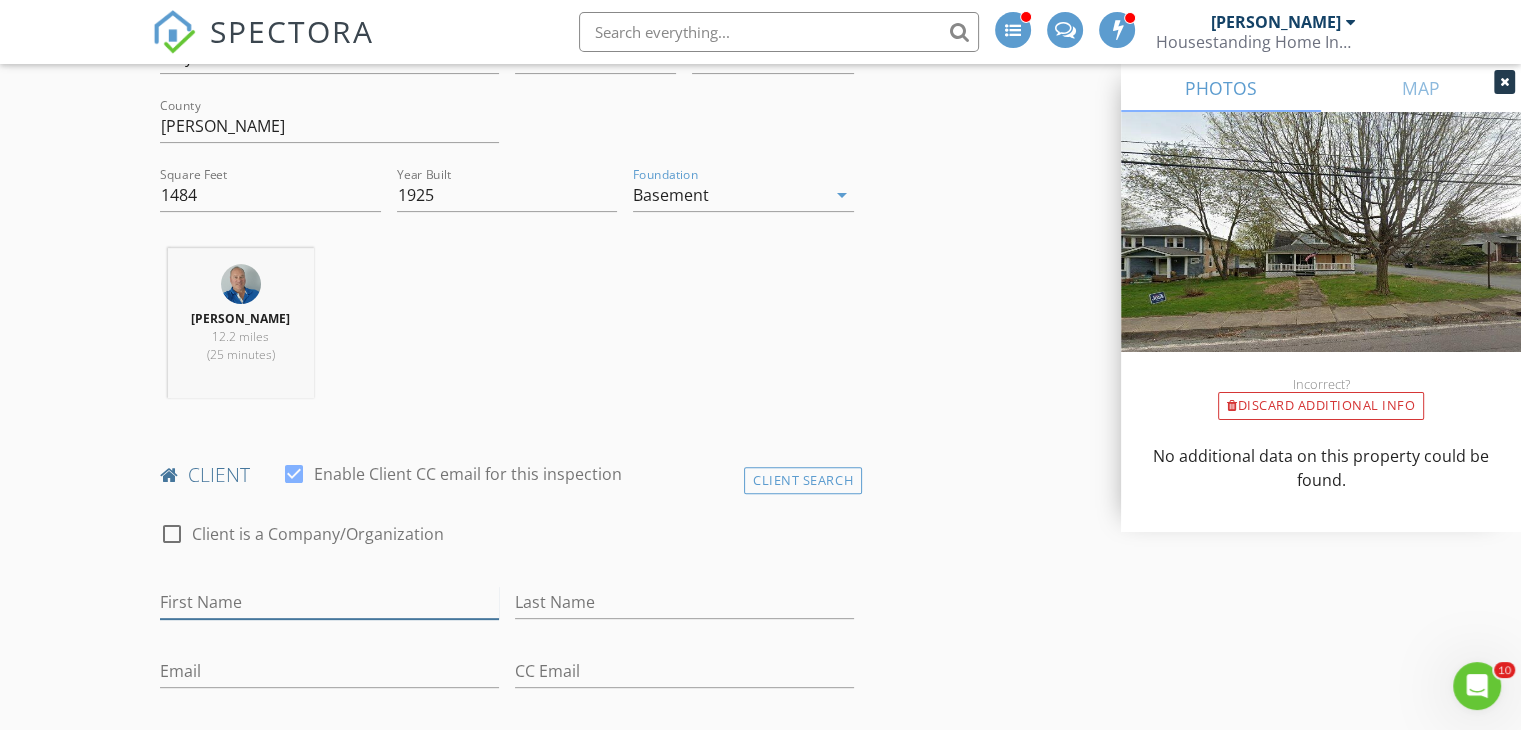 click on "First Name" at bounding box center (329, 602) 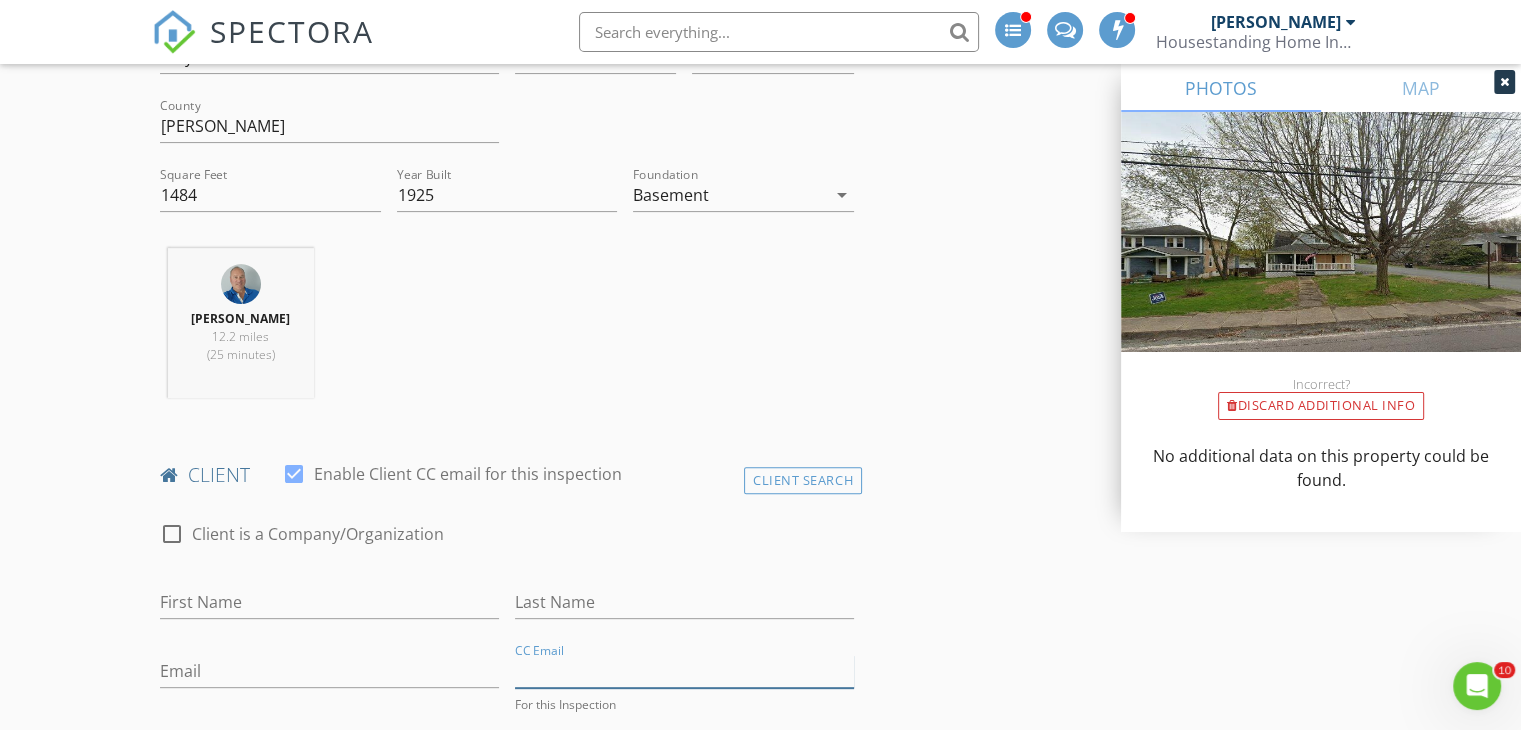 click on "CC Email" at bounding box center (684, 671) 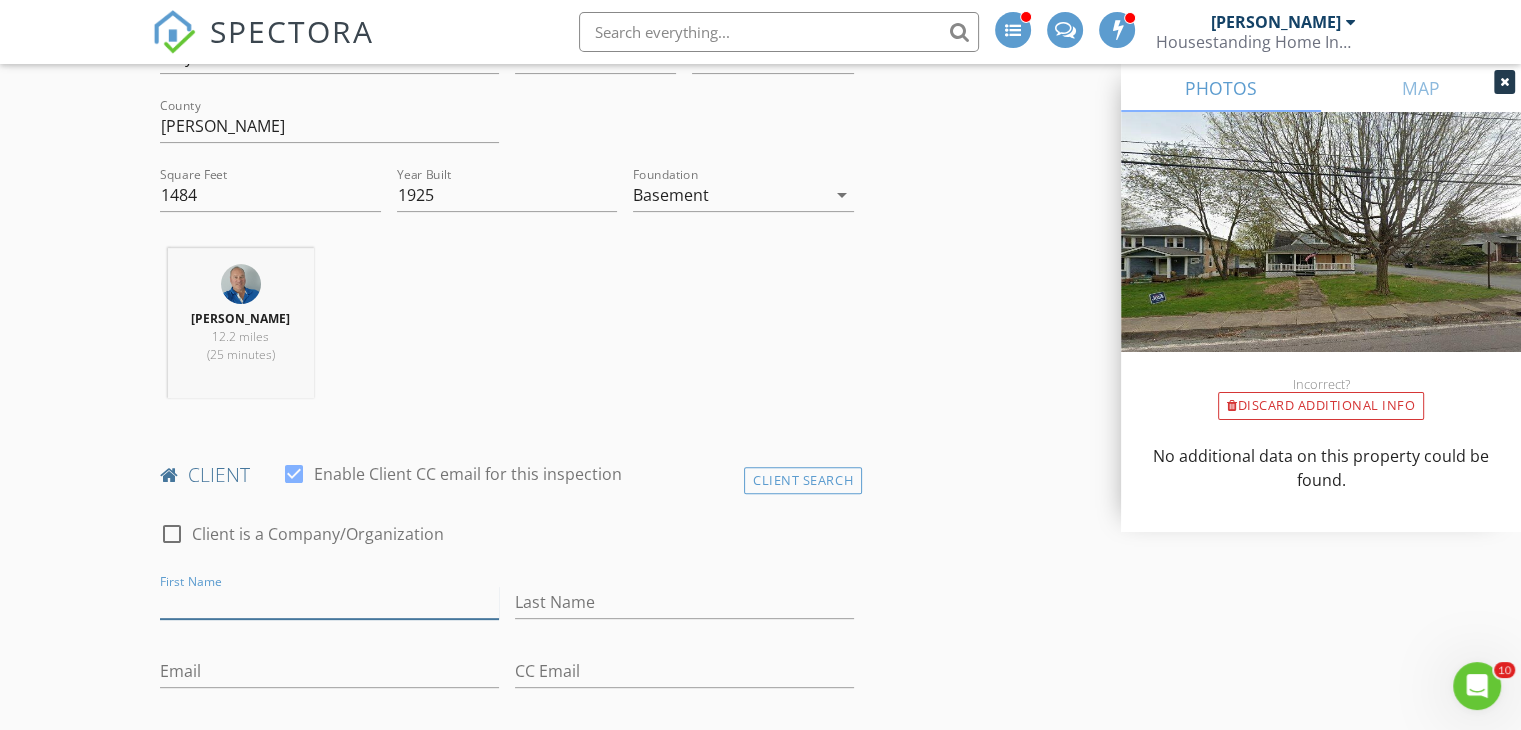 click on "First Name" at bounding box center [329, 602] 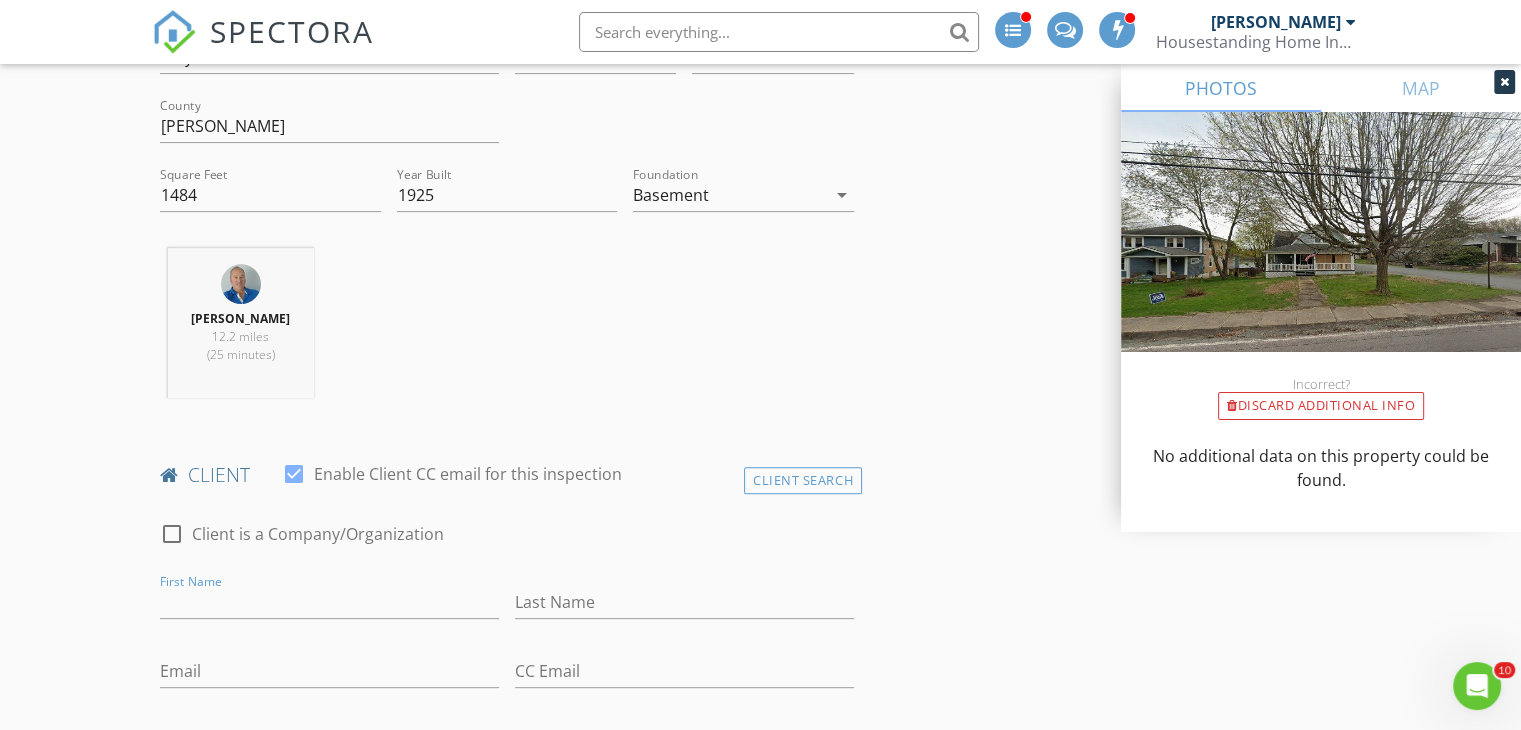 click on "New Inspection
INSPECTOR(S)
check_box   Stephen Scott   PRIMARY   Stephen Scott arrow_drop_down   check_box_outline_blank Stephen Scott specifically requested
Date/Time
07/15/2025 1:00 PM
Location
Address Search       Address 176 Carbondale Rd   Unit   City Waymart   State PA   Zip 18472   County Wayne     Square Feet 1484   Year Built 1925   Foundation Basement arrow_drop_down     Stephen Scott     12.2 miles     (25 minutes)
client
check_box Enable Client CC email for this inspection   Client Search     check_box_outline_blank Client is a Company/Organization     First Name   Last Name   Email   CC Email   Phone   Address   City   State   Zip     Tags         Notes   Private Notes
ADD ADDITIONAL client
SERVICES
check_box_outline_blank   Residential Inspection" at bounding box center [760, 1477] 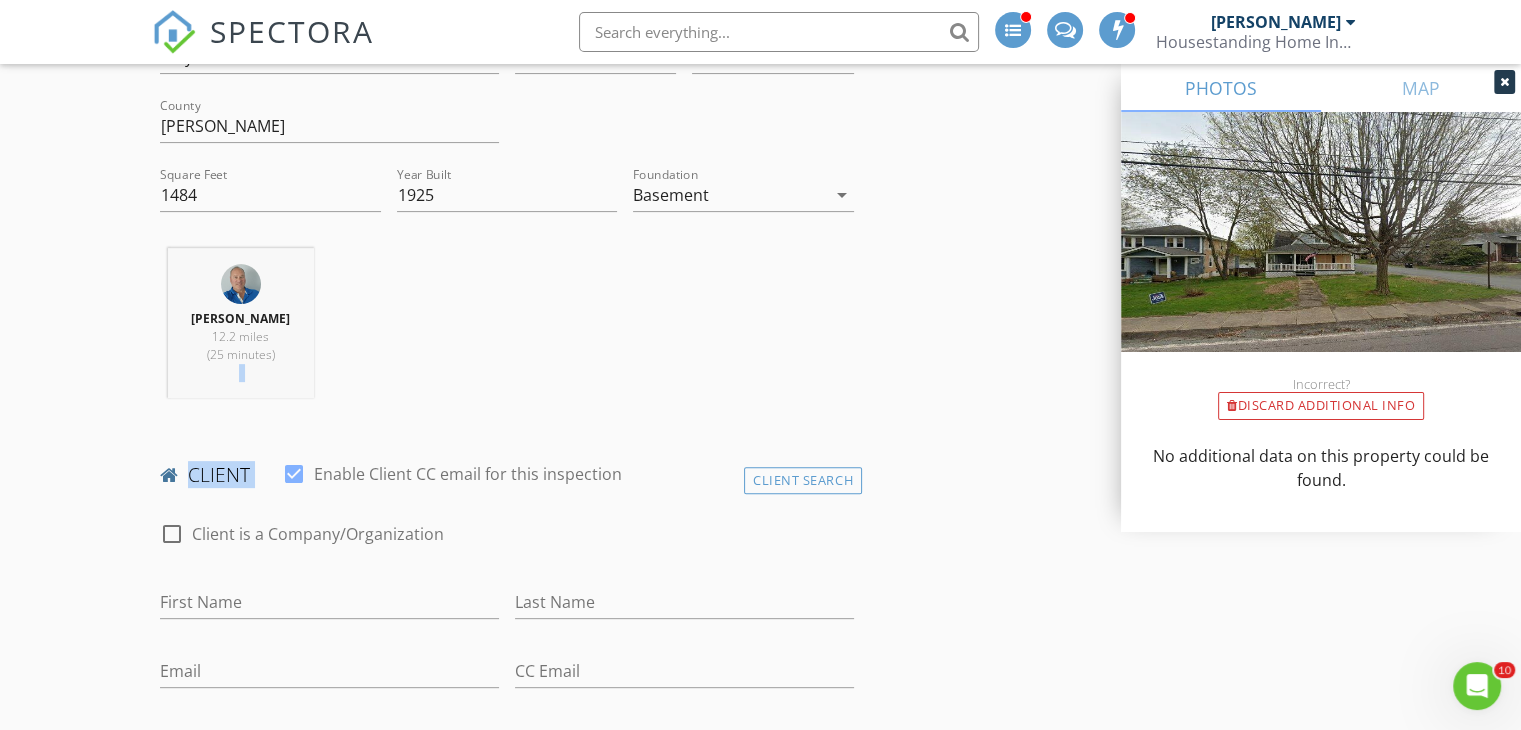 drag, startPoint x: 62, startPoint y: 530, endPoint x: 96, endPoint y: 398, distance: 136.30847 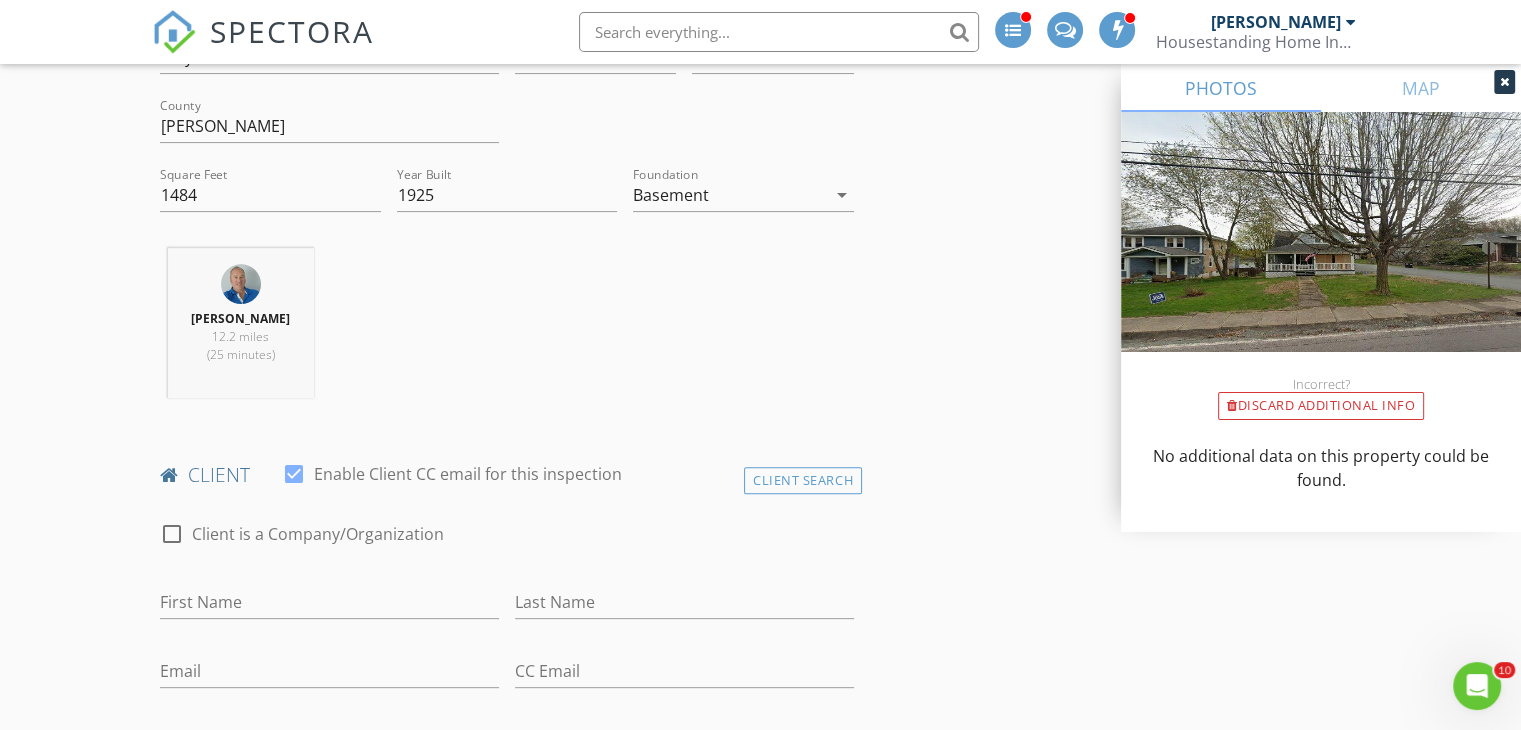 click on "INSPECTOR(S)
check_box   Stephen Scott   PRIMARY   Stephen Scott arrow_drop_down   check_box_outline_blank Stephen Scott specifically requested
Date/Time
07/15/2025 1:00 PM
Location
Address Search       Address 176 Carbondale Rd   Unit   City Waymart   State PA   Zip 18472   County Wayne     Square Feet 1484   Year Built 1925   Foundation Basement arrow_drop_down     Stephen Scott     12.2 miles     (25 minutes)
client
check_box Enable Client CC email for this inspection   Client Search     check_box_outline_blank Client is a Company/Organization     First Name   Last Name   Email   CC Email   Phone   Address   City   State   Zip     Tags         Notes   Private Notes
ADD ADDITIONAL client
SERVICES
check_box_outline_blank   Residential Inspection   Full Home Inspection" at bounding box center [760, 1510] 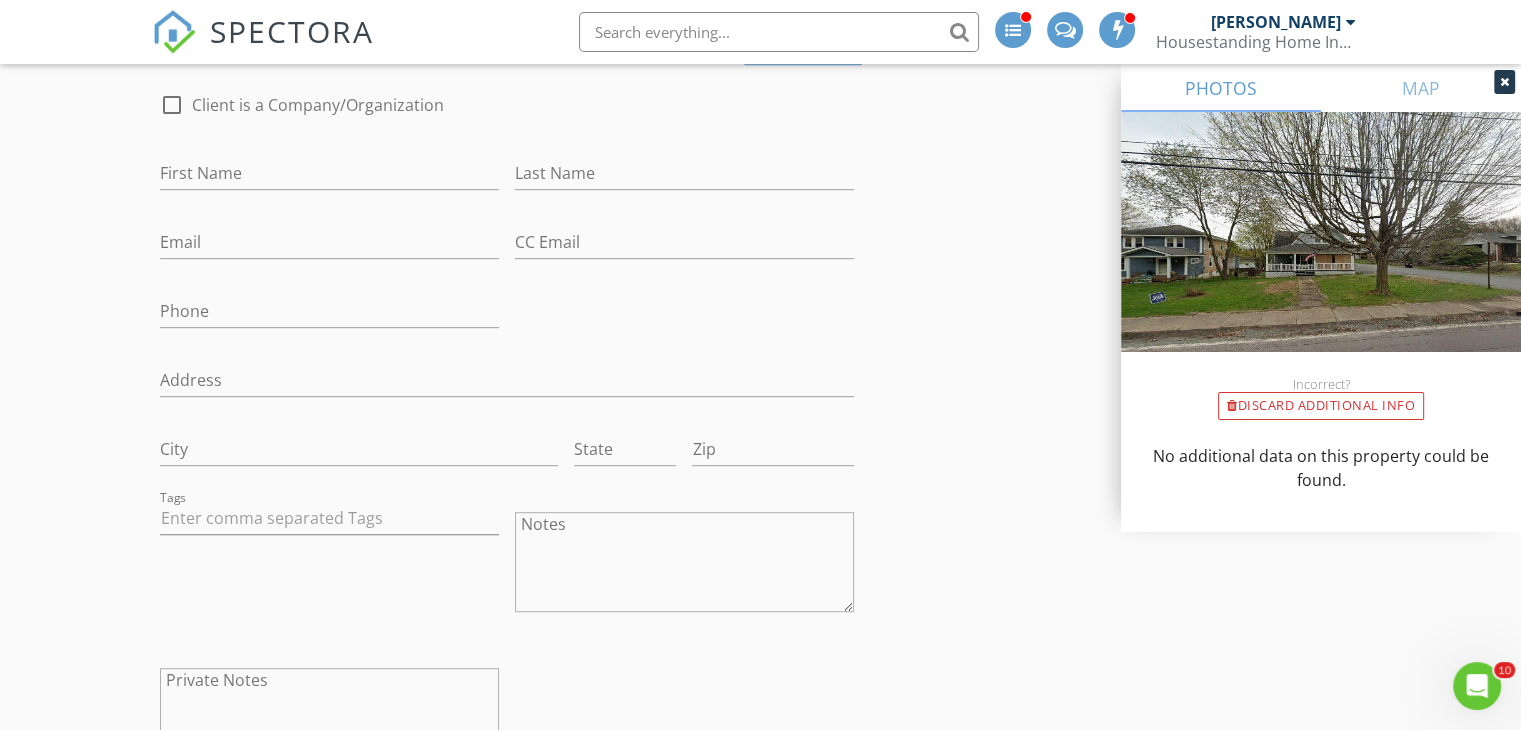 scroll, scrollTop: 1045, scrollLeft: 0, axis: vertical 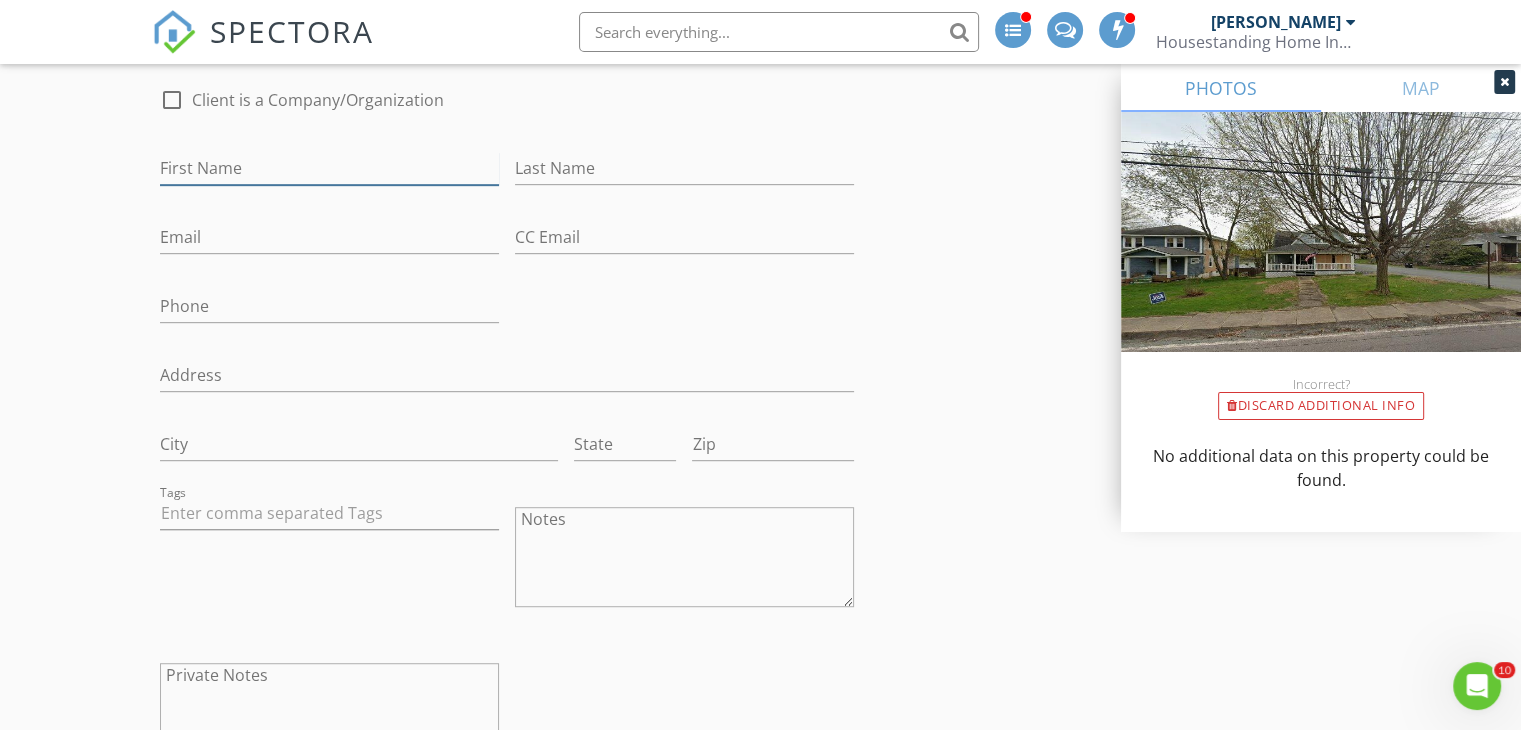 click on "First Name" at bounding box center (329, 168) 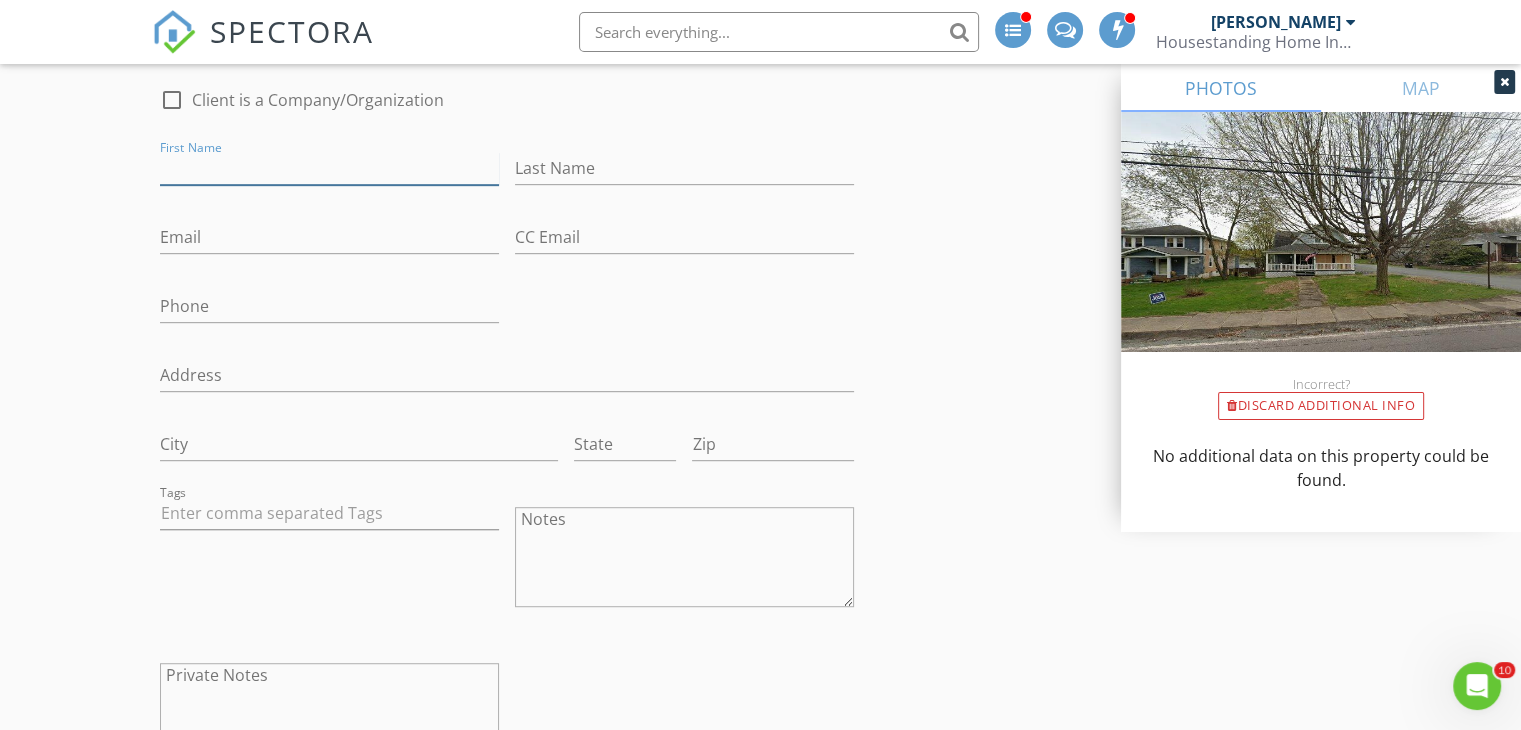 click on "First Name" at bounding box center (329, 168) 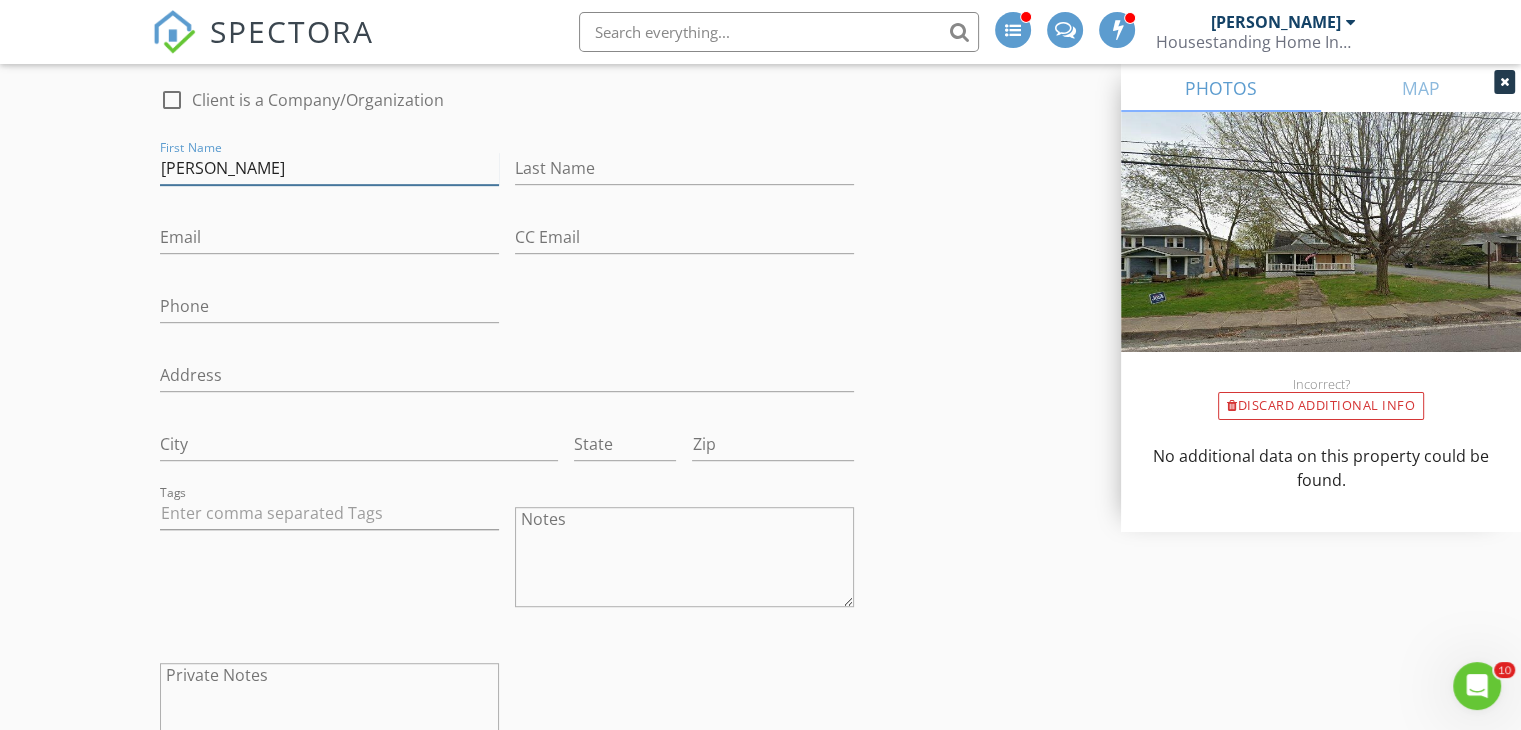 type on "[PERSON_NAME]" 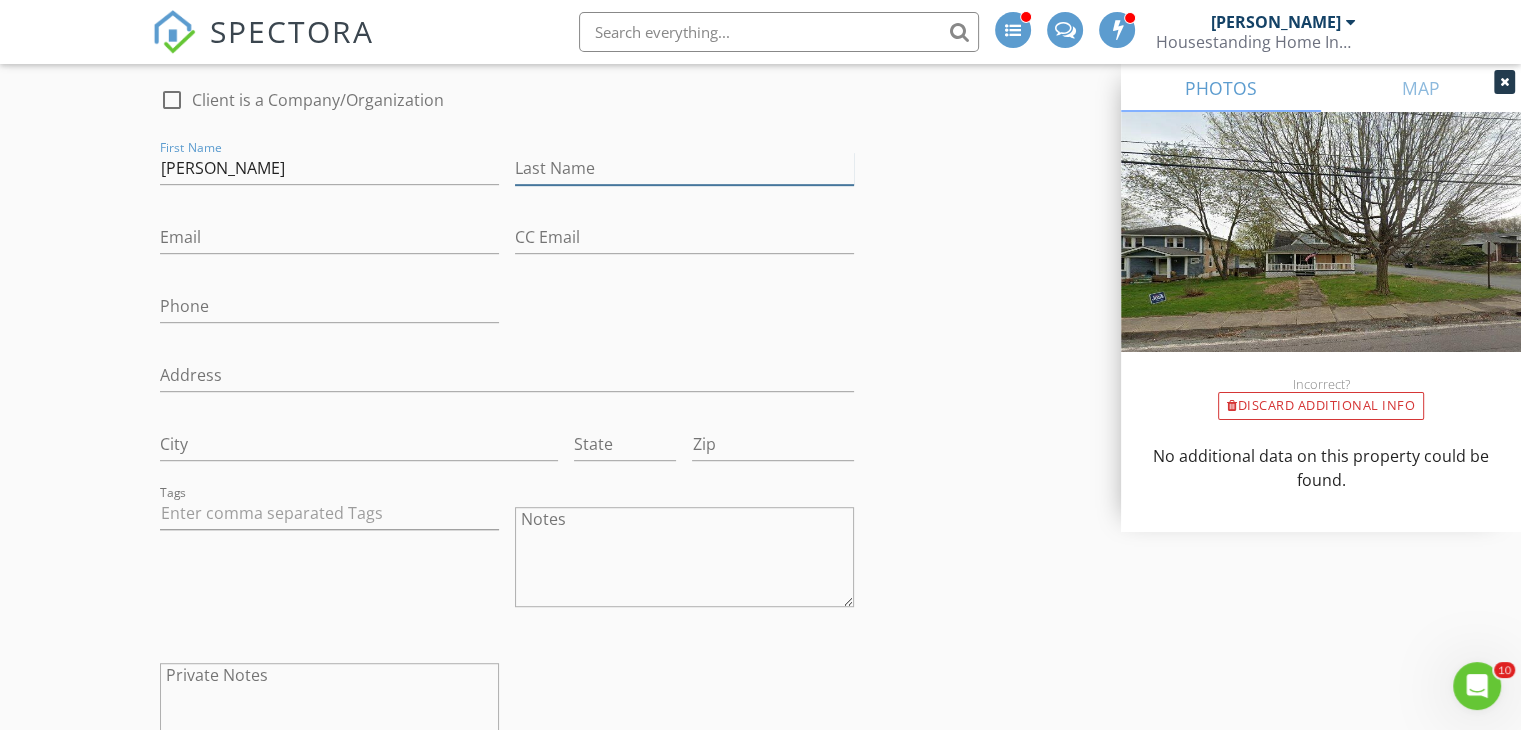 click on "Last Name" at bounding box center (684, 168) 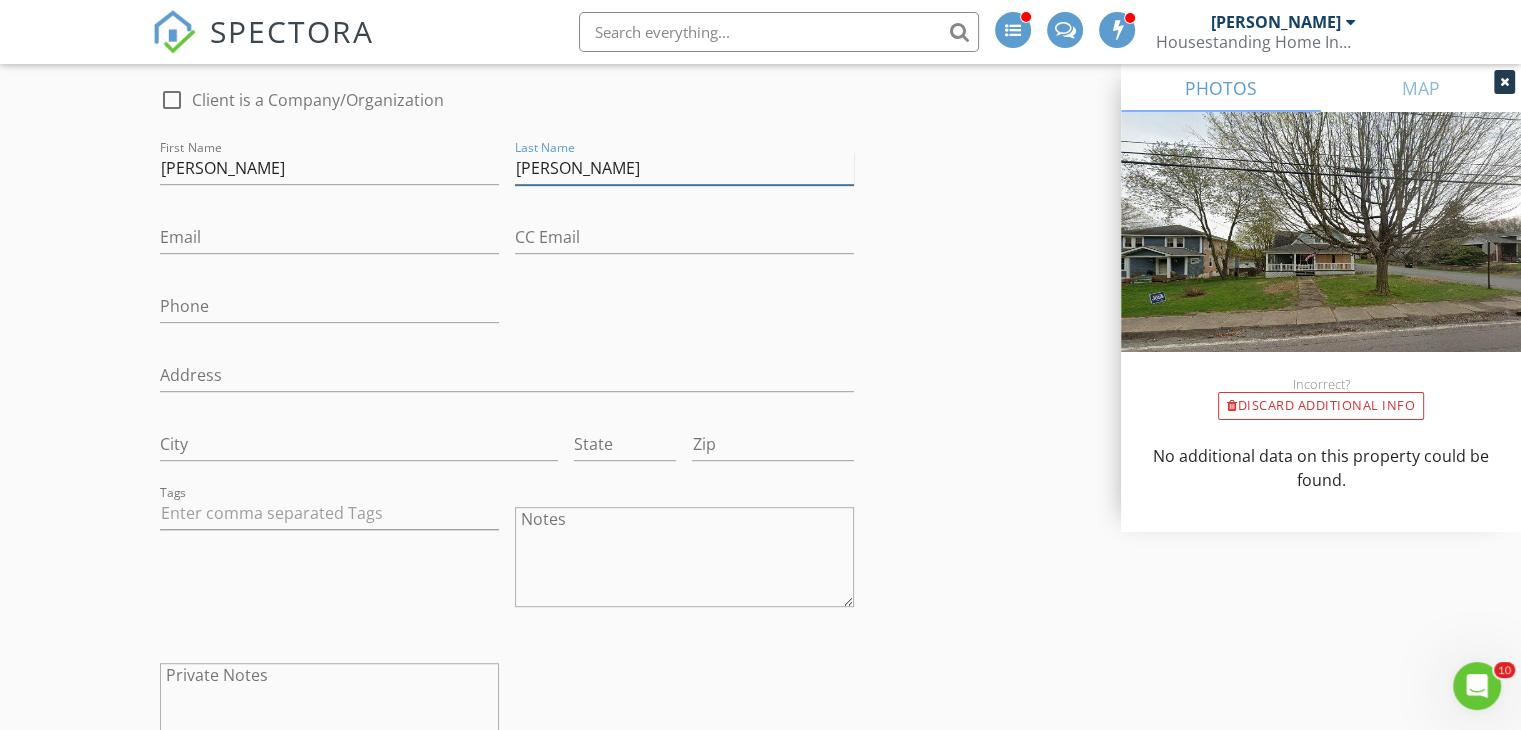 type on "[PERSON_NAME]" 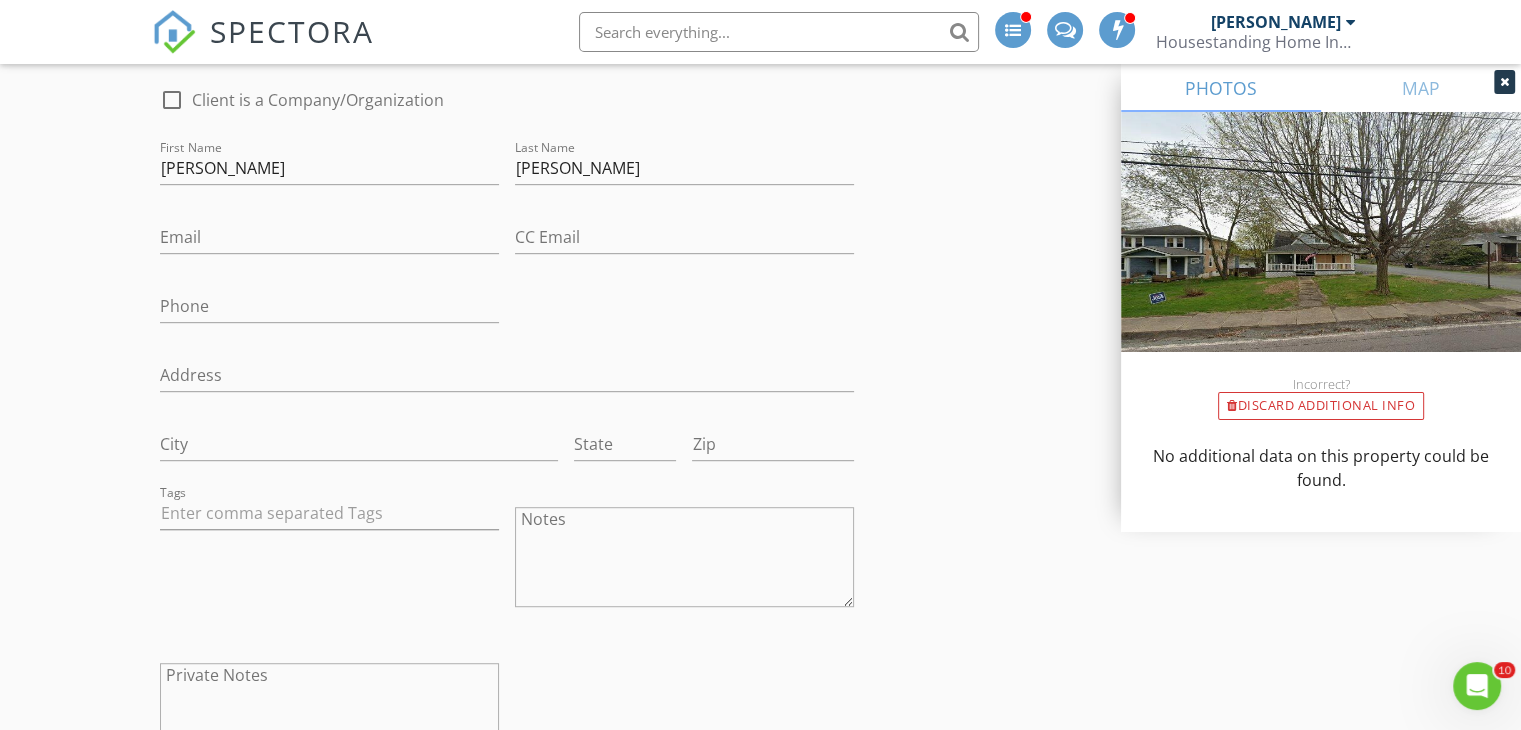 click on "Email" at bounding box center [329, 241] 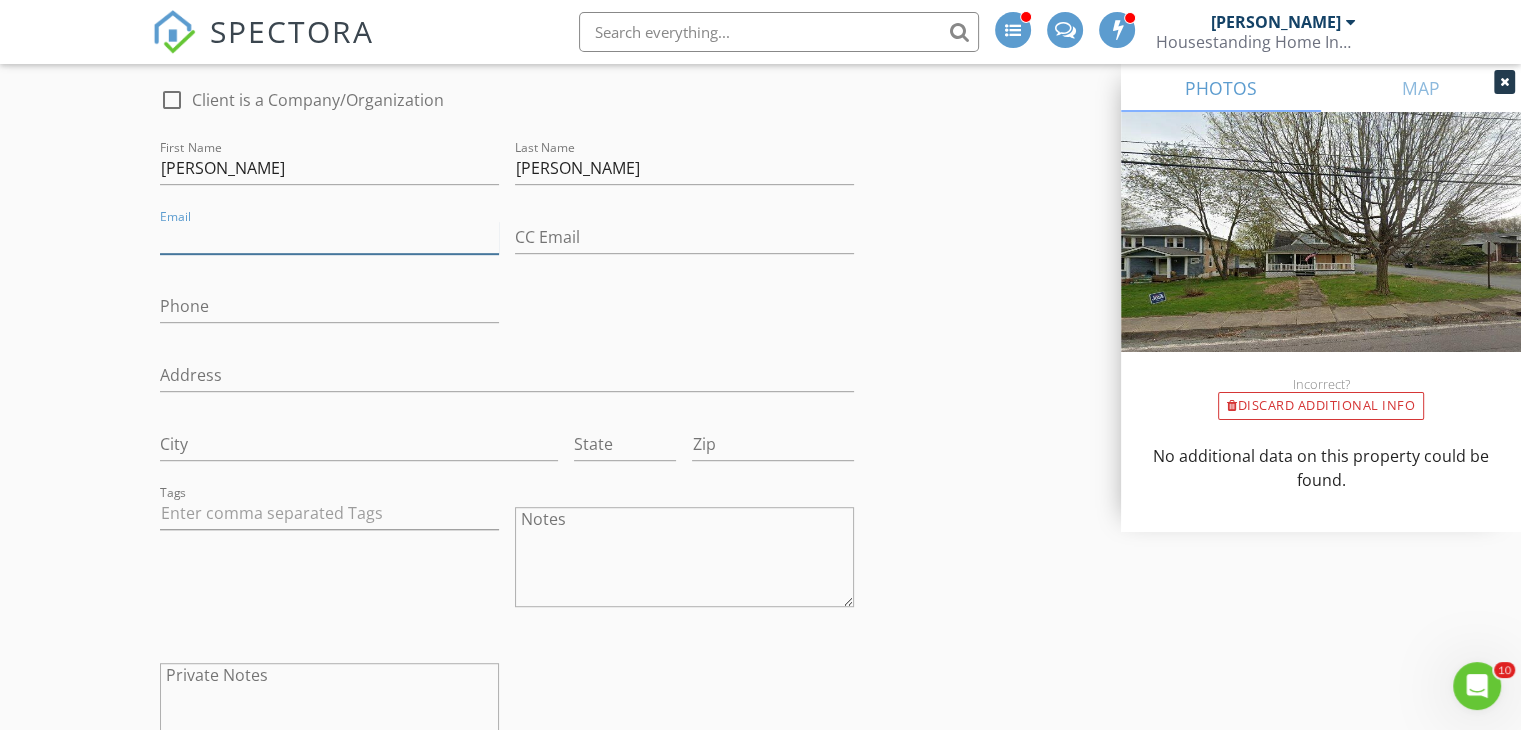 click on "Email" at bounding box center [329, 237] 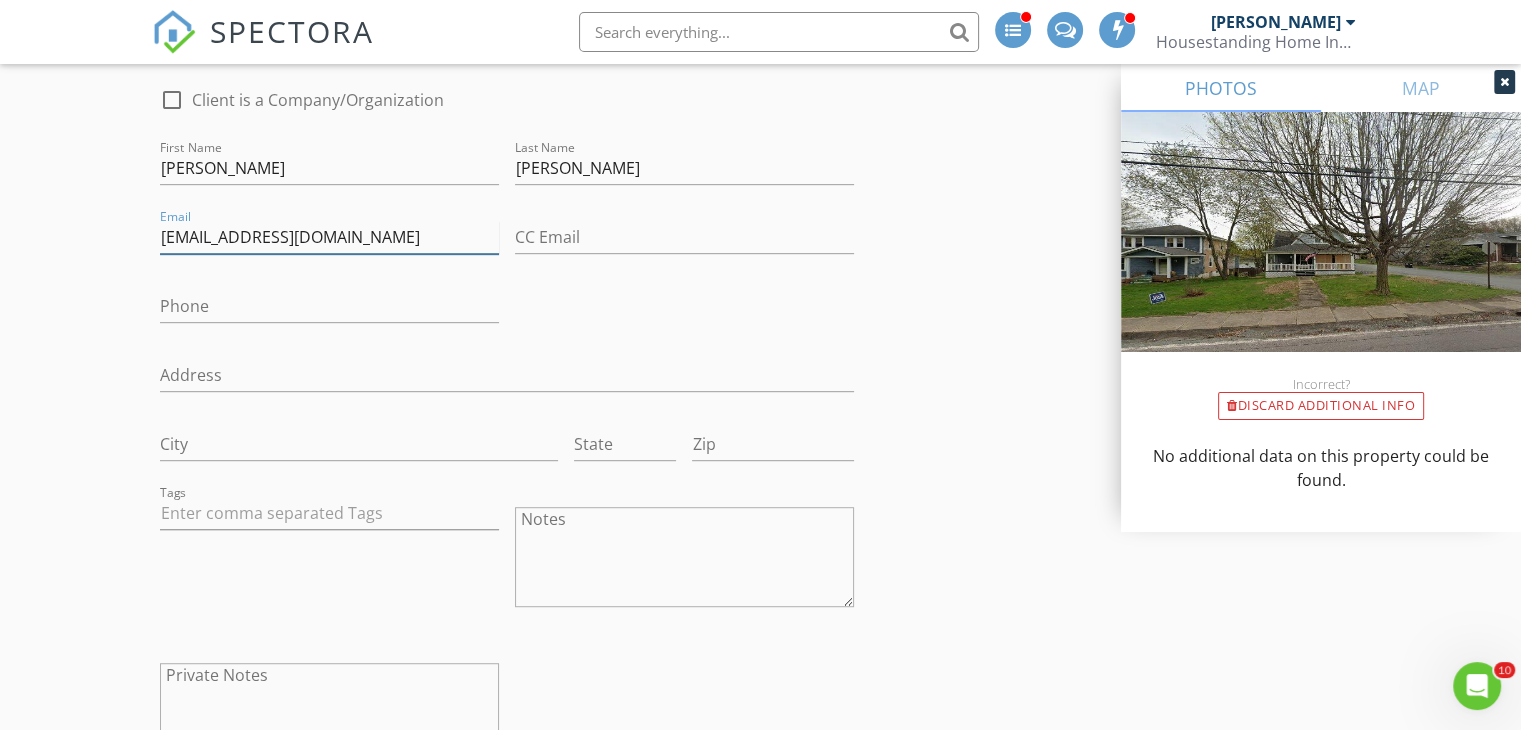 type on "[EMAIL_ADDRESS][DOMAIN_NAME]" 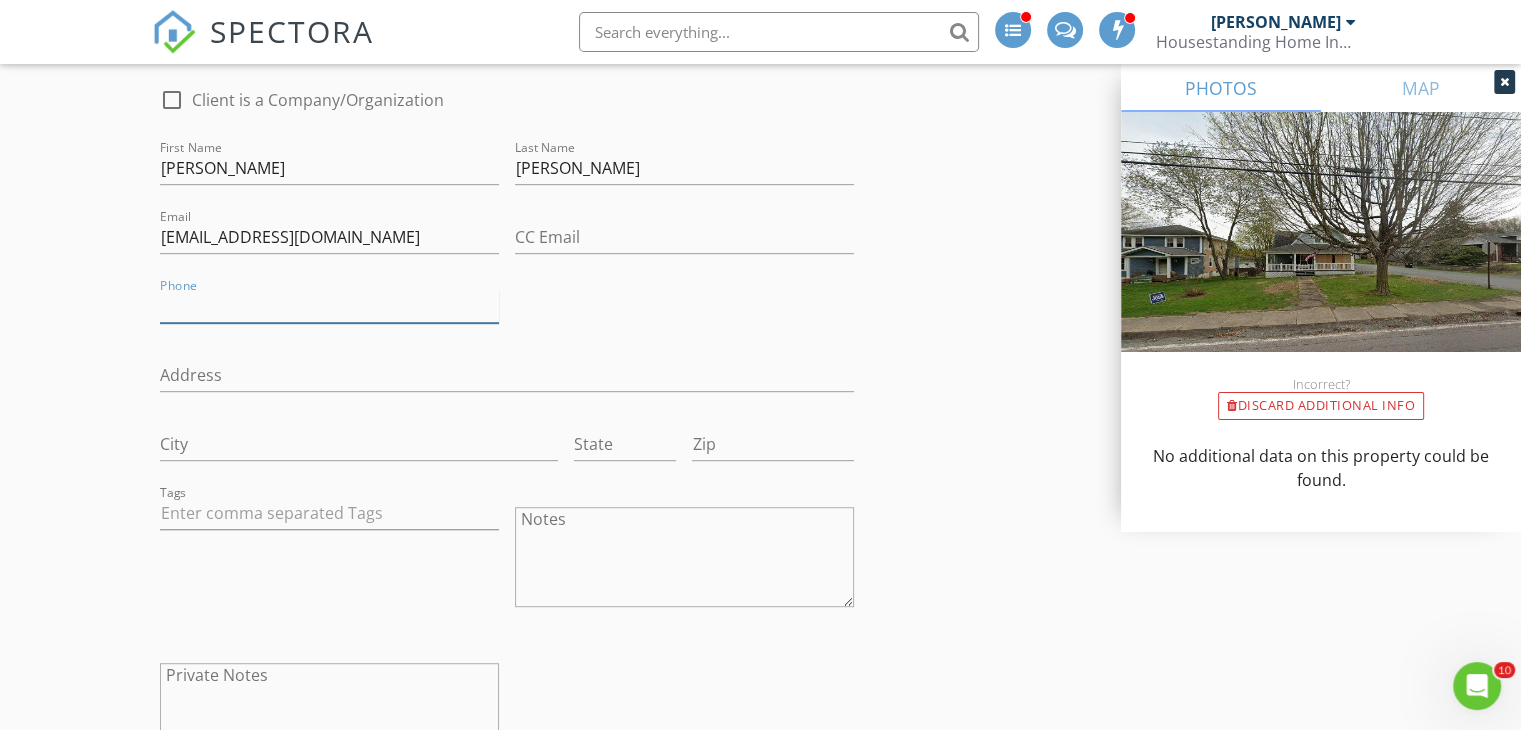 click on "Phone" at bounding box center [329, 306] 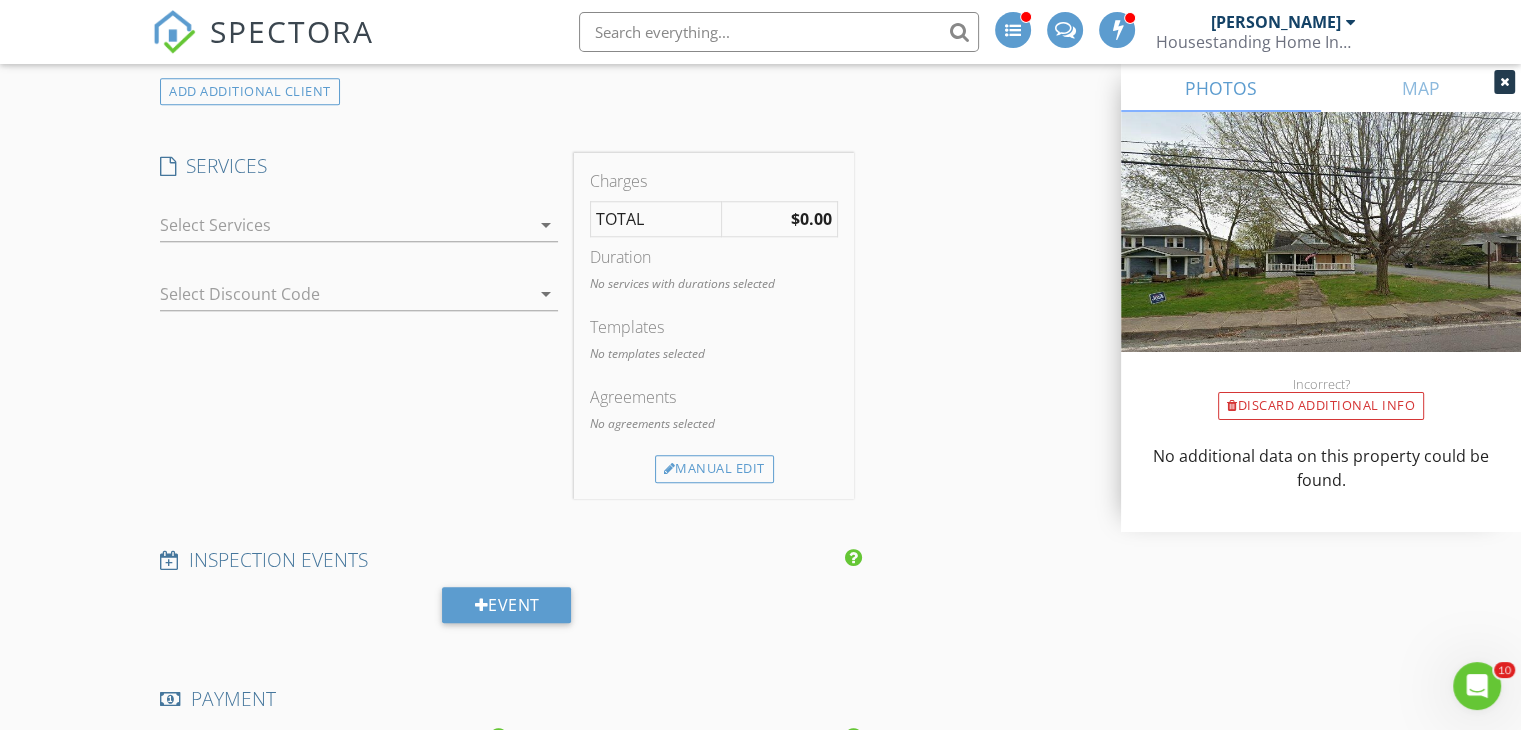 scroll, scrollTop: 1801, scrollLeft: 0, axis: vertical 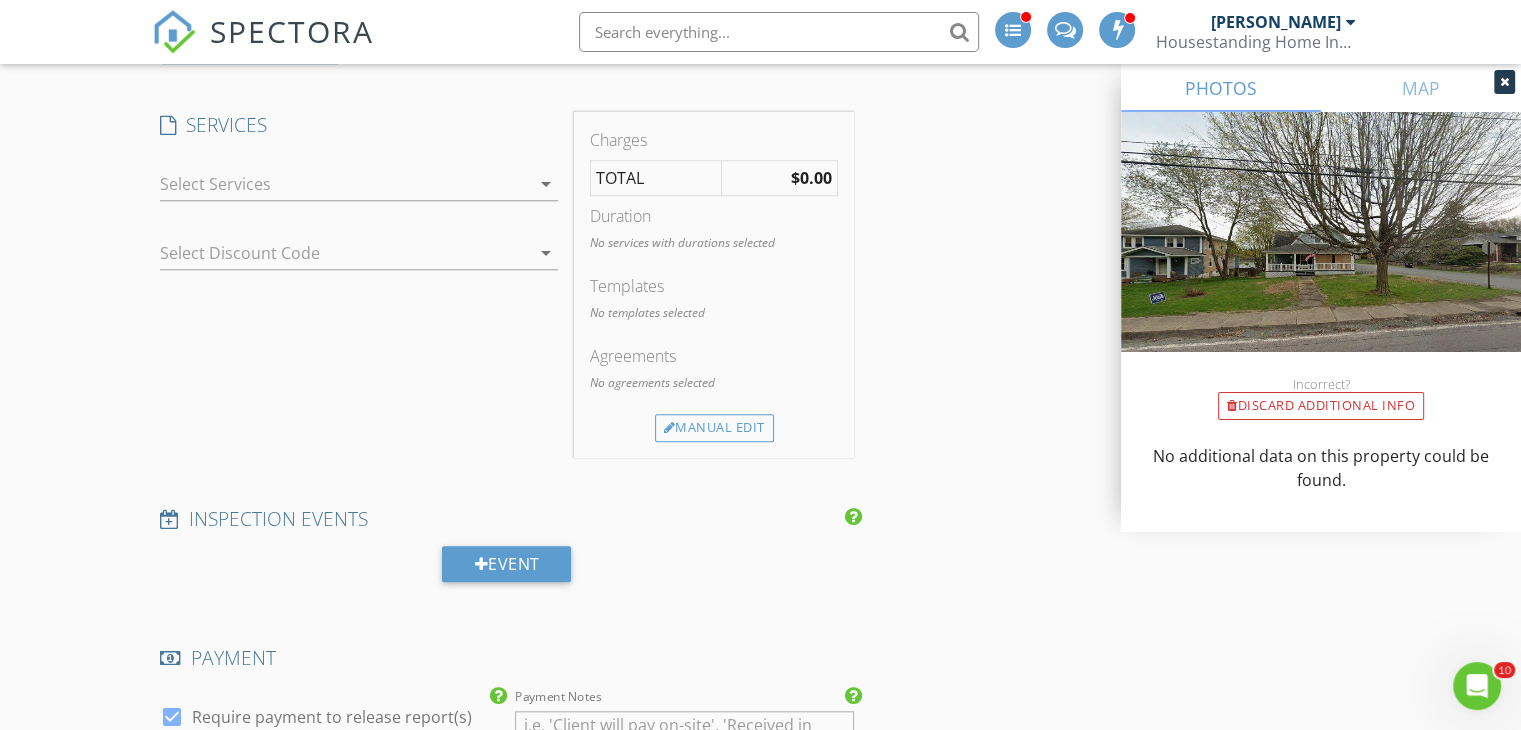 type on "[PHONE_NUMBER]" 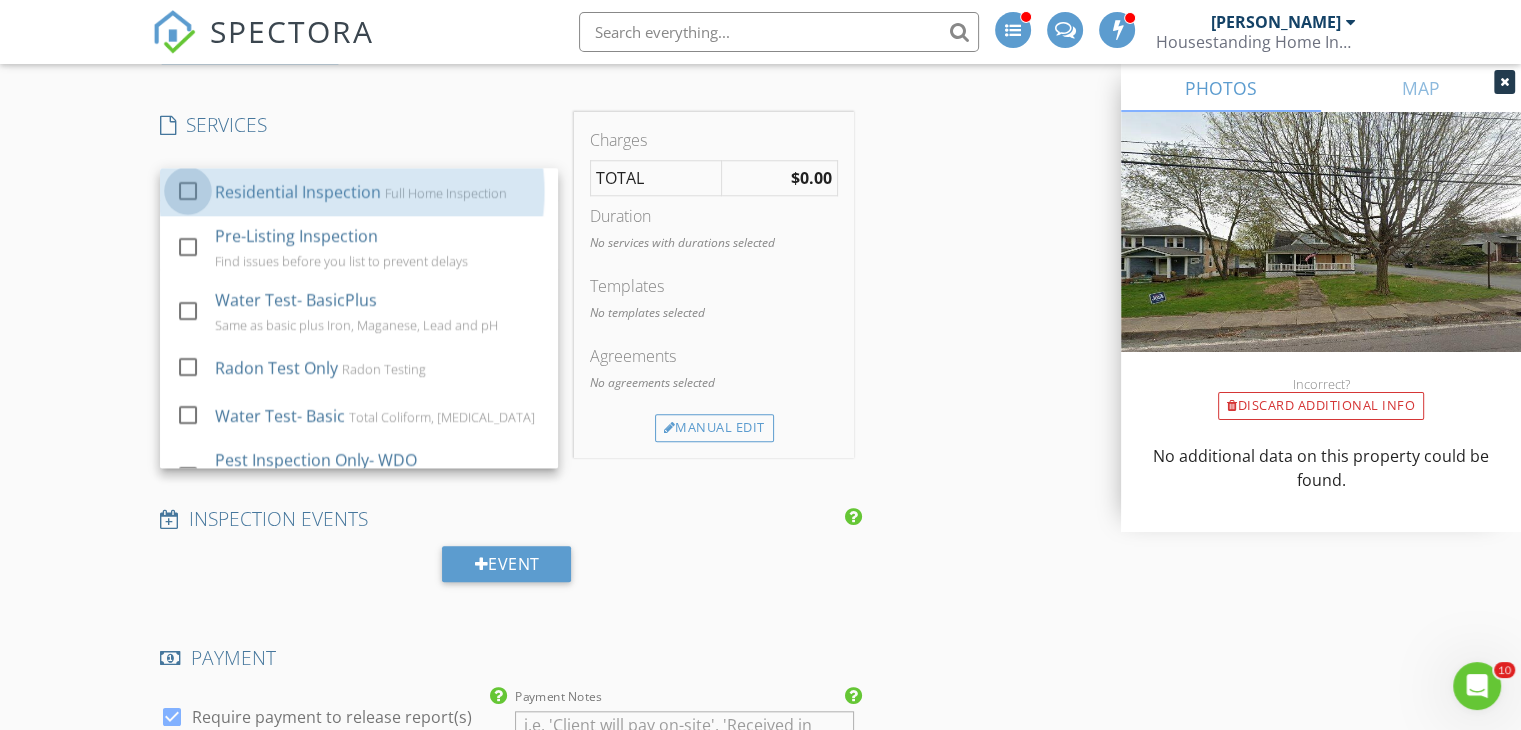 click at bounding box center [188, 191] 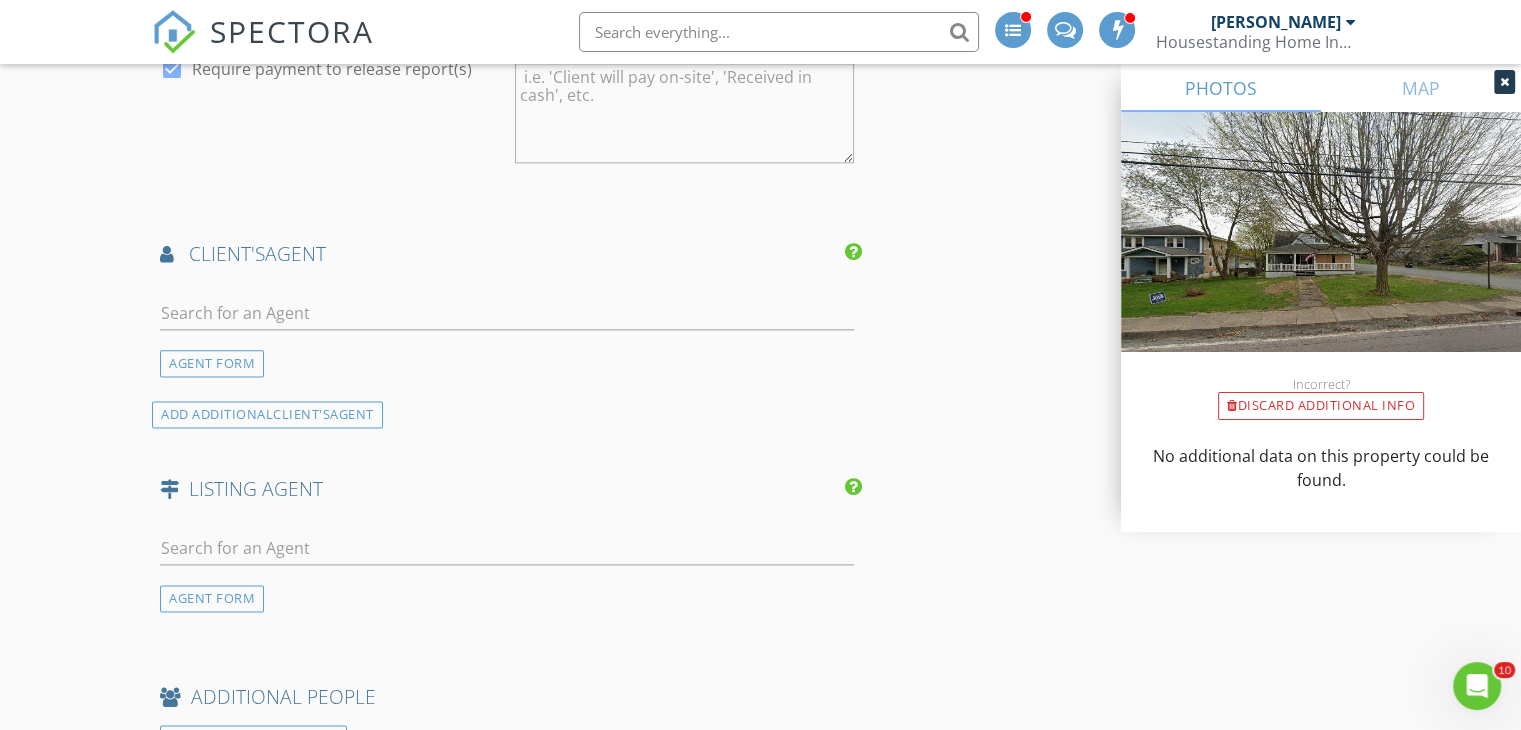 scroll, scrollTop: 2500, scrollLeft: 0, axis: vertical 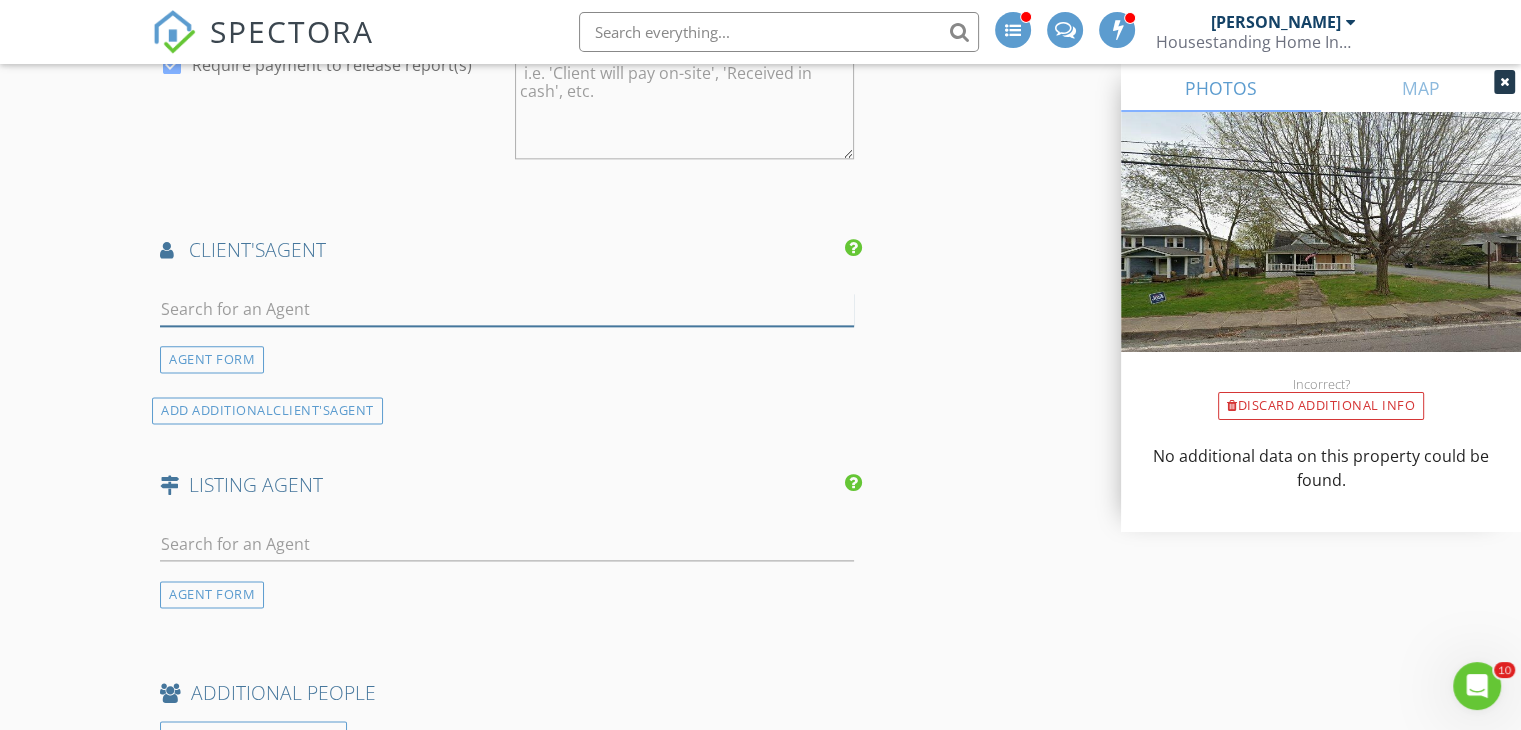 click at bounding box center (507, 309) 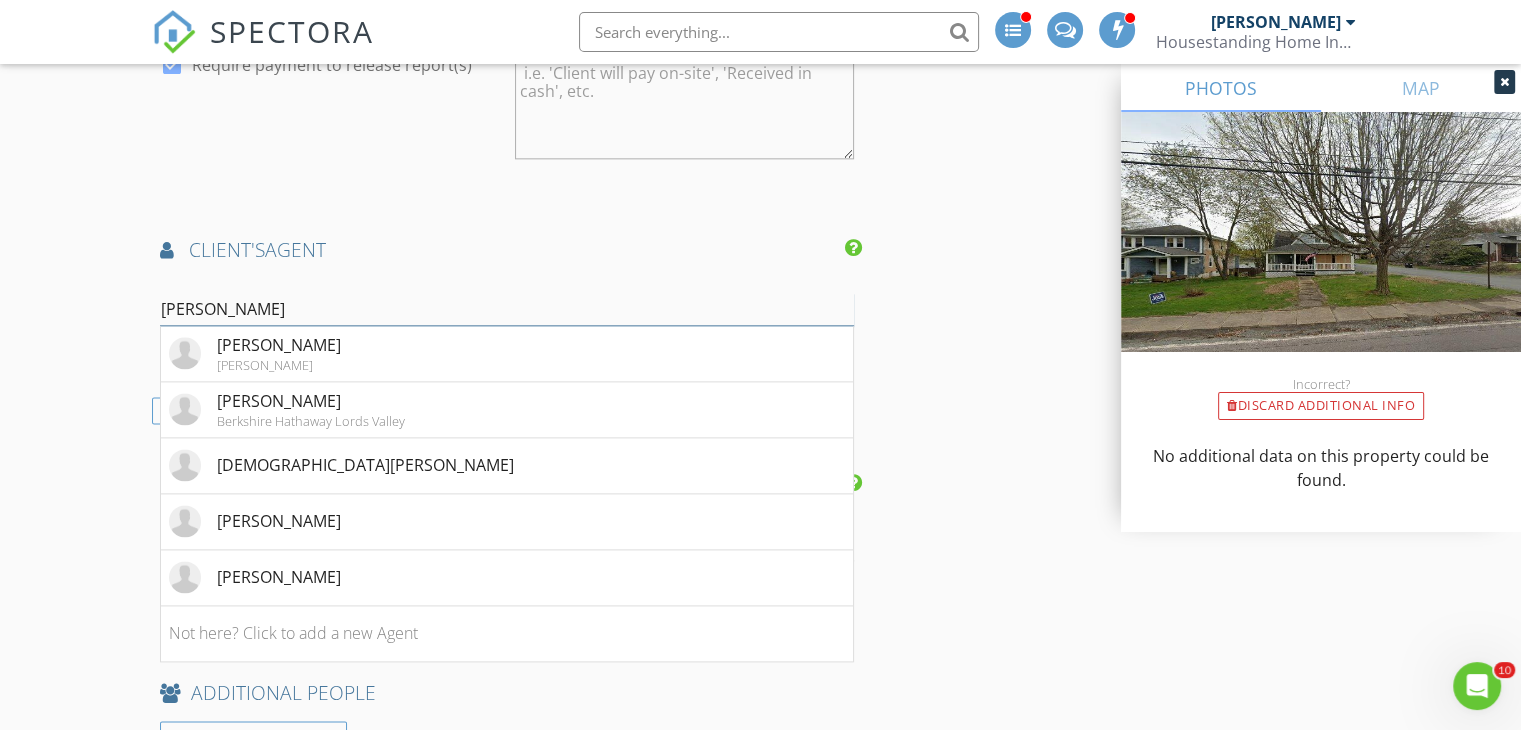 type on "kris" 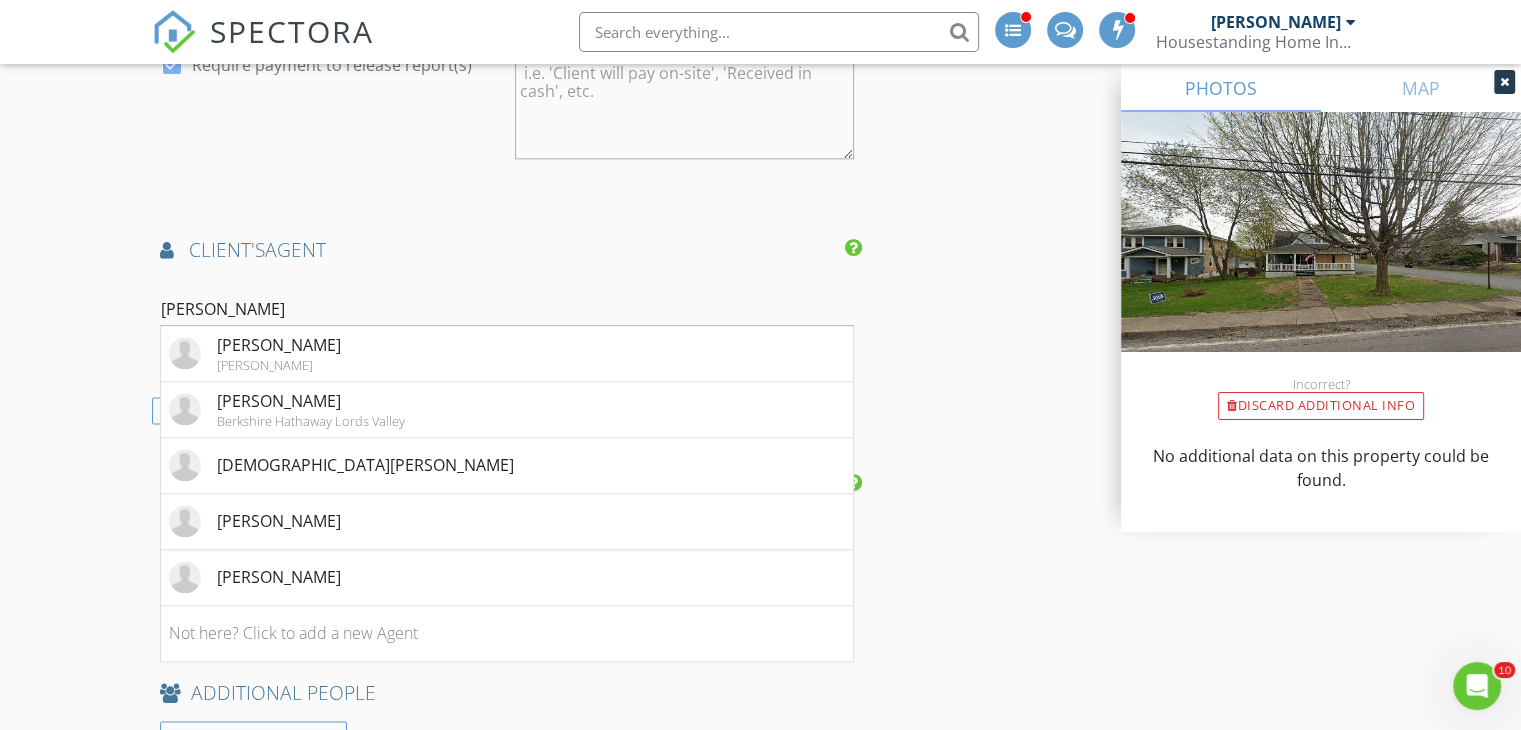 click on "[PERSON_NAME]" at bounding box center (255, 521) 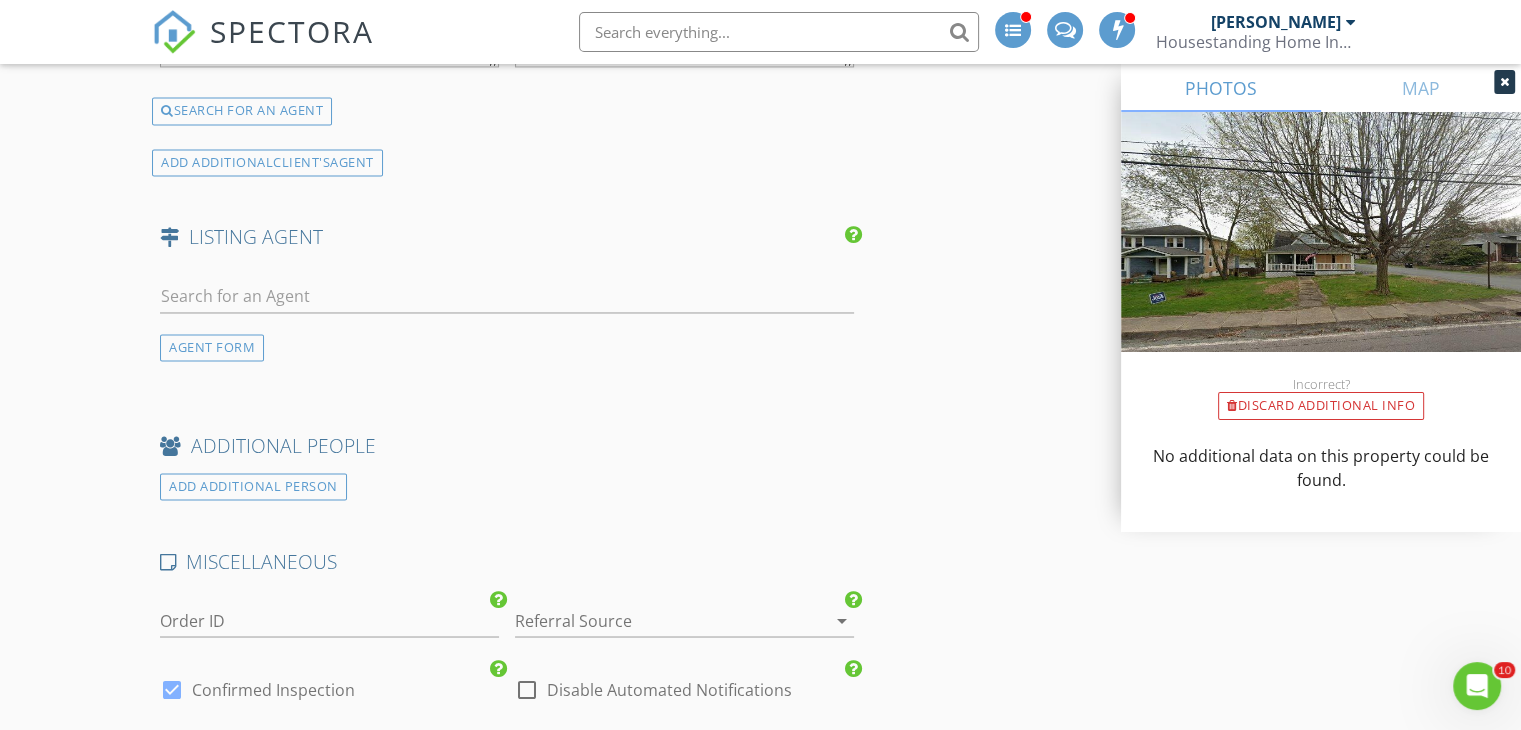 scroll, scrollTop: 3272, scrollLeft: 0, axis: vertical 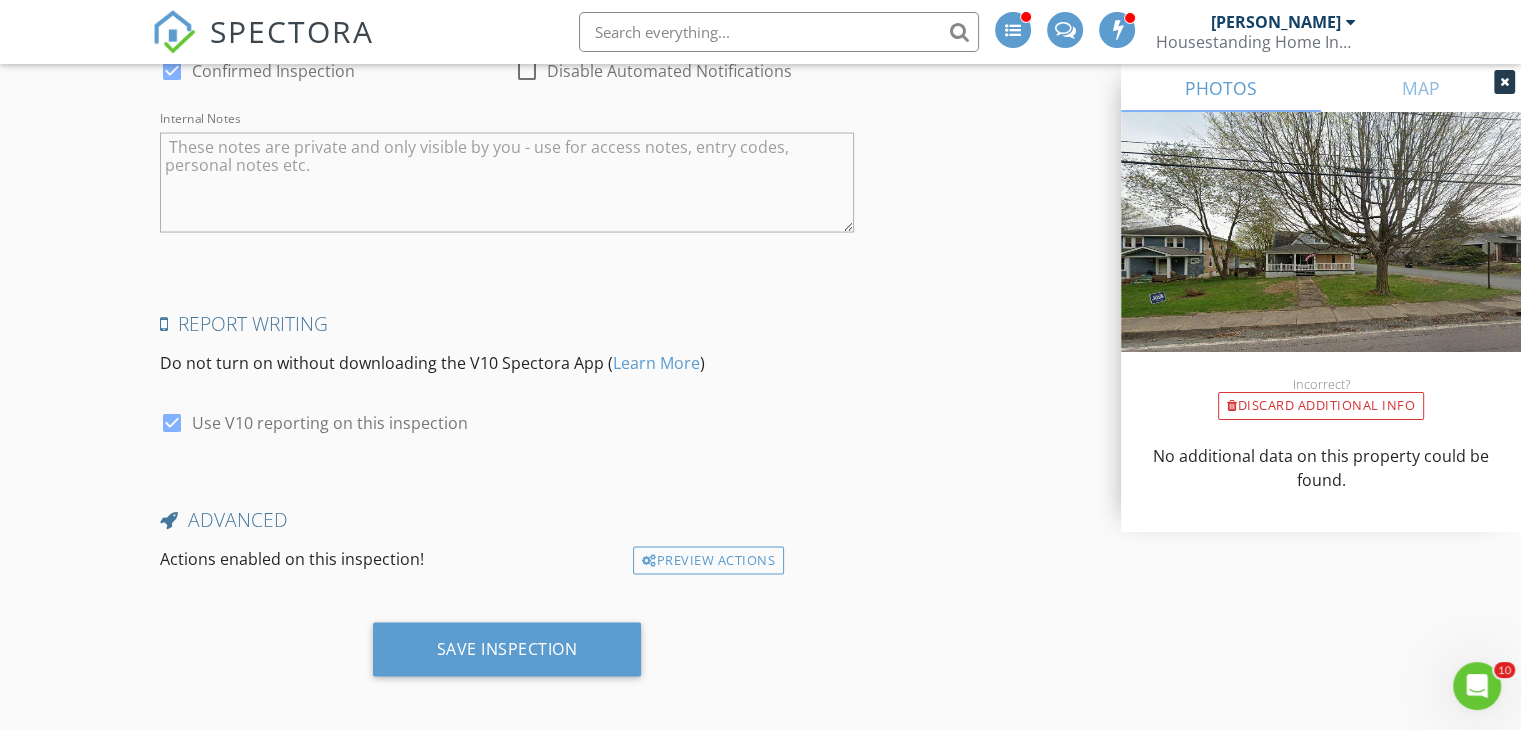 click on "Save Inspection" at bounding box center [507, 650] 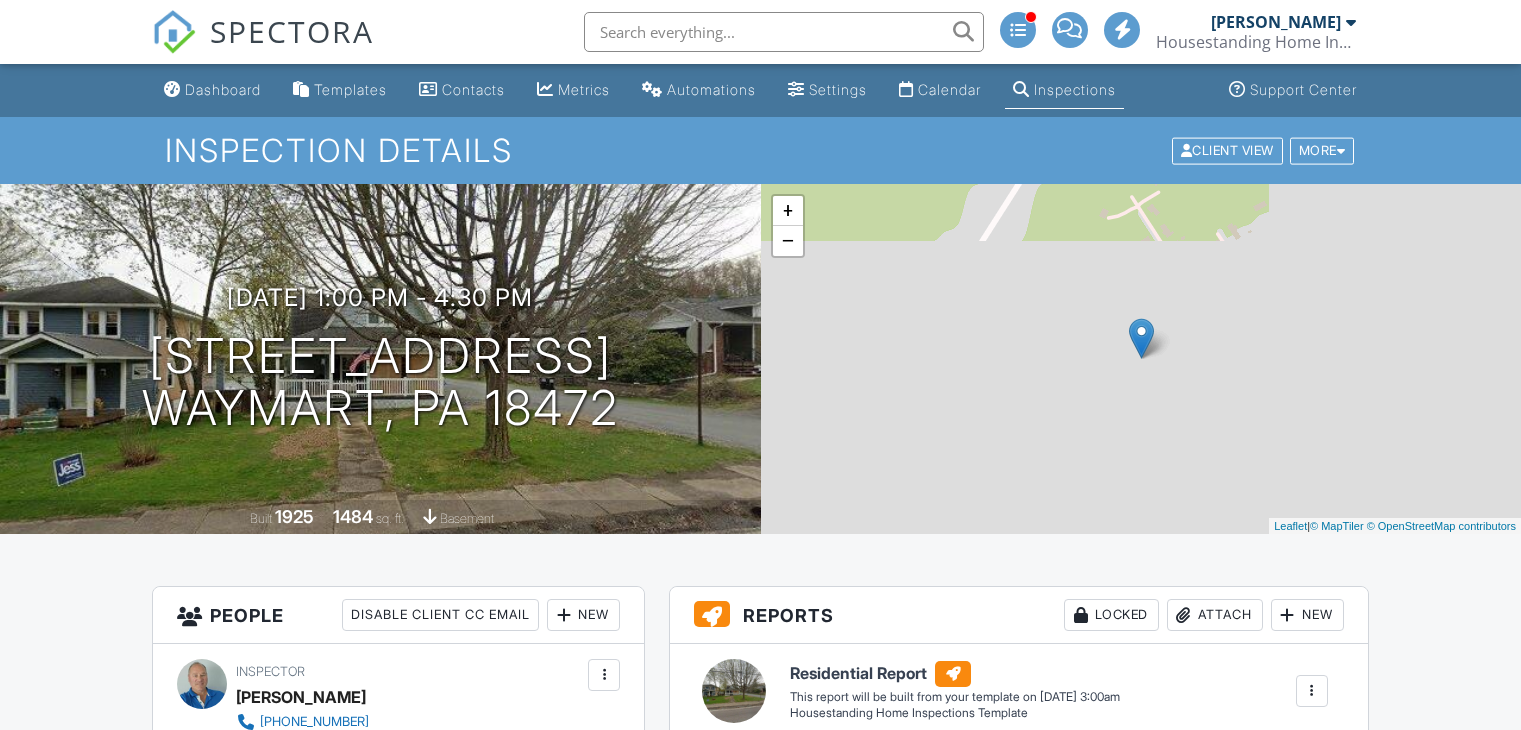 scroll, scrollTop: 0, scrollLeft: 0, axis: both 